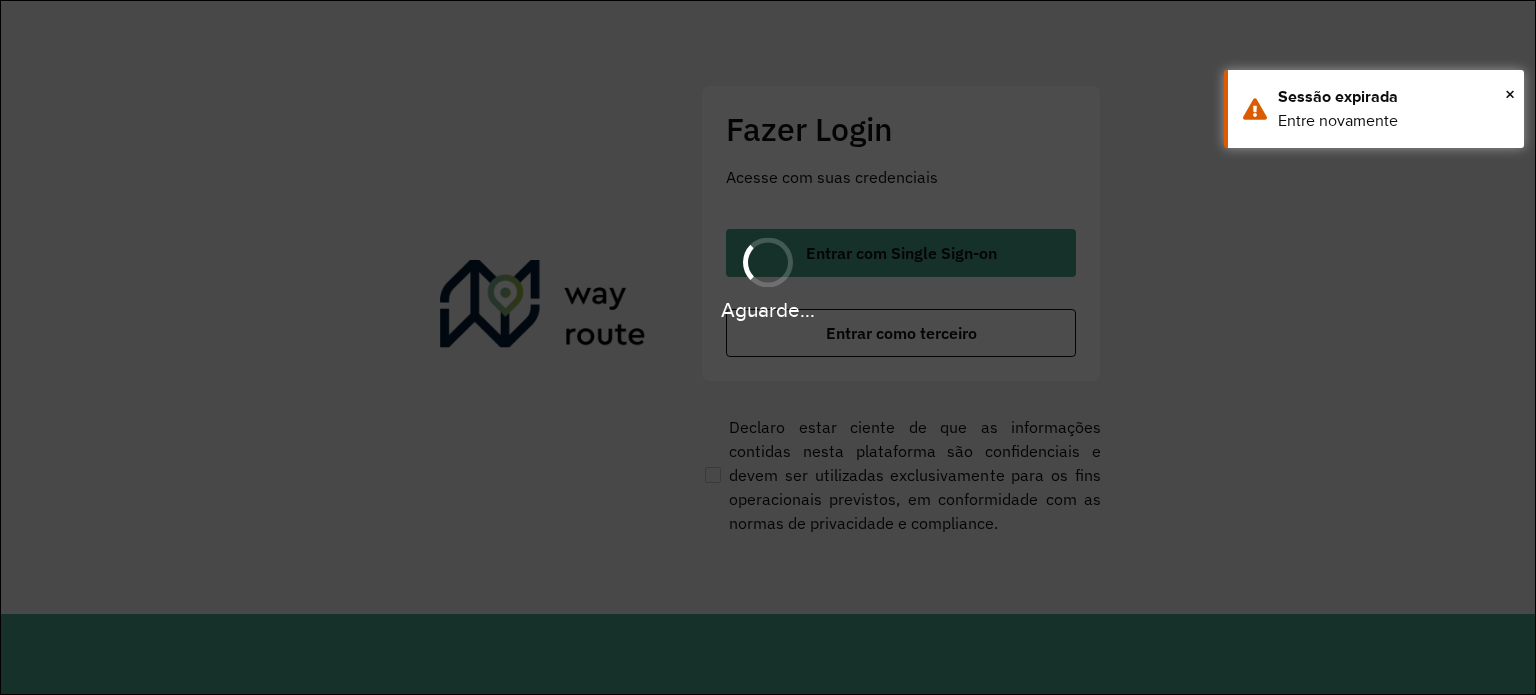 scroll, scrollTop: 0, scrollLeft: 0, axis: both 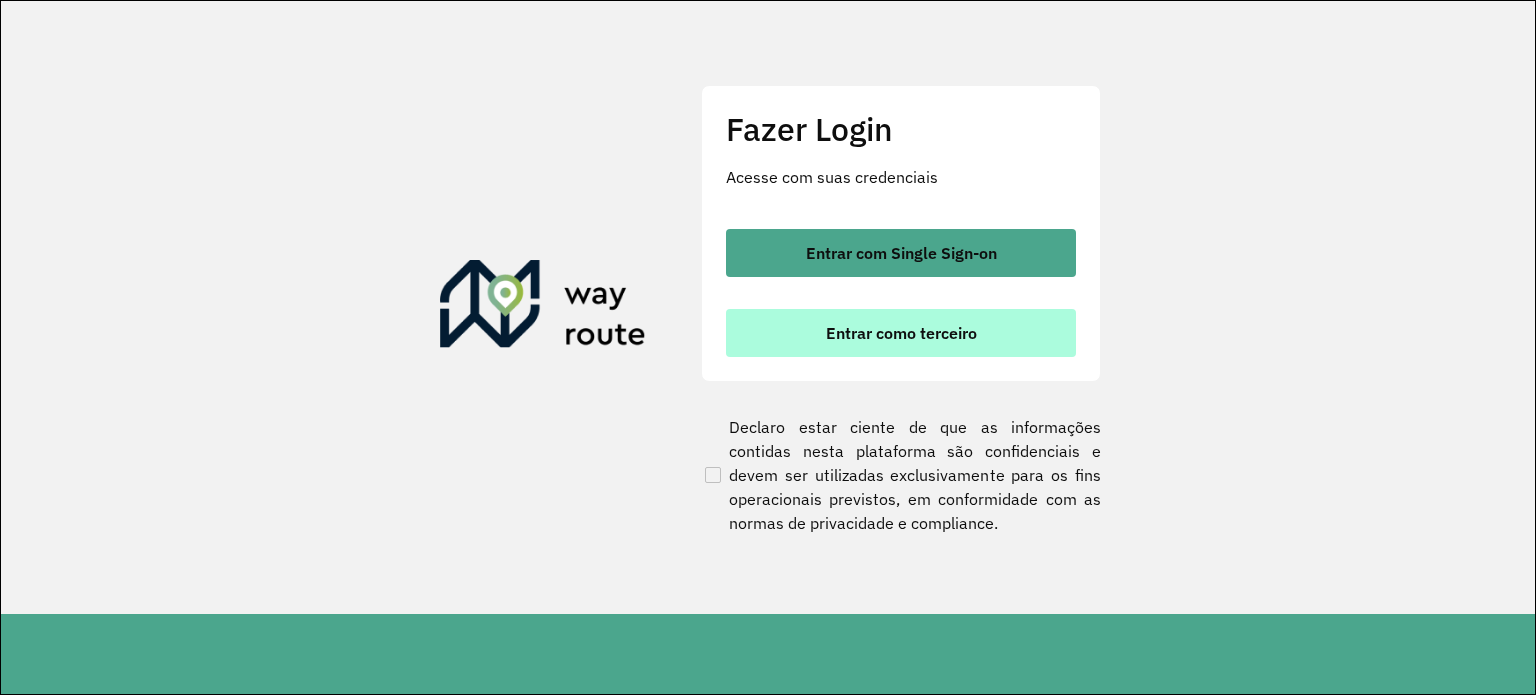 click on "Entrar como terceiro" at bounding box center (901, 333) 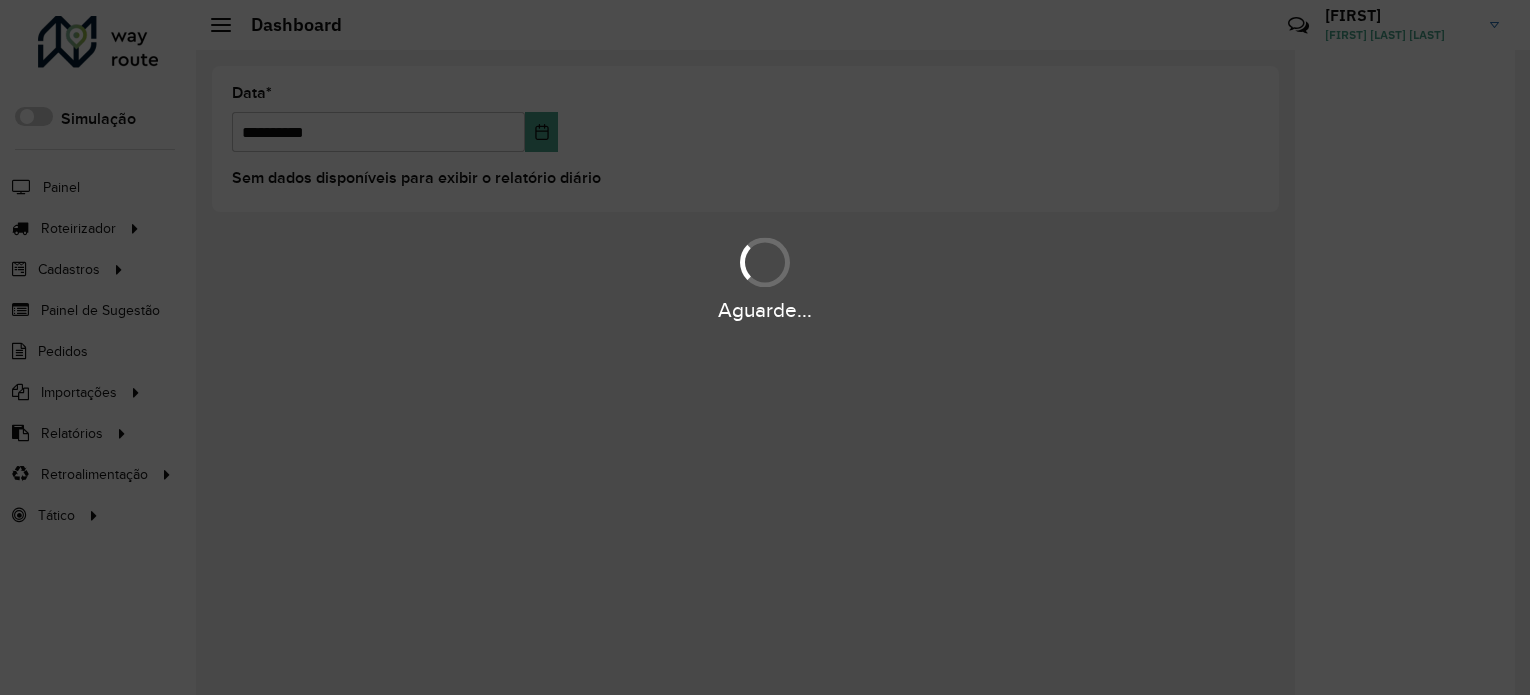 scroll, scrollTop: 0, scrollLeft: 0, axis: both 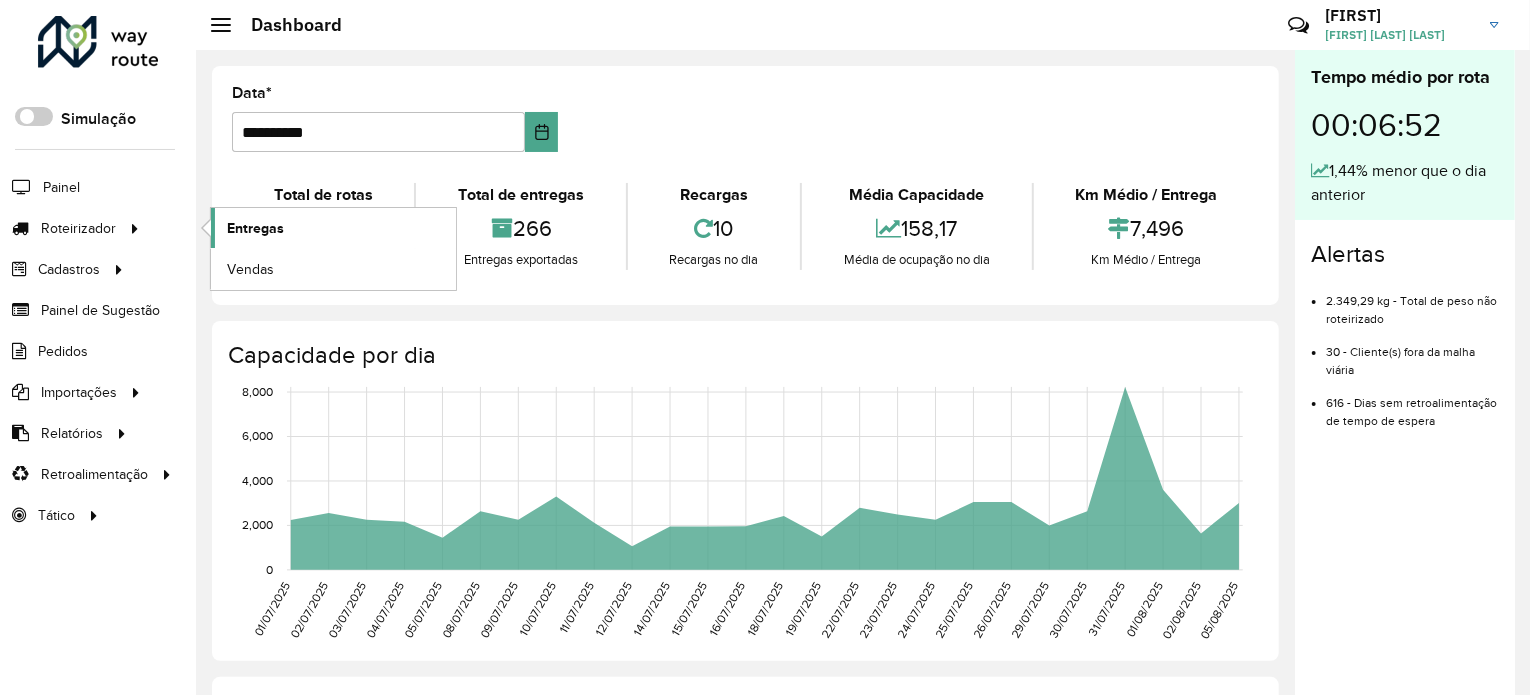 click on "Entregas" 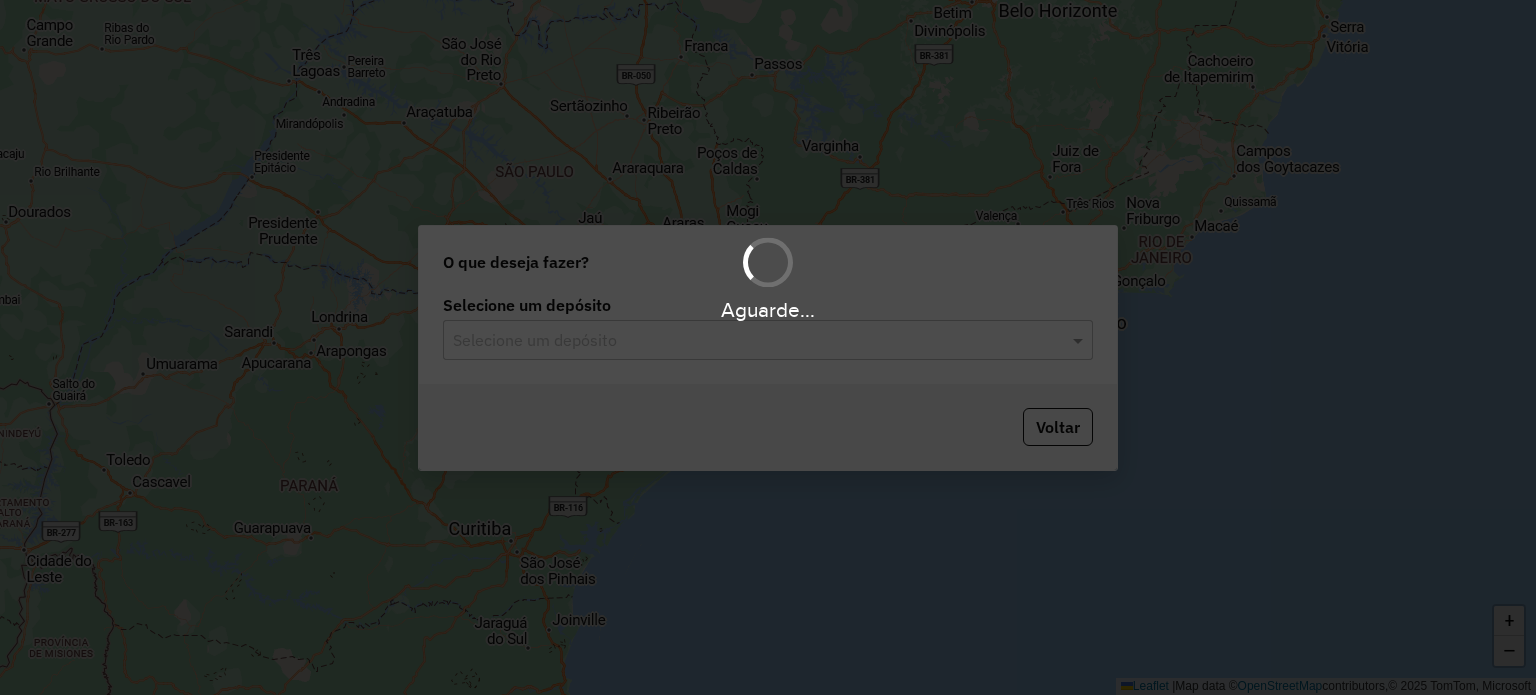 scroll, scrollTop: 0, scrollLeft: 0, axis: both 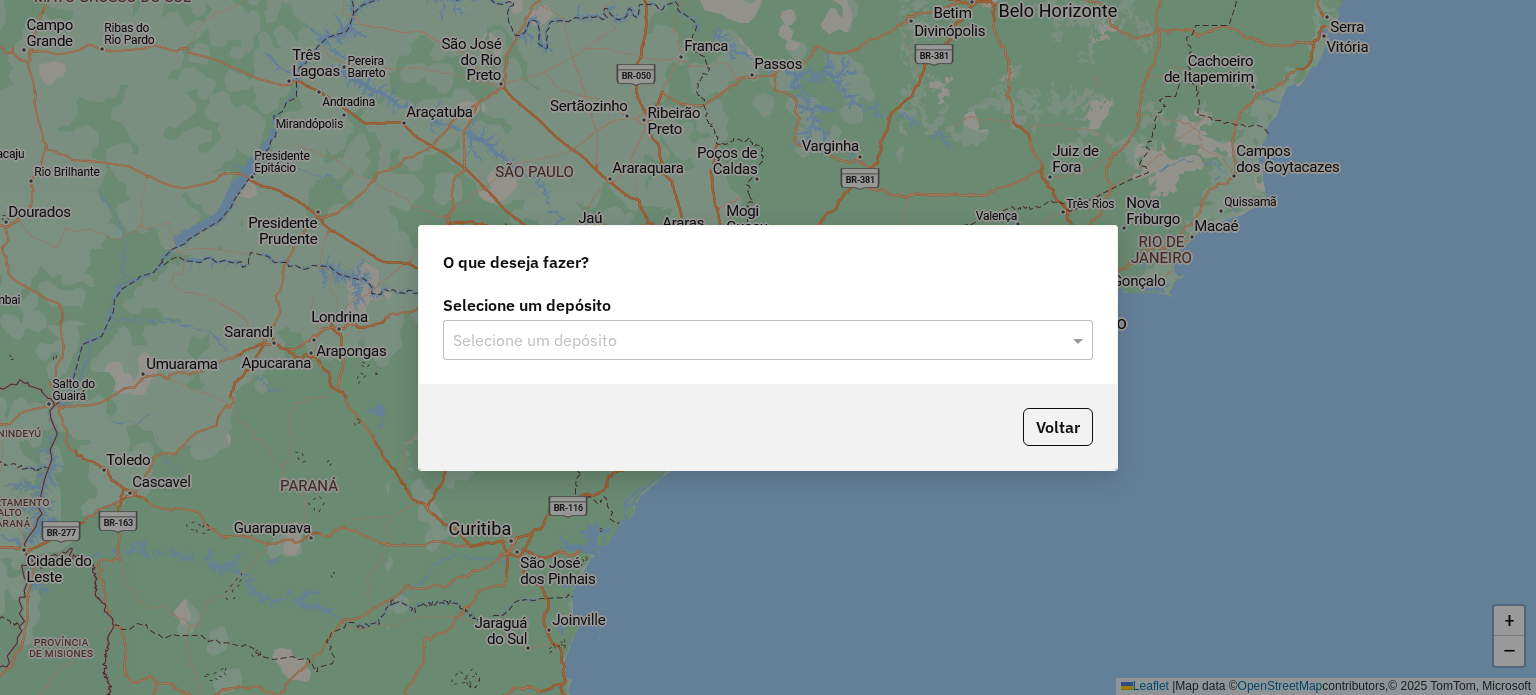 click 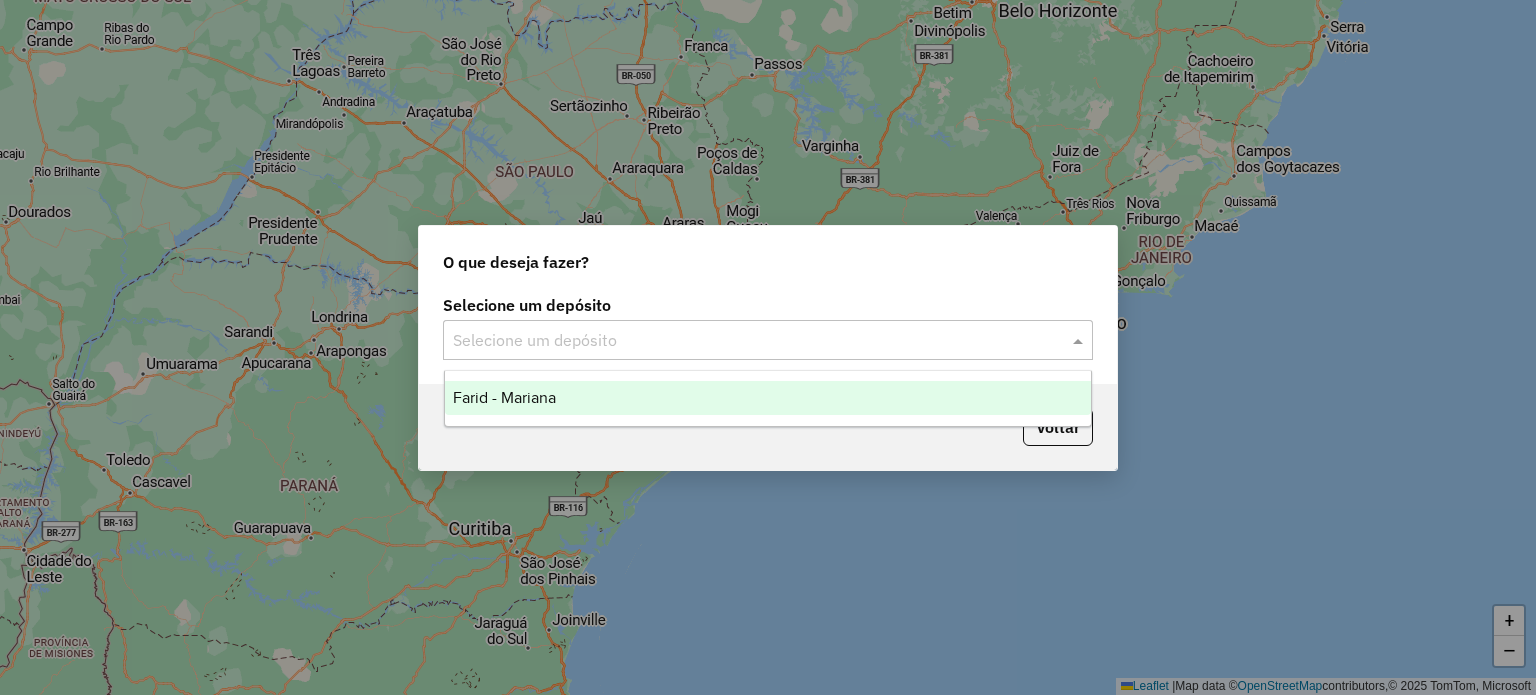 click on "Farid - Mariana" at bounding box center [504, 397] 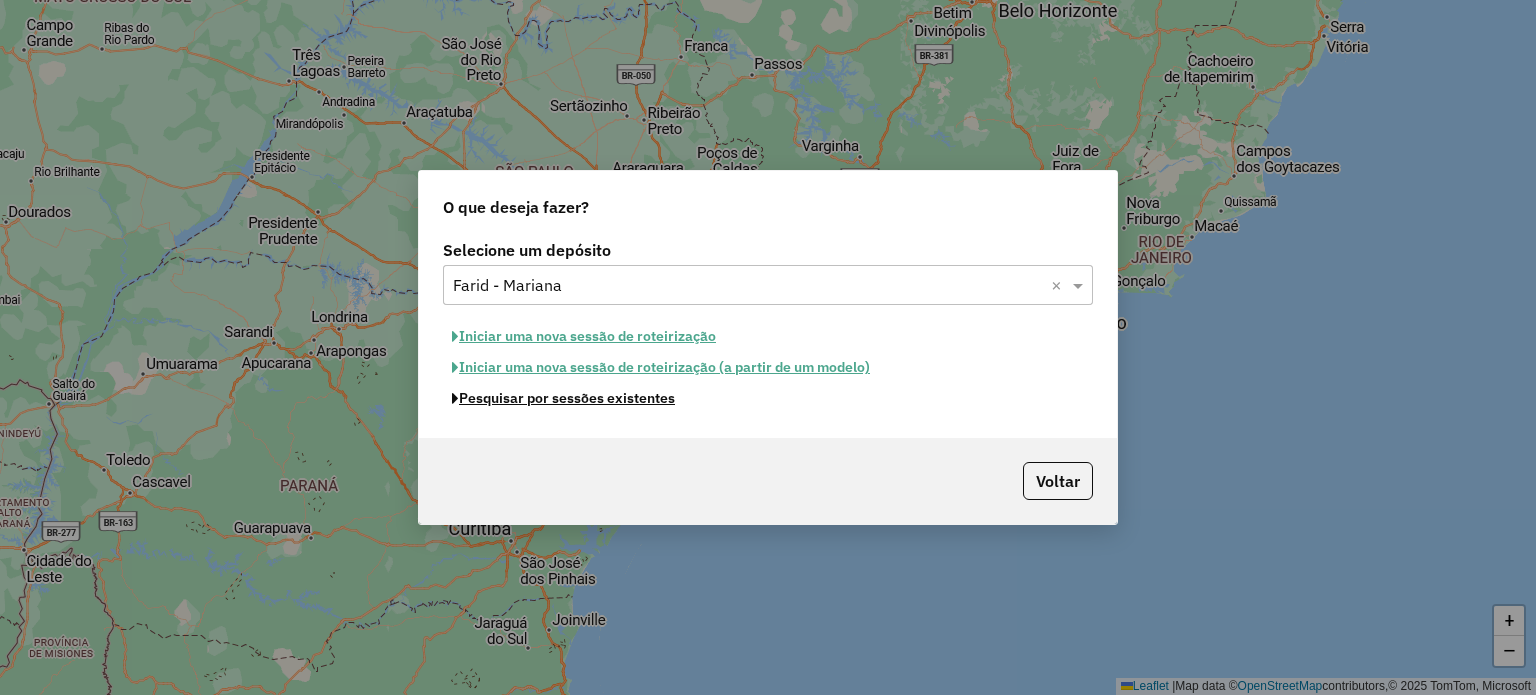 click on "Pesquisar por sessões existentes" 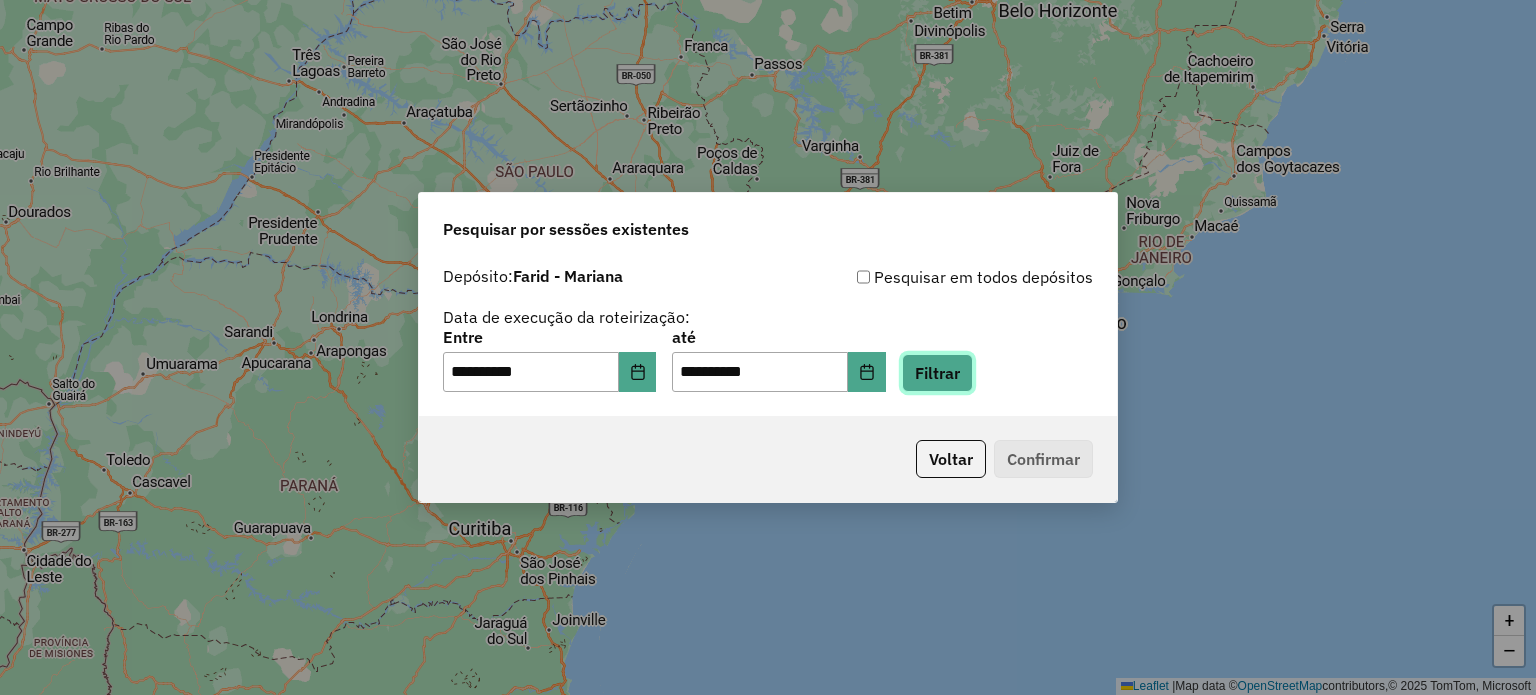 click on "Filtrar" 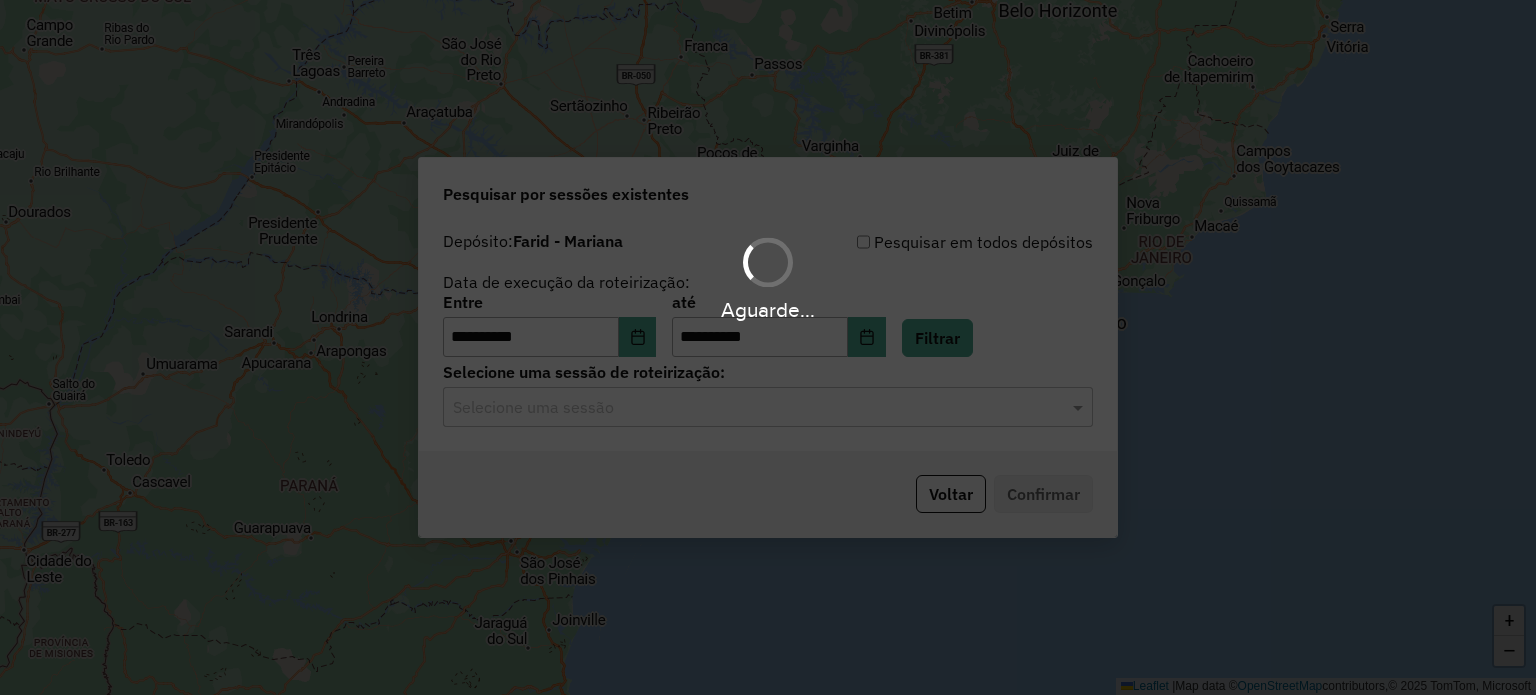 click 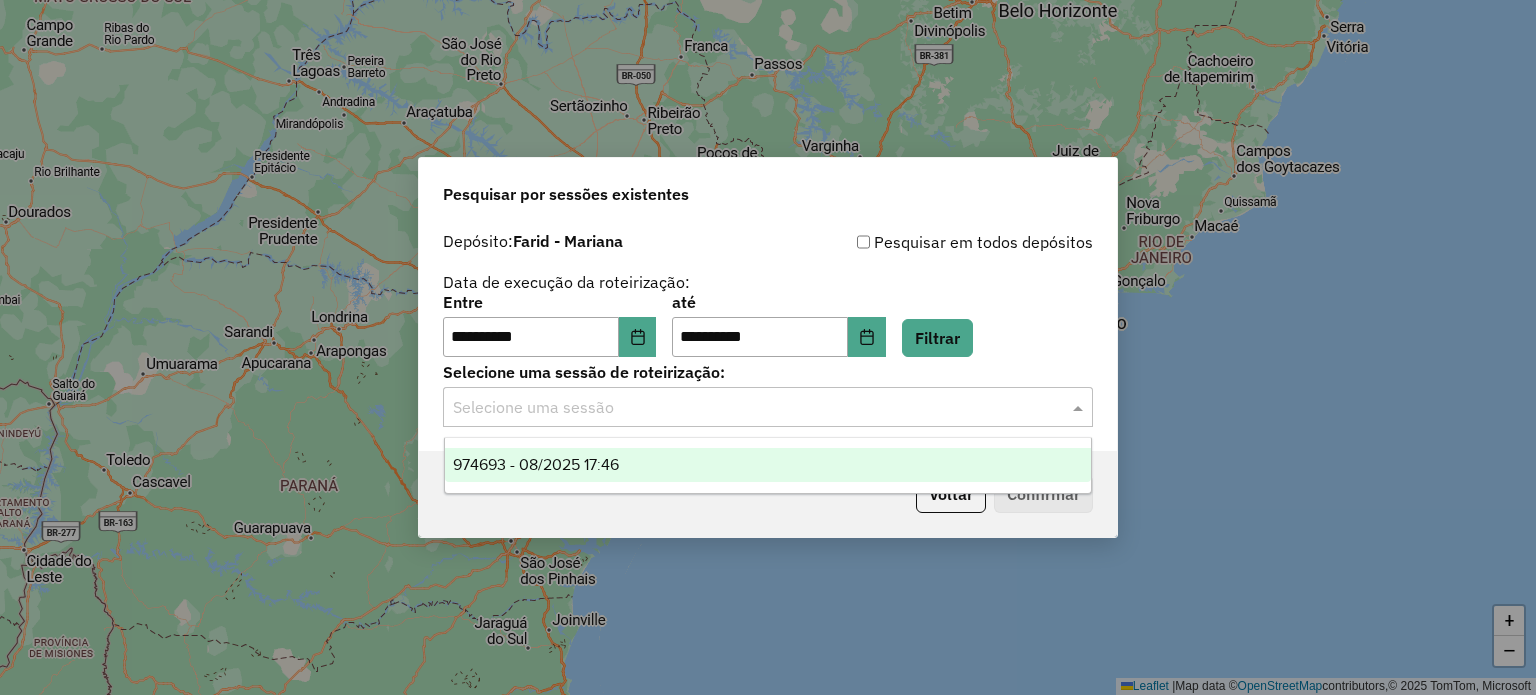 click on "974693 - 05/08/2025 17:46" at bounding box center (536, 464) 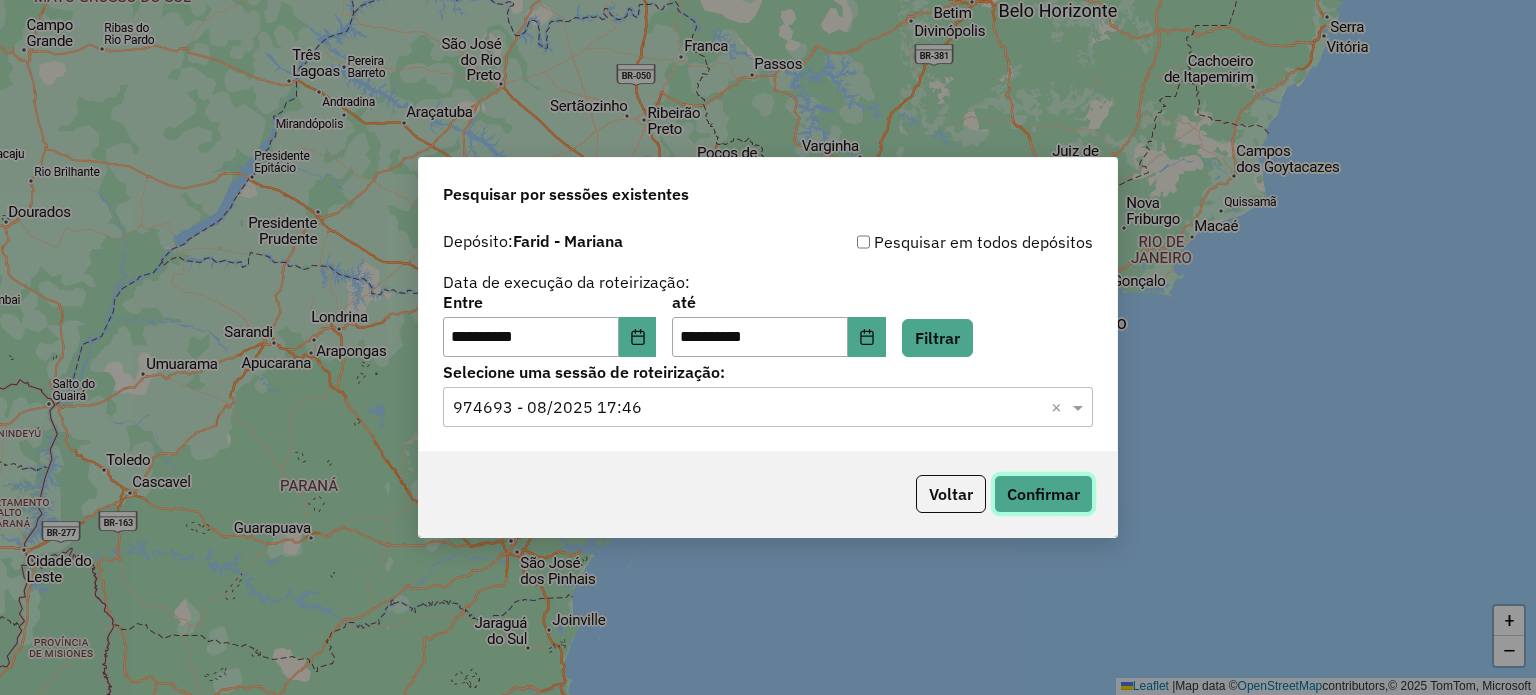 click on "Confirmar" 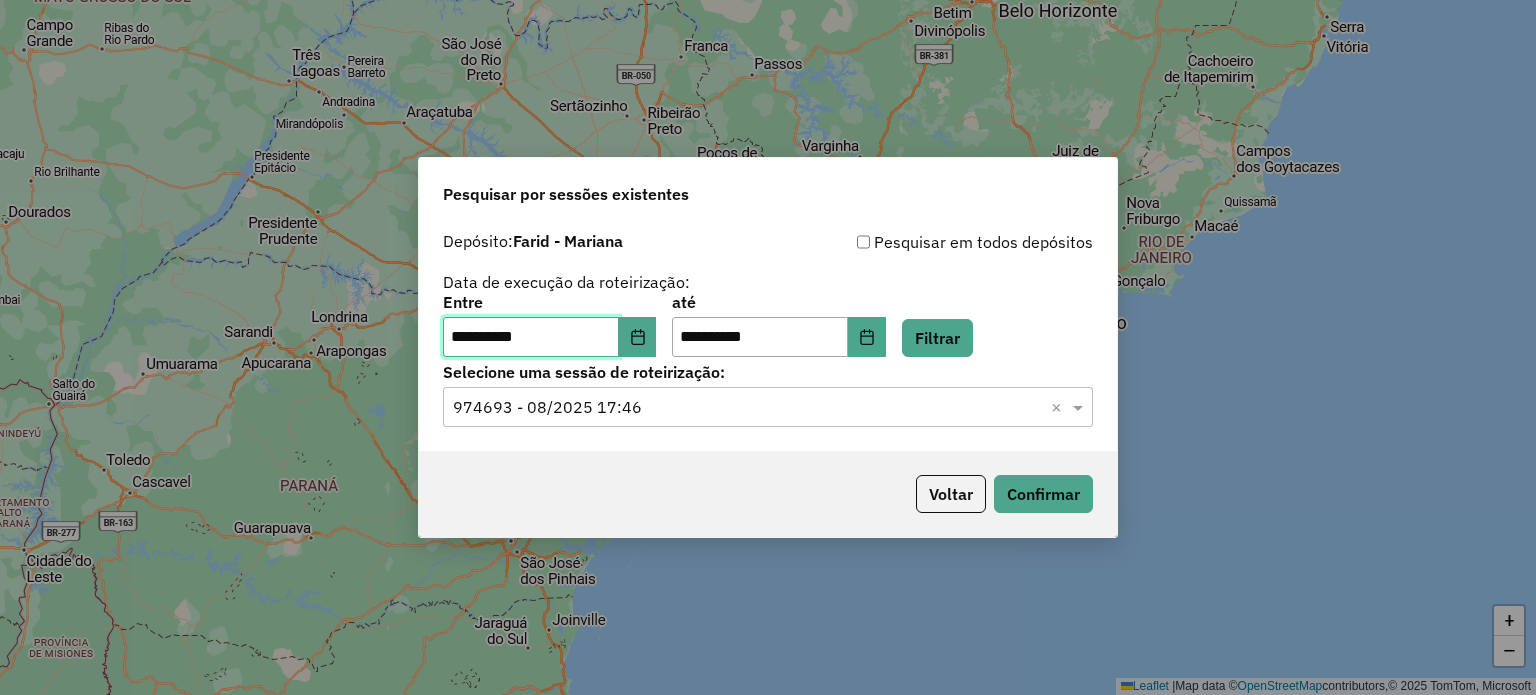 click on "**********" at bounding box center (549, 337) 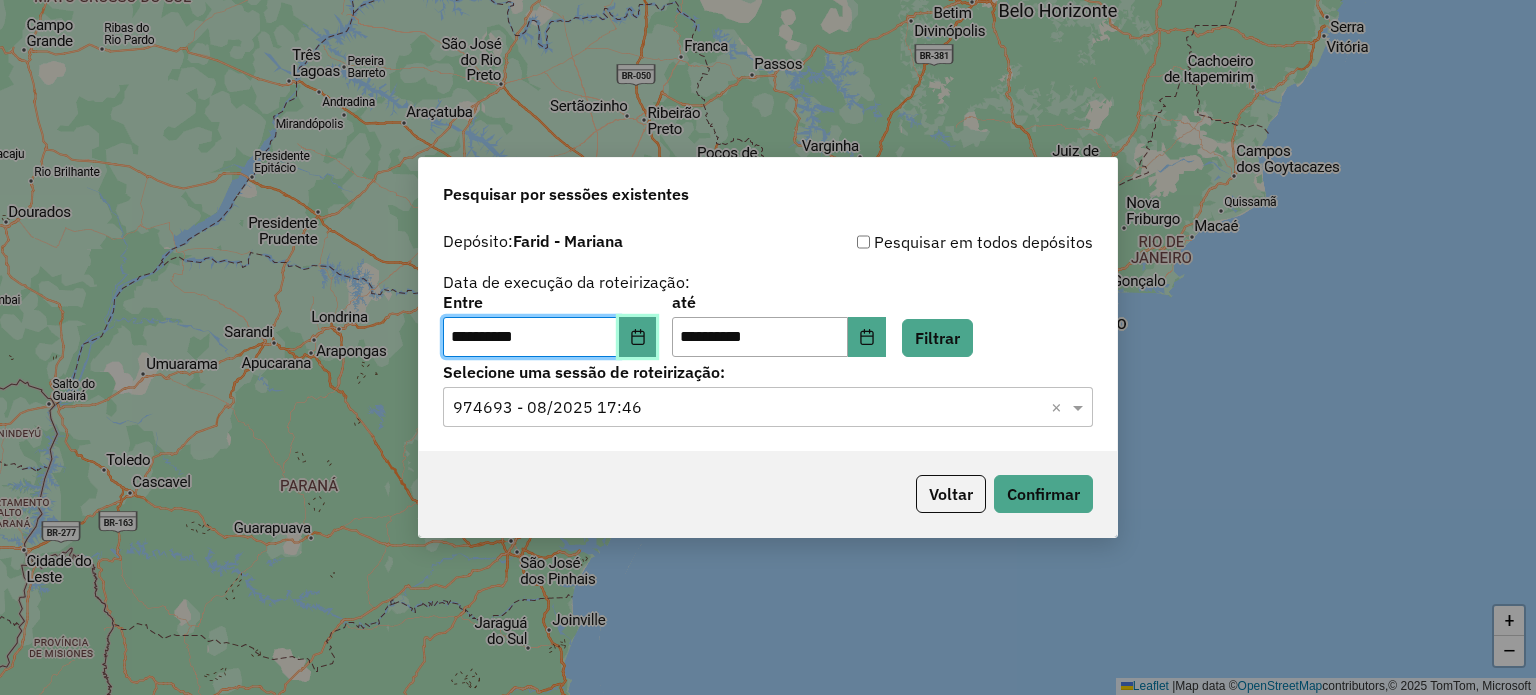 click 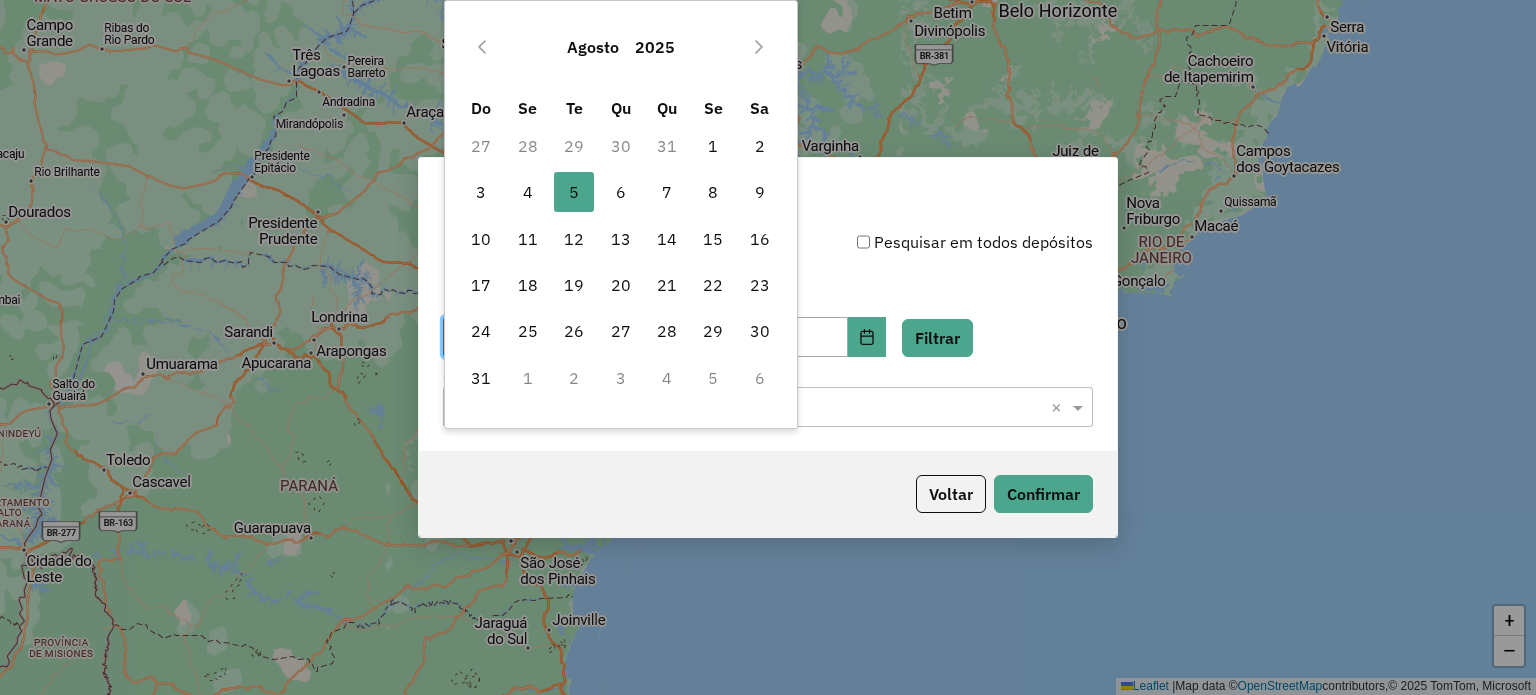 click on "6" at bounding box center (620, 192) 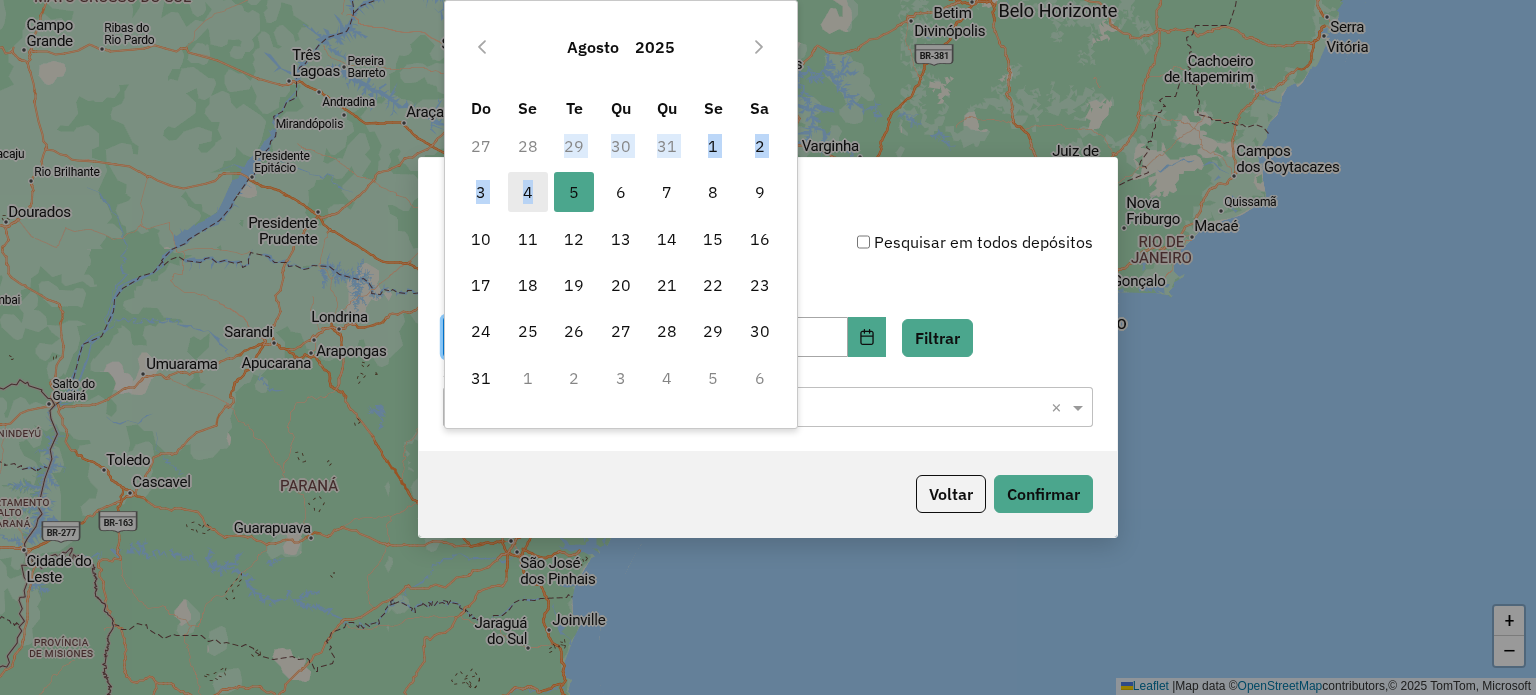 drag, startPoint x: 541, startPoint y: 170, endPoint x: 536, endPoint y: 192, distance: 22.561028 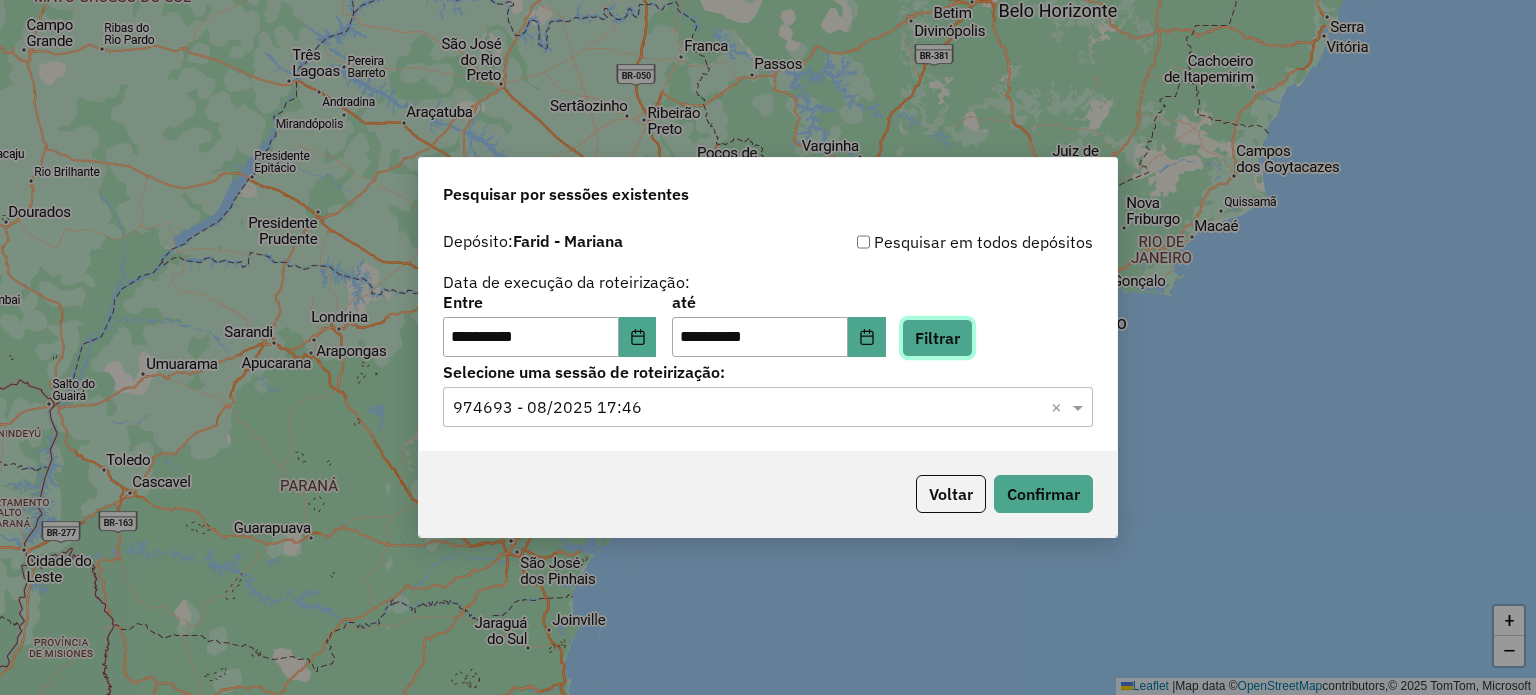 click on "Filtrar" 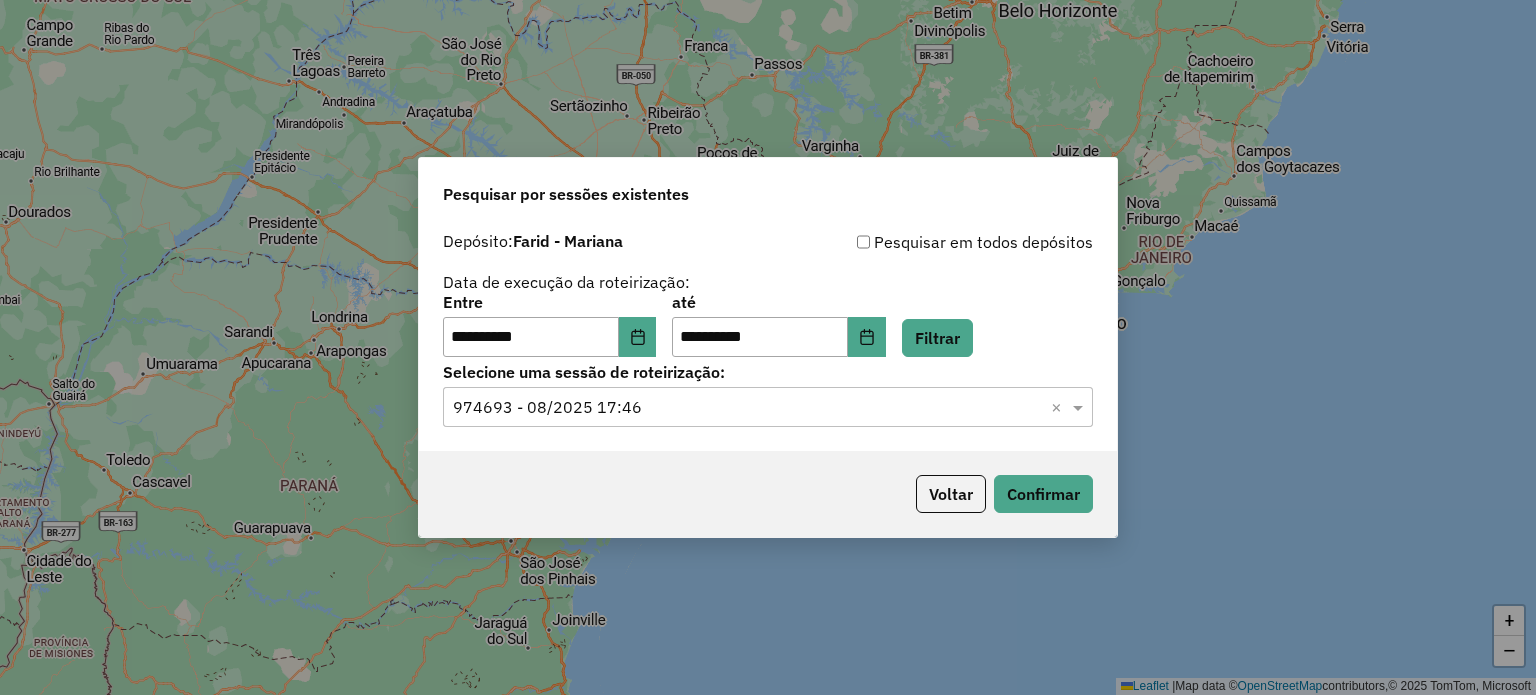 click on "Voltar   Confirmar" 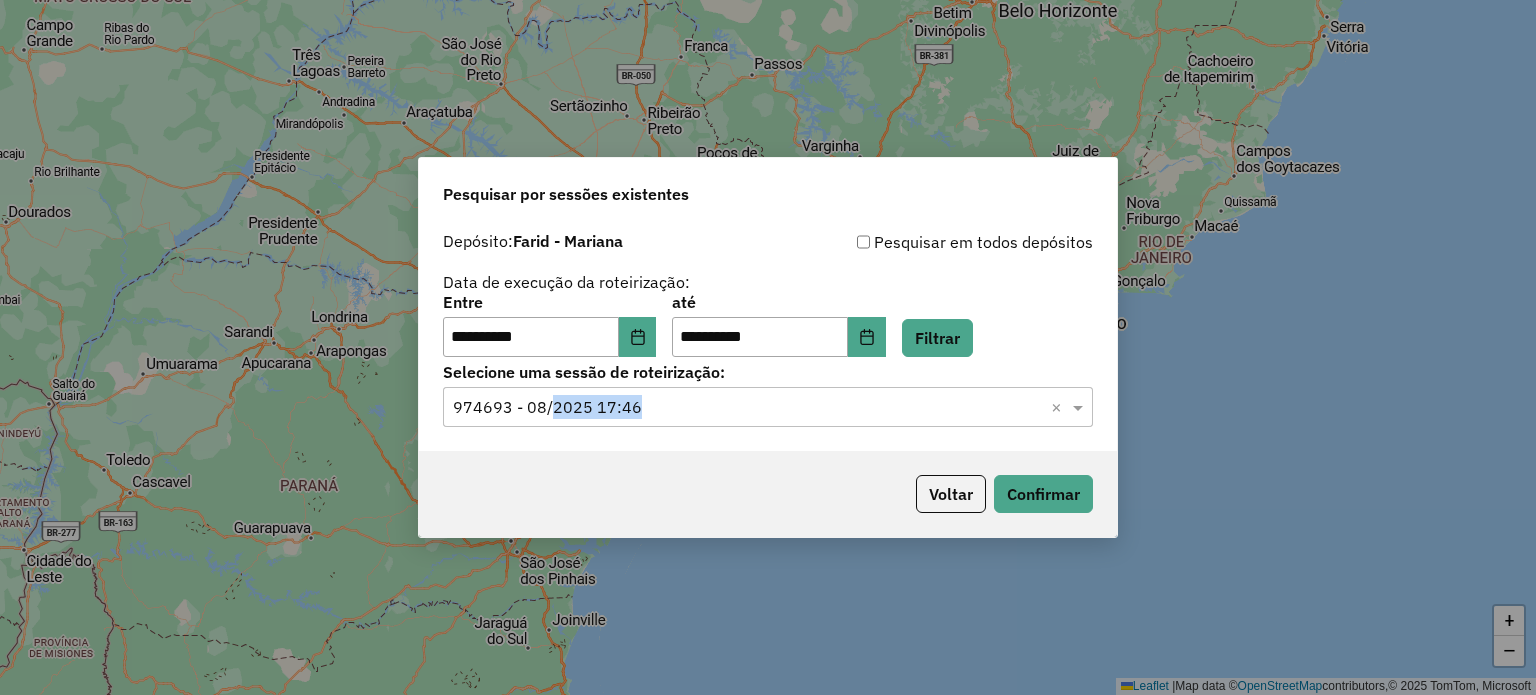 drag, startPoint x: 488, startPoint y: 523, endPoint x: 560, endPoint y: 415, distance: 129.79985 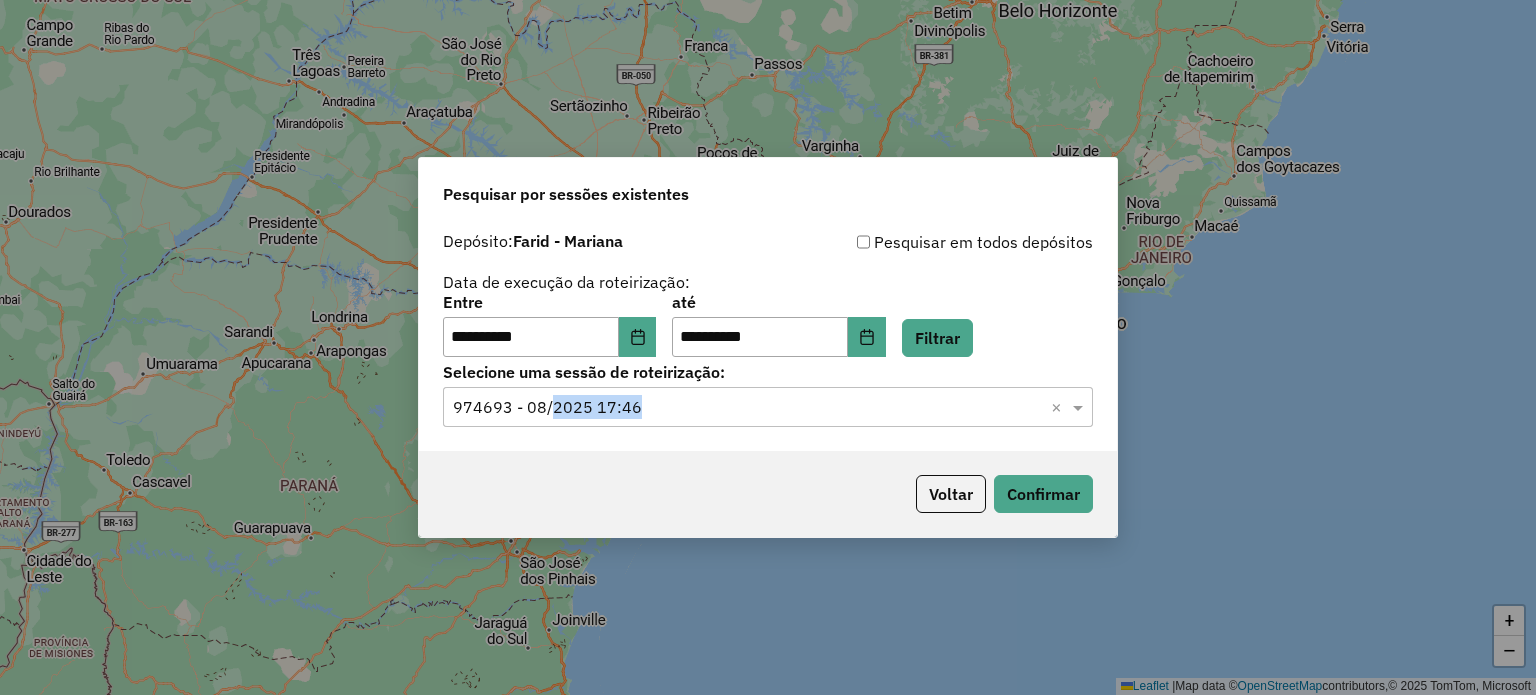 click on "**********" 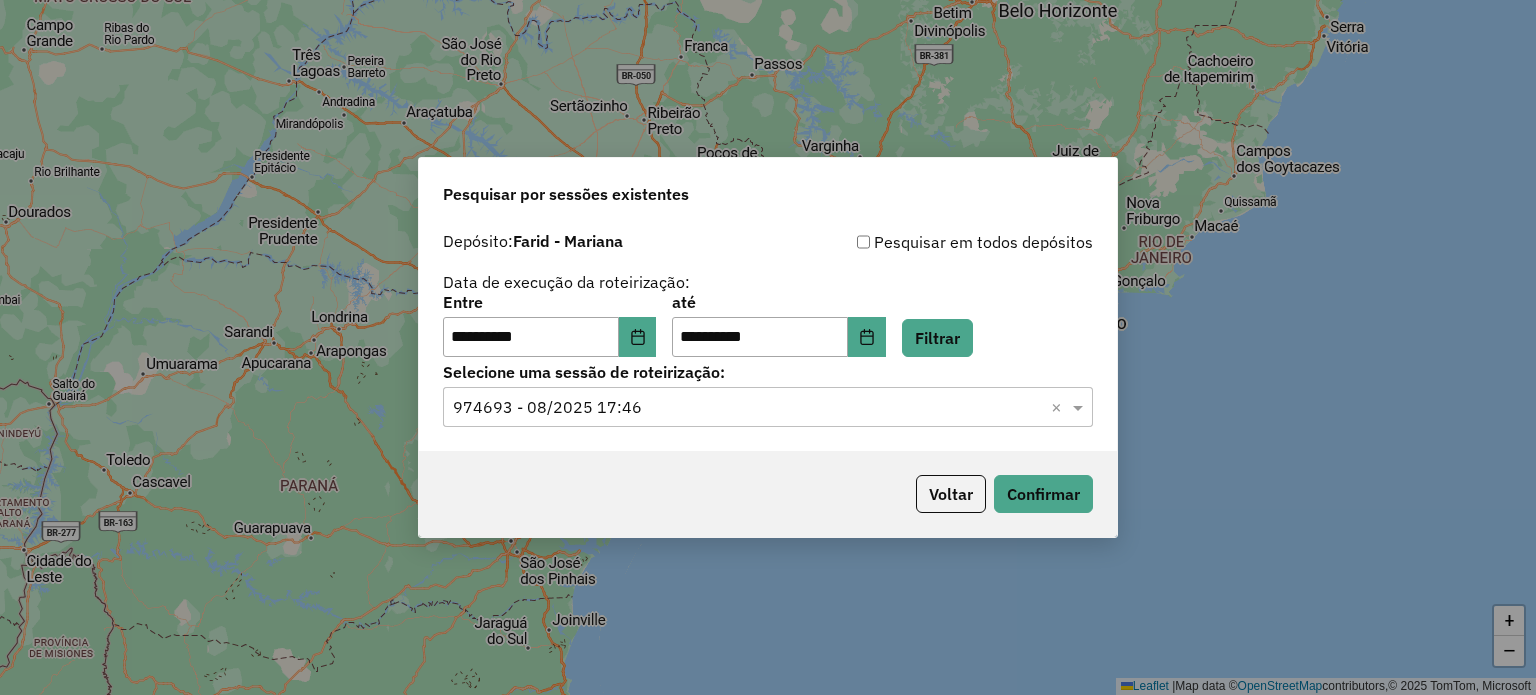 click 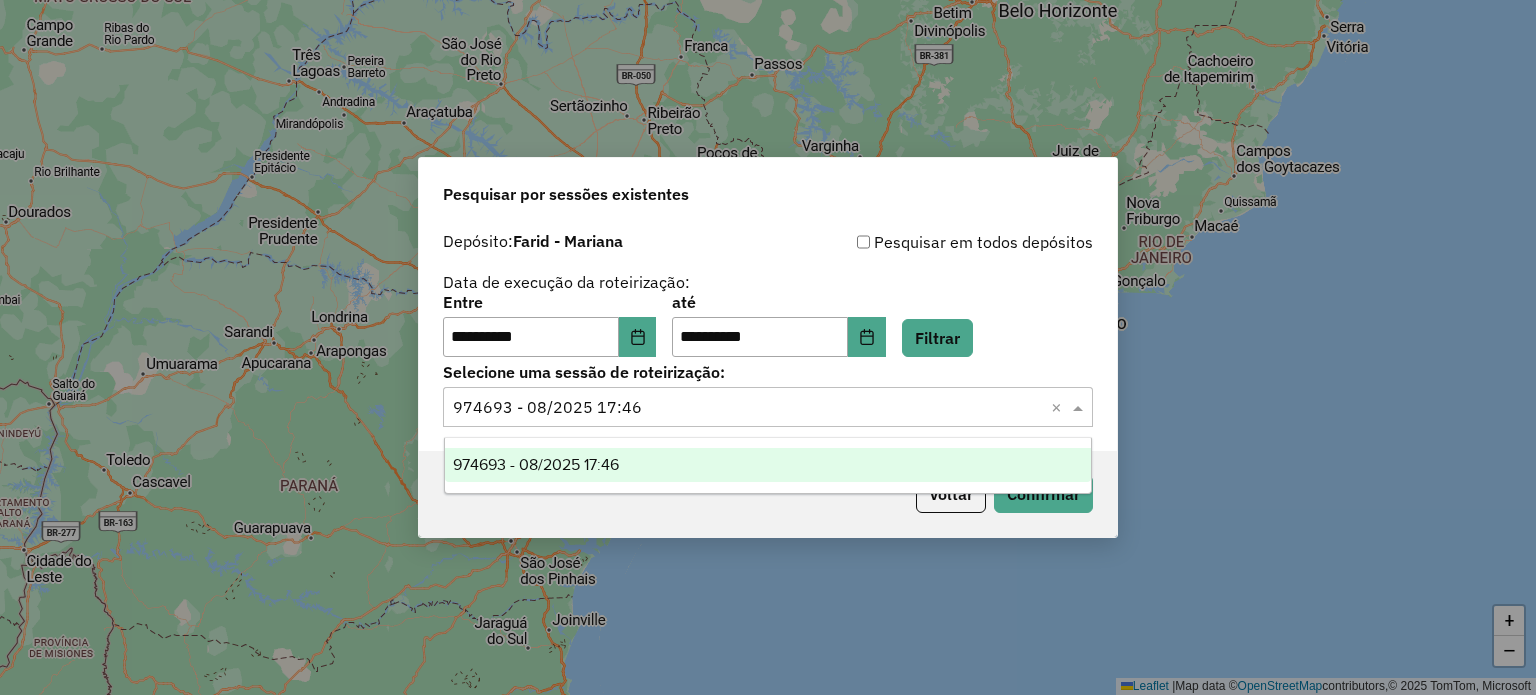 click 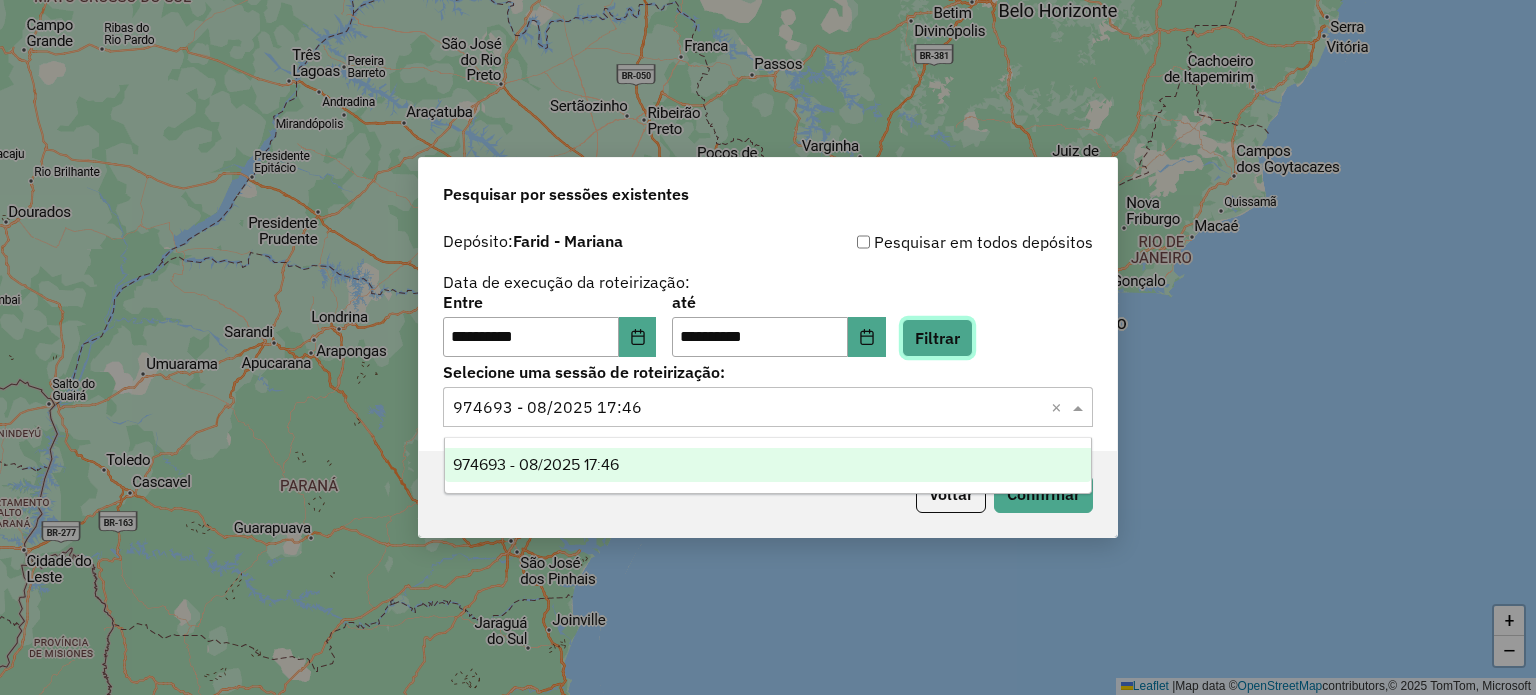 click on "Filtrar" 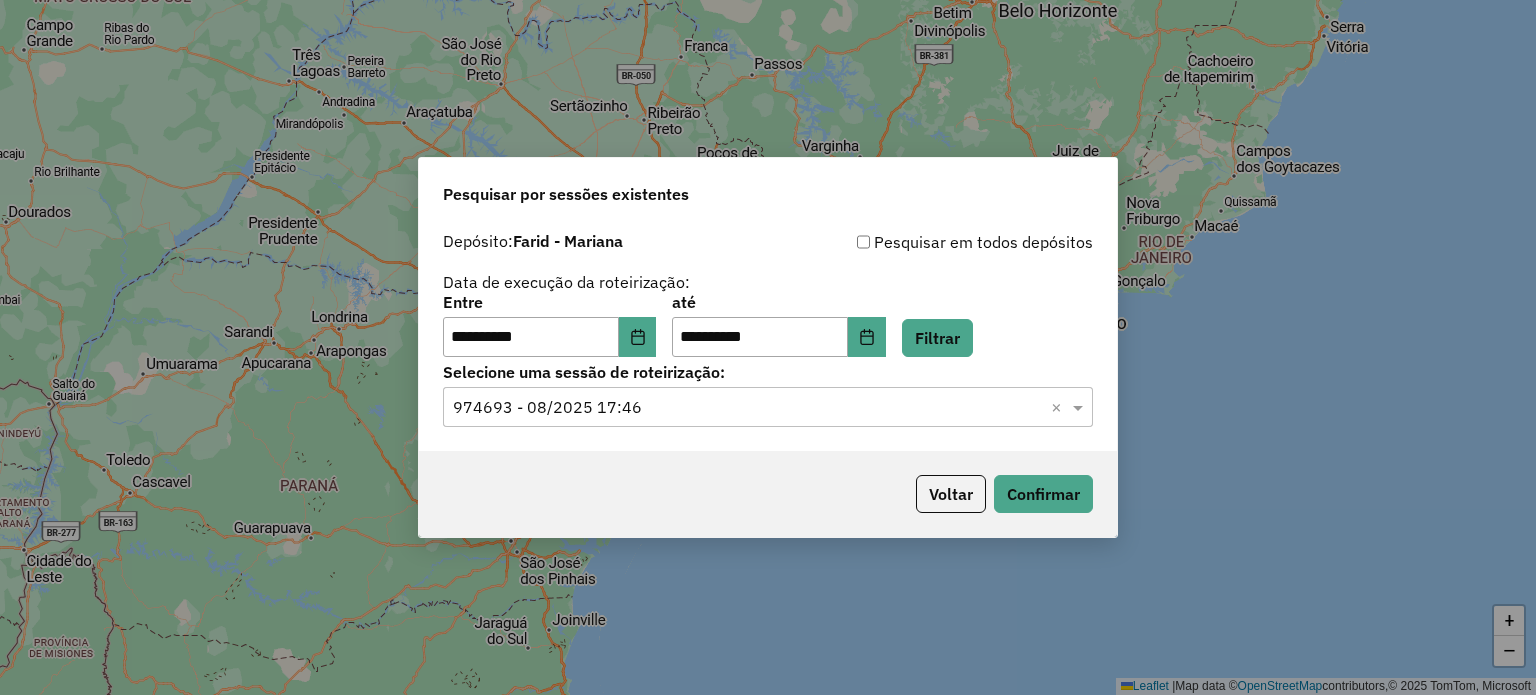 click 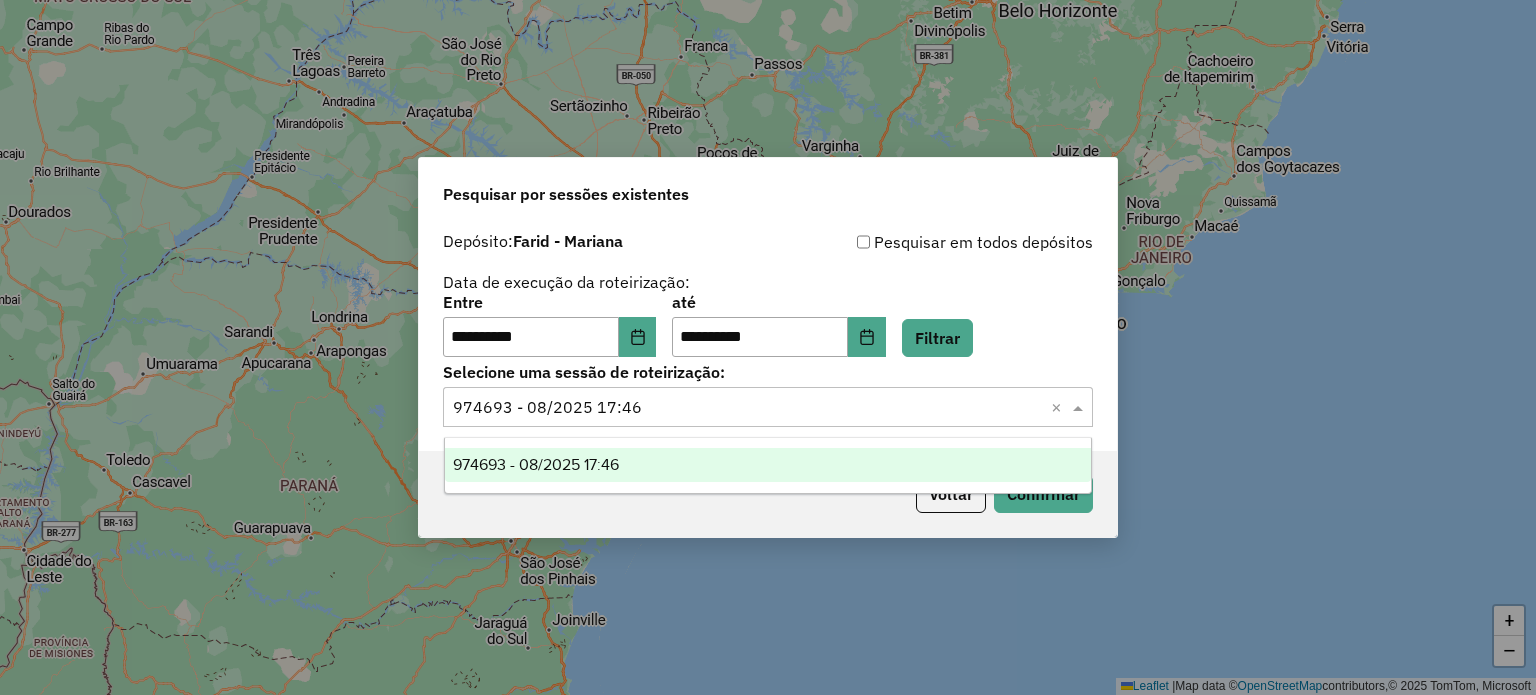 click on "Selecione uma sessão × 974693 - 05/08/2025 17:46  ×" 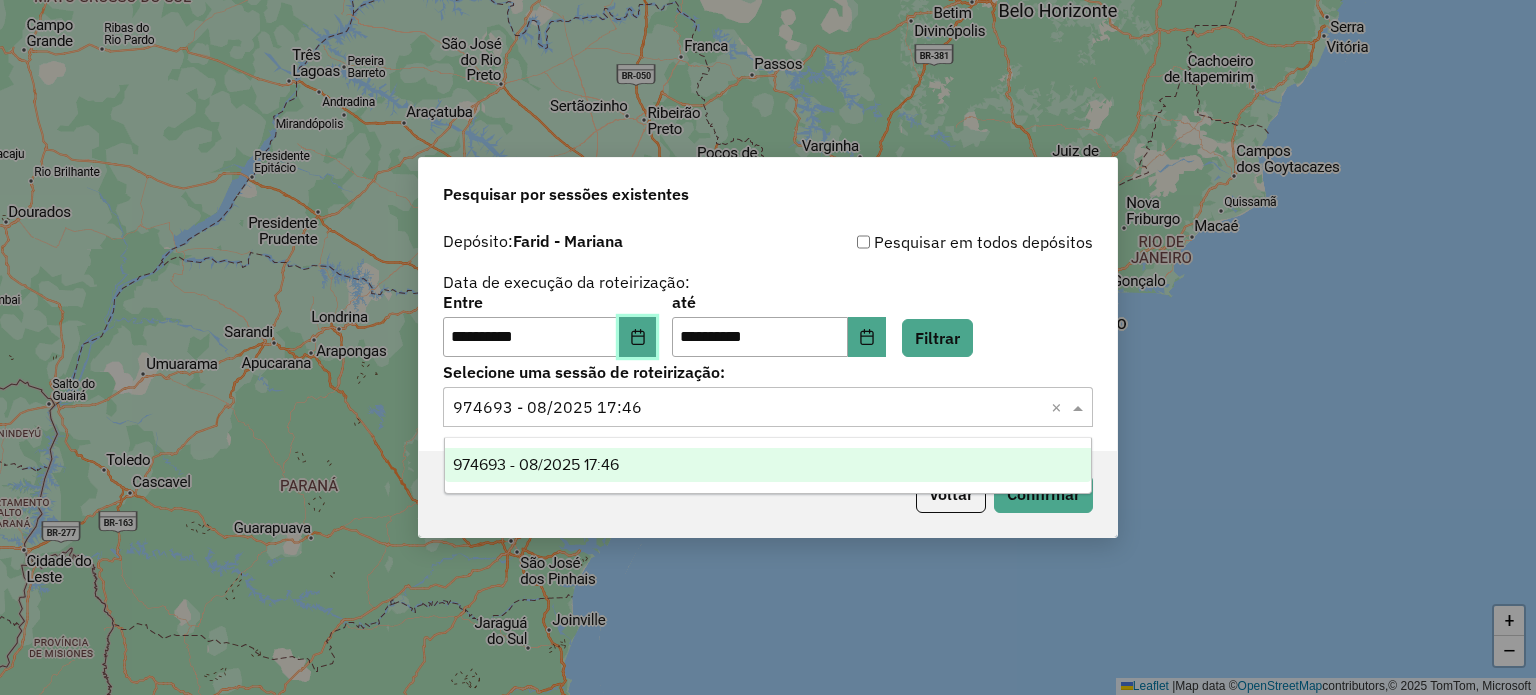 click 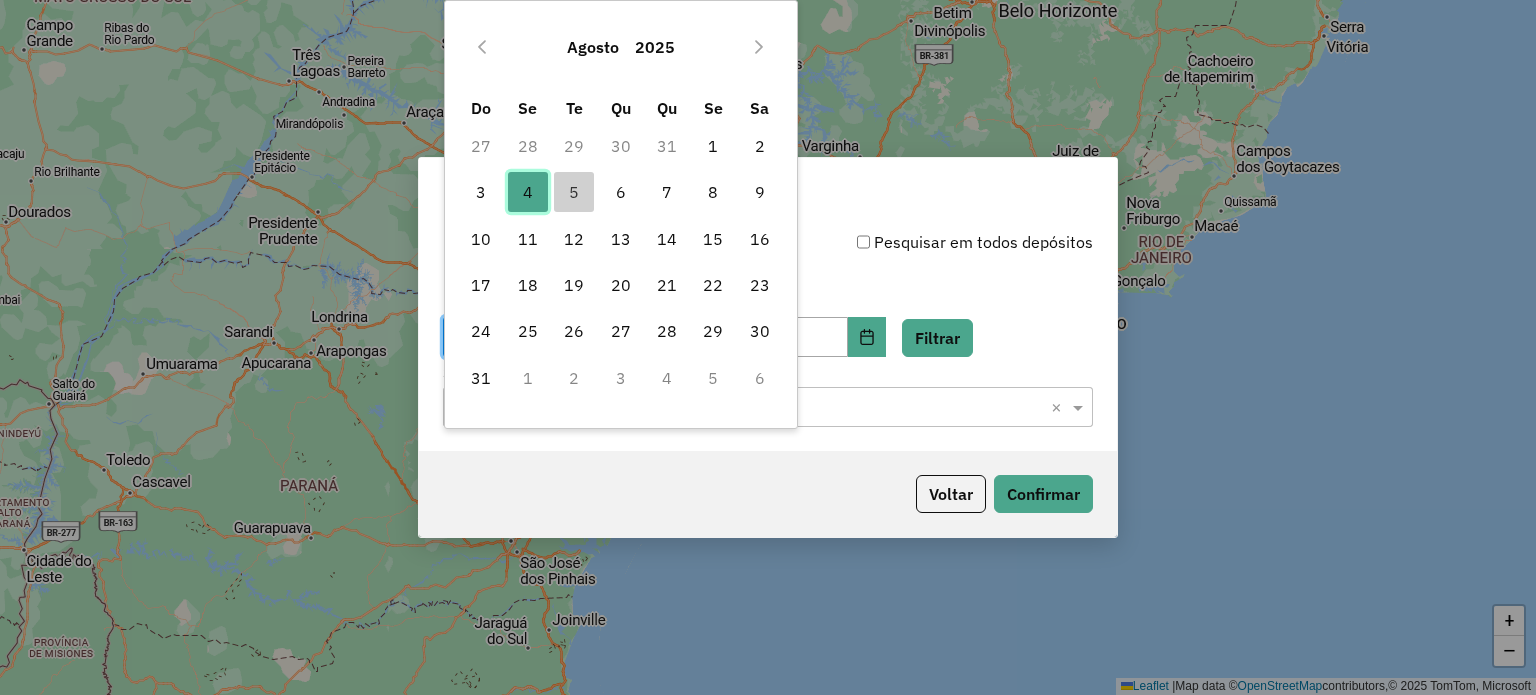 click on "4" at bounding box center [528, 192] 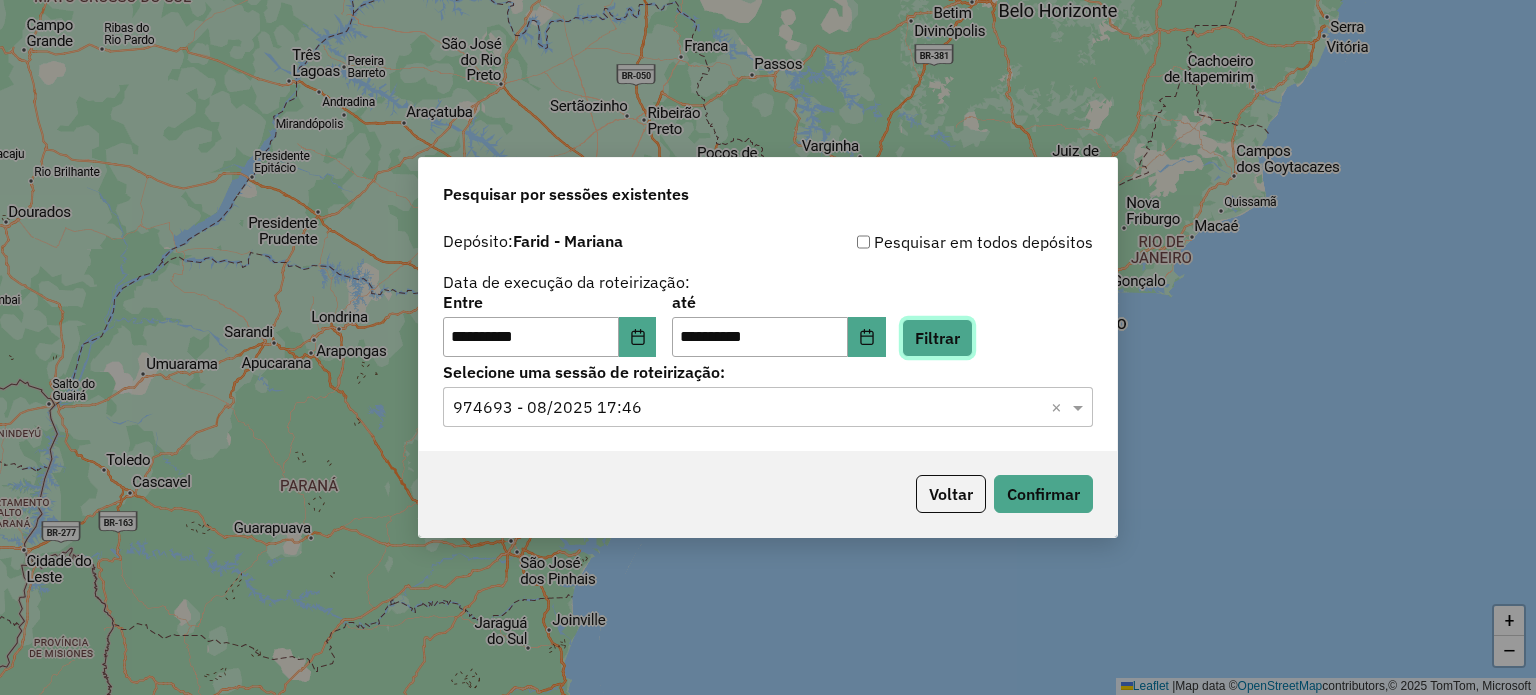 click on "Filtrar" 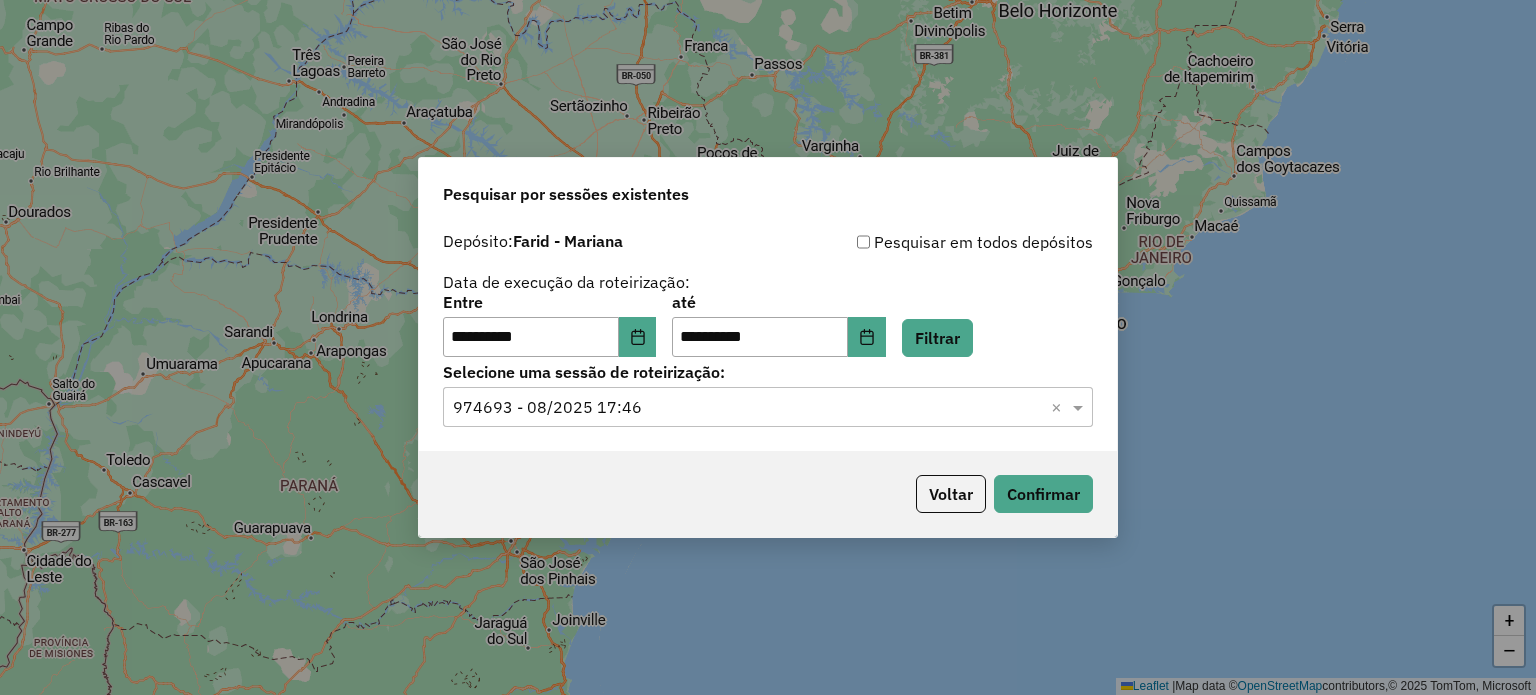 click 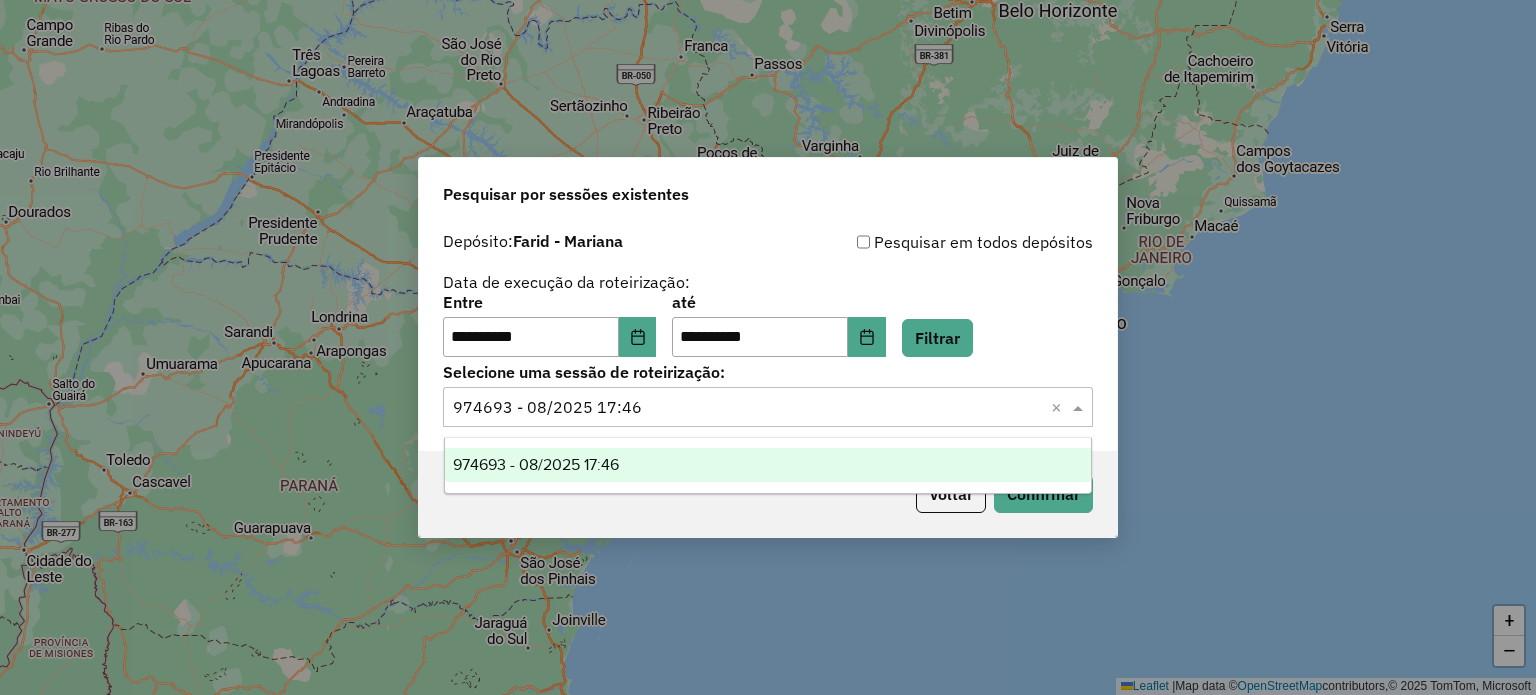 click 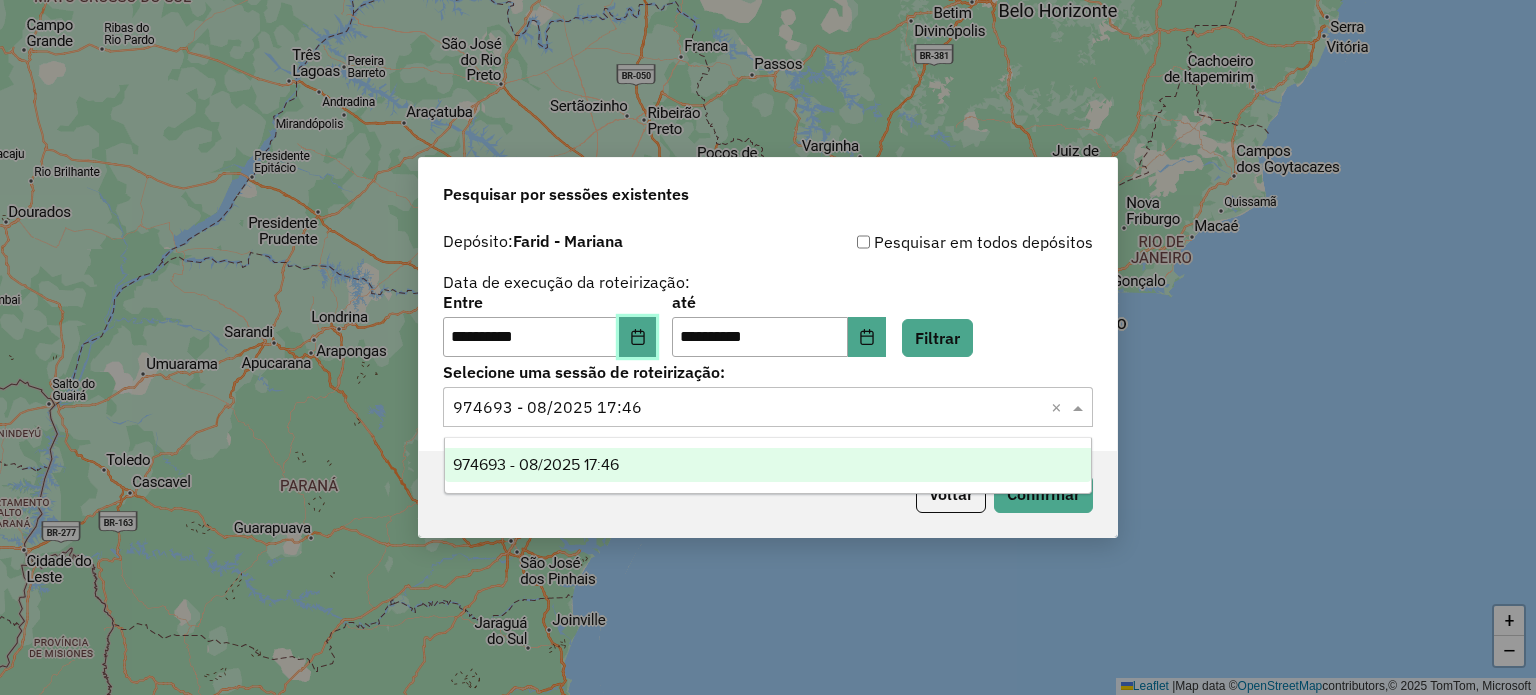 click 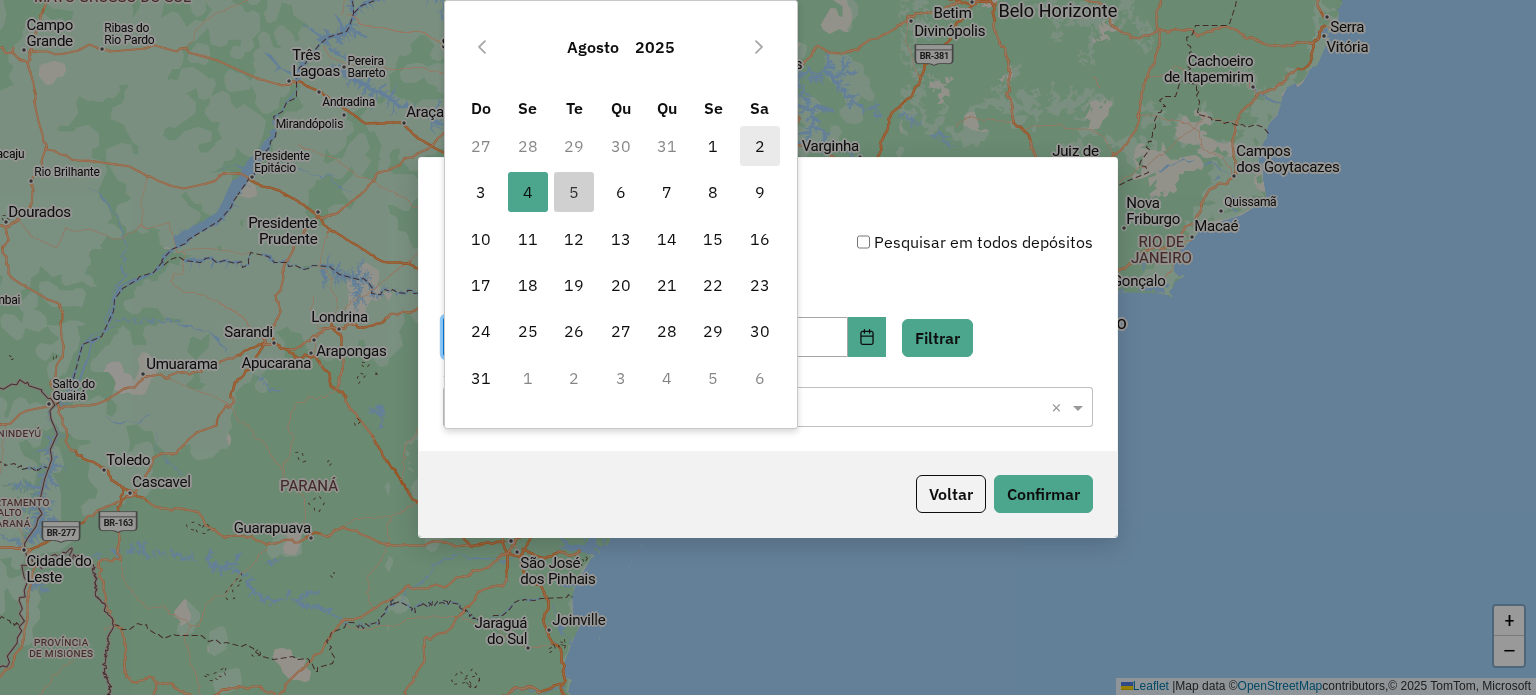 click on "2" at bounding box center [760, 146] 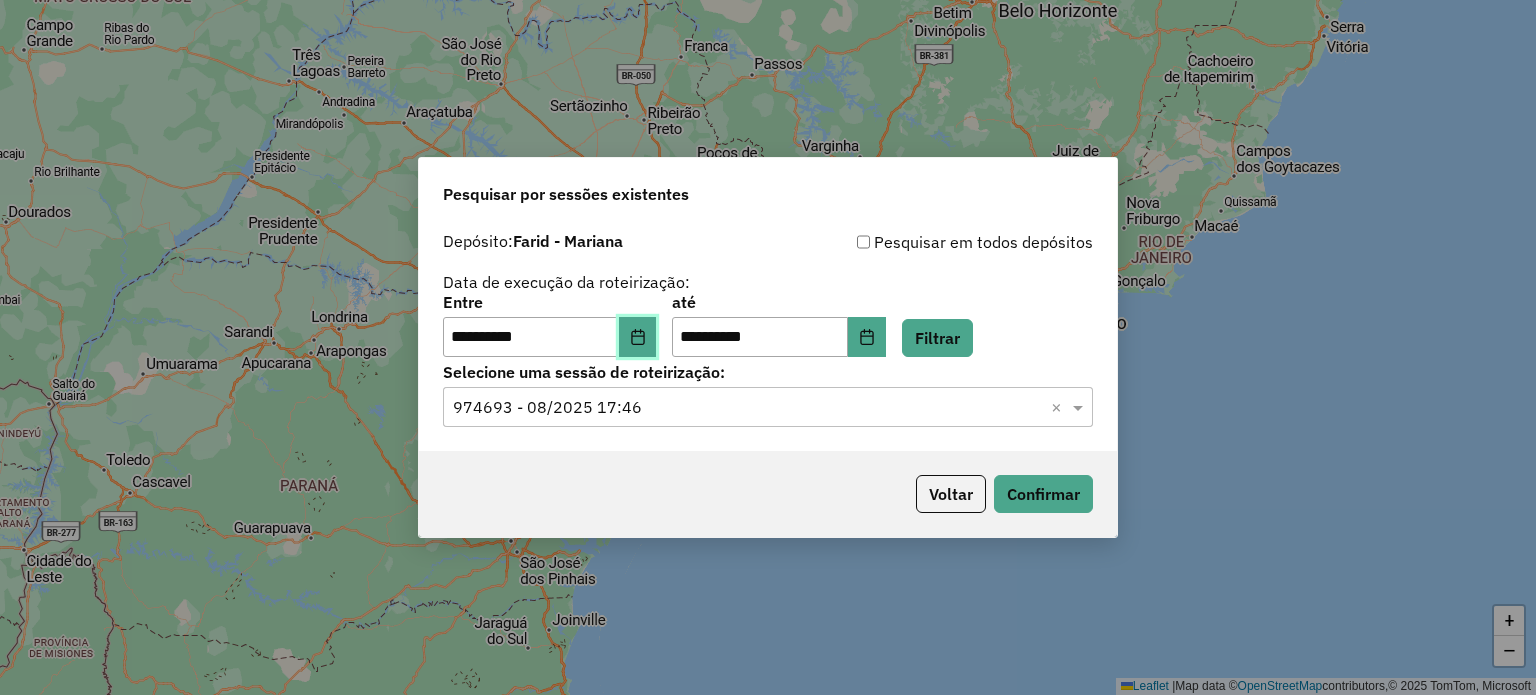 click at bounding box center (638, 337) 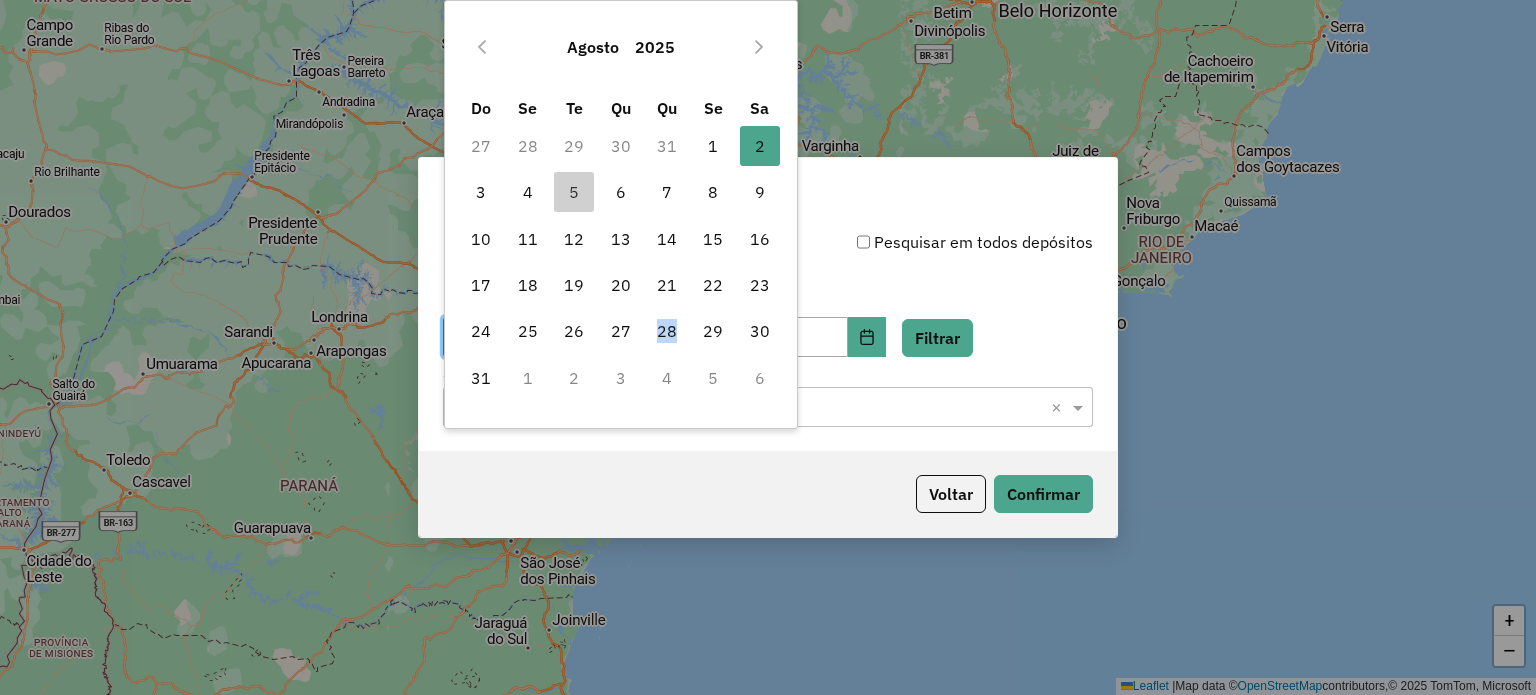 click on "28" at bounding box center (667, 331) 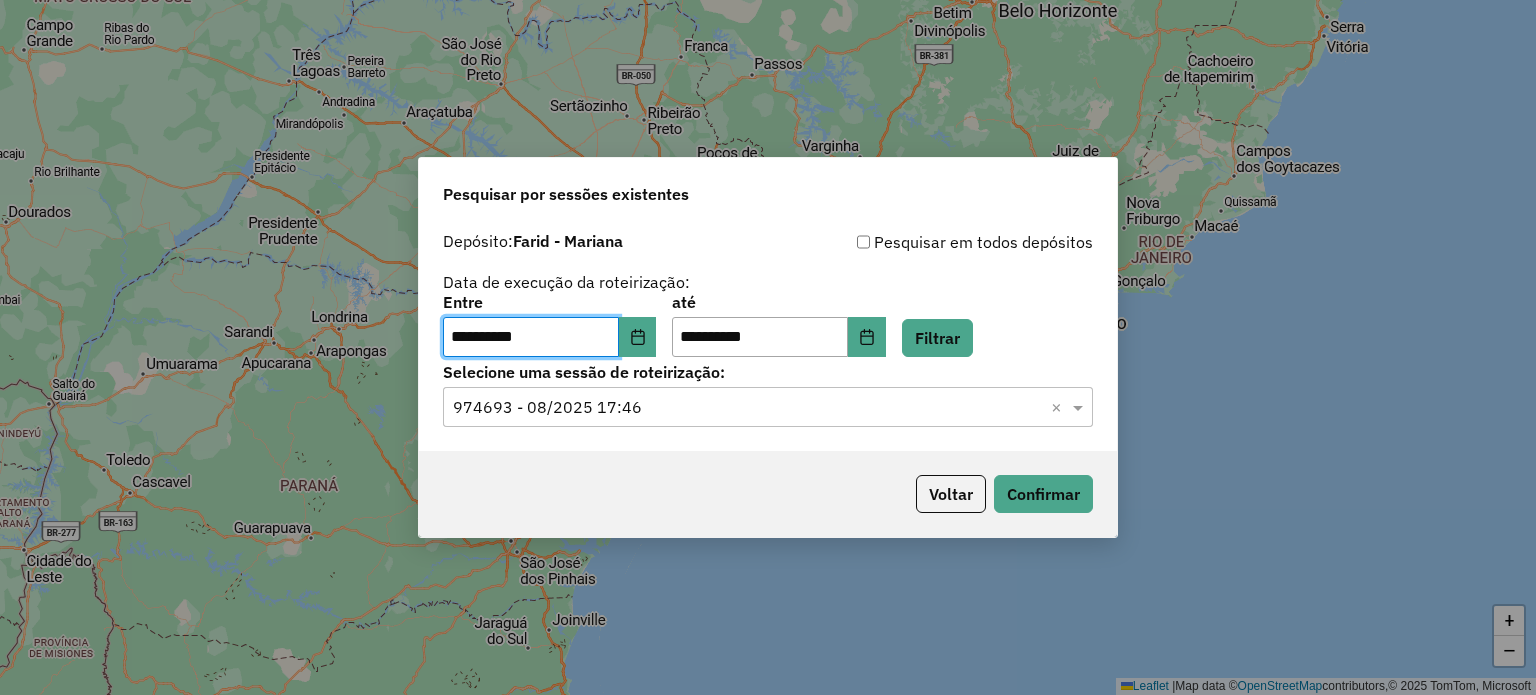 click on "**********" 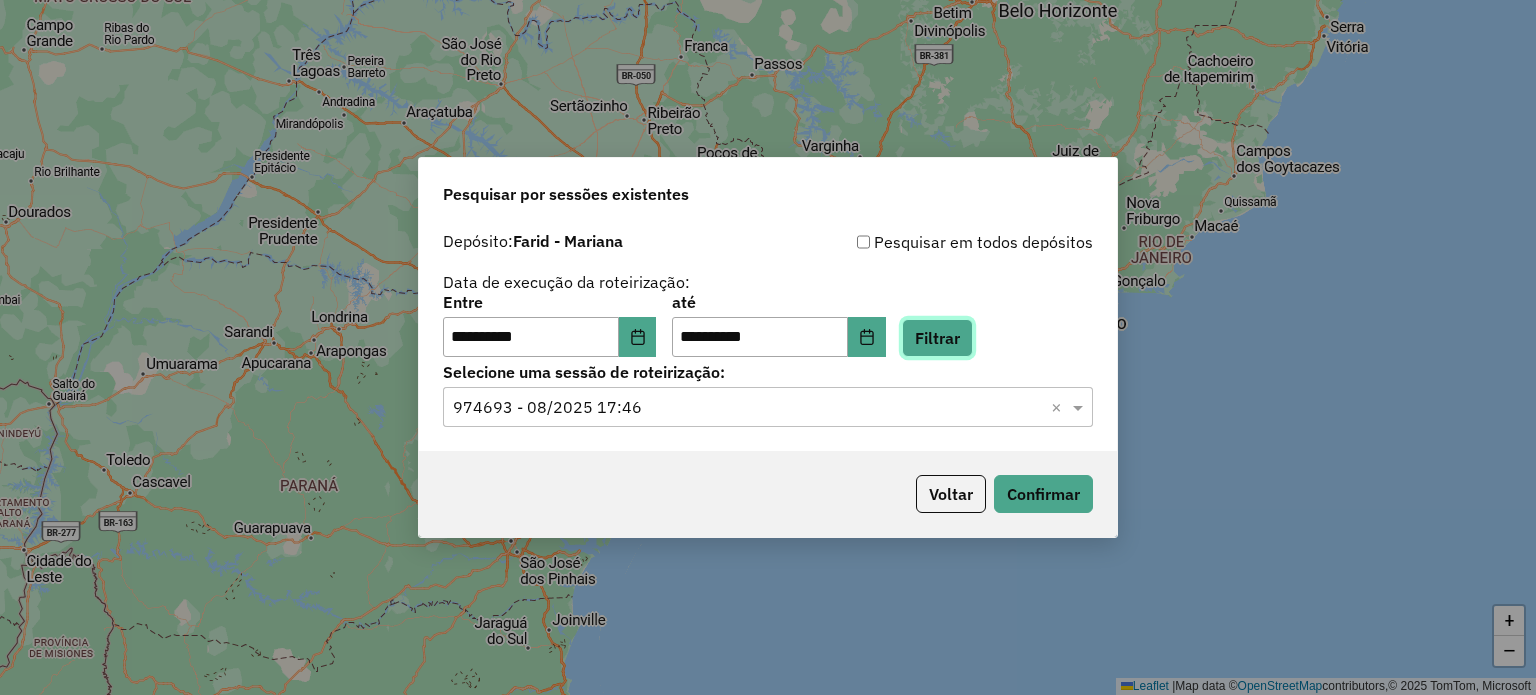 click on "Filtrar" 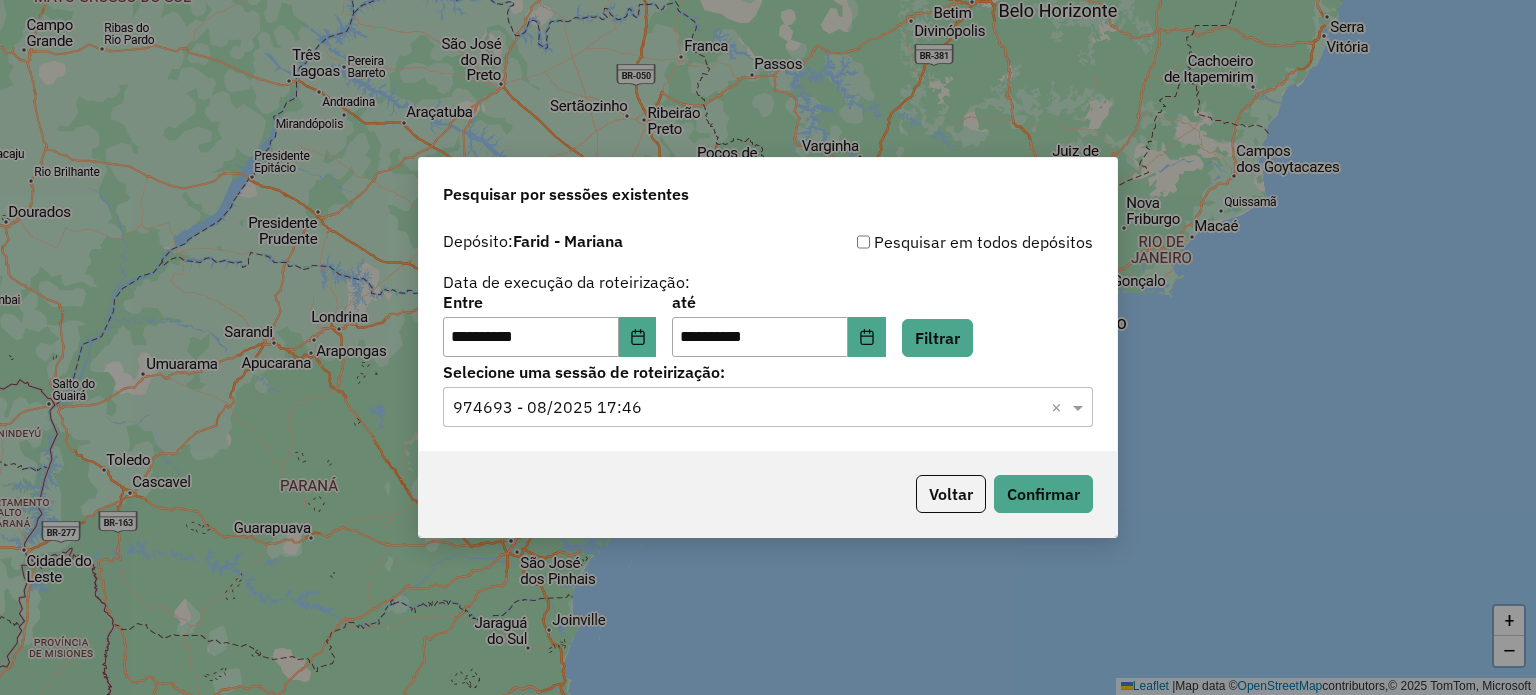 click 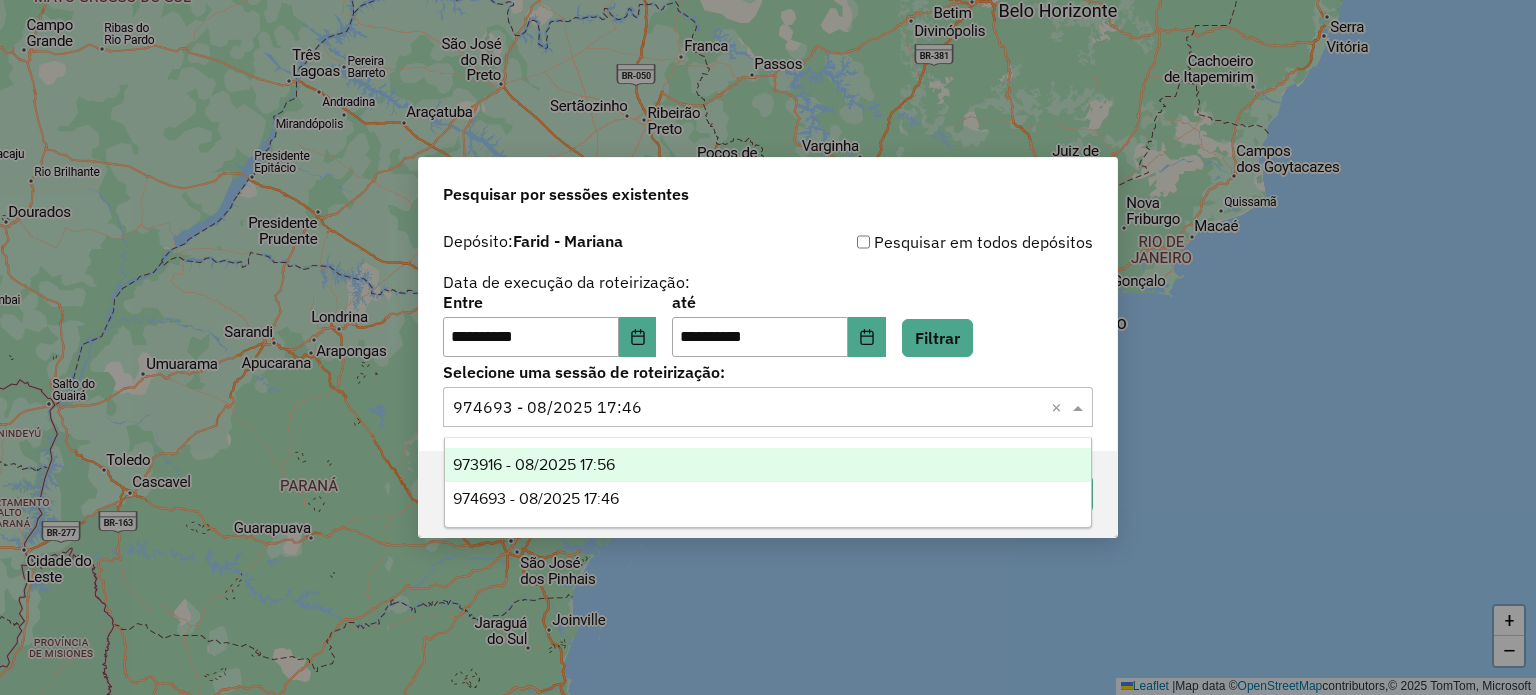 click on "973916 - 02/08/2025 17:56" at bounding box center (534, 464) 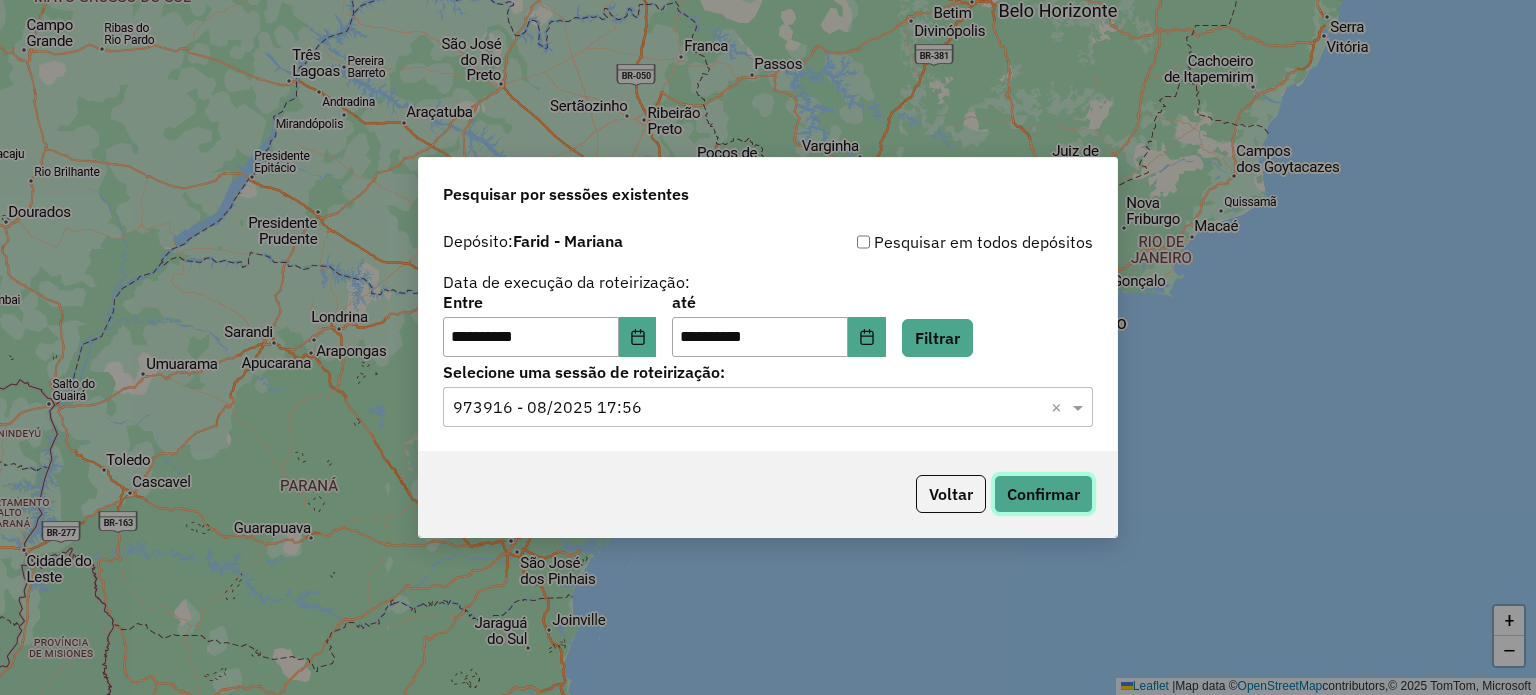 click on "Confirmar" 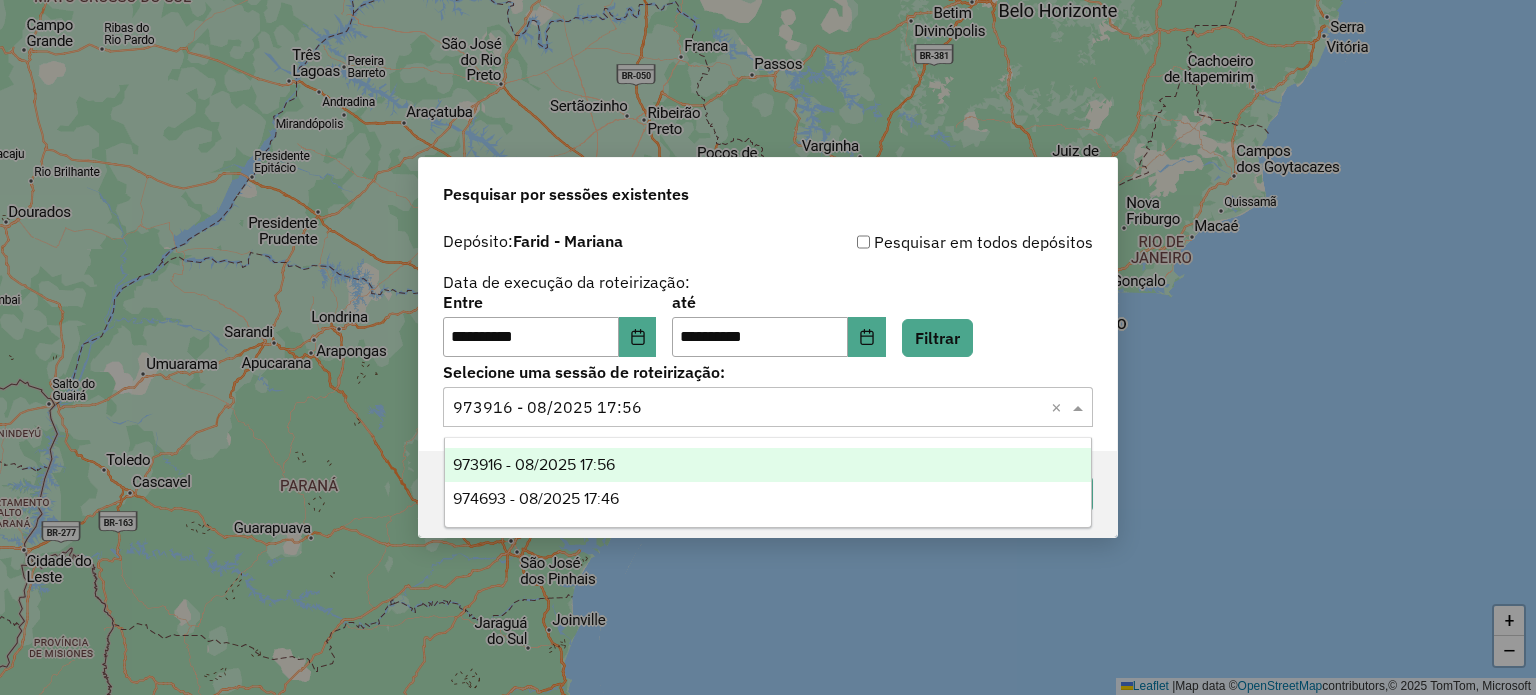 click 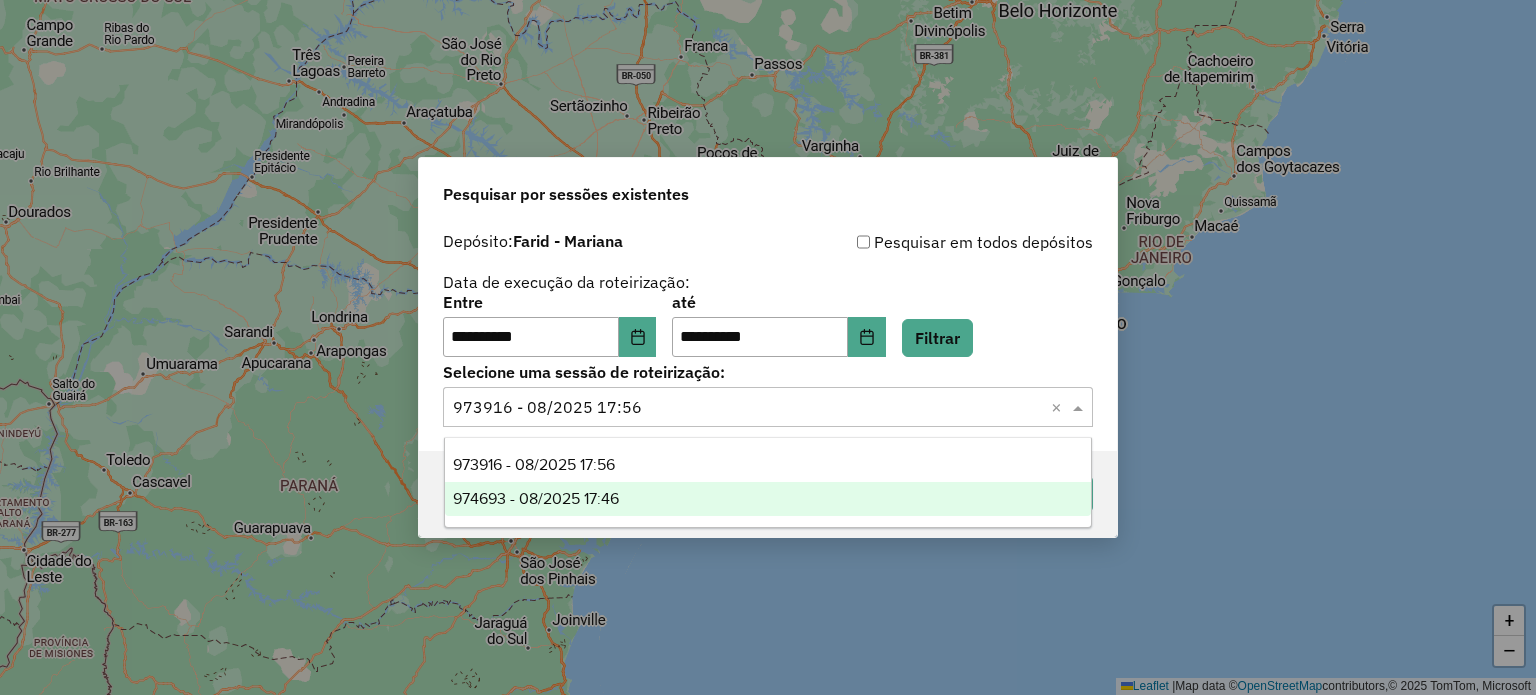 click on "974693 - 05/08/2025 17:46" at bounding box center [768, 499] 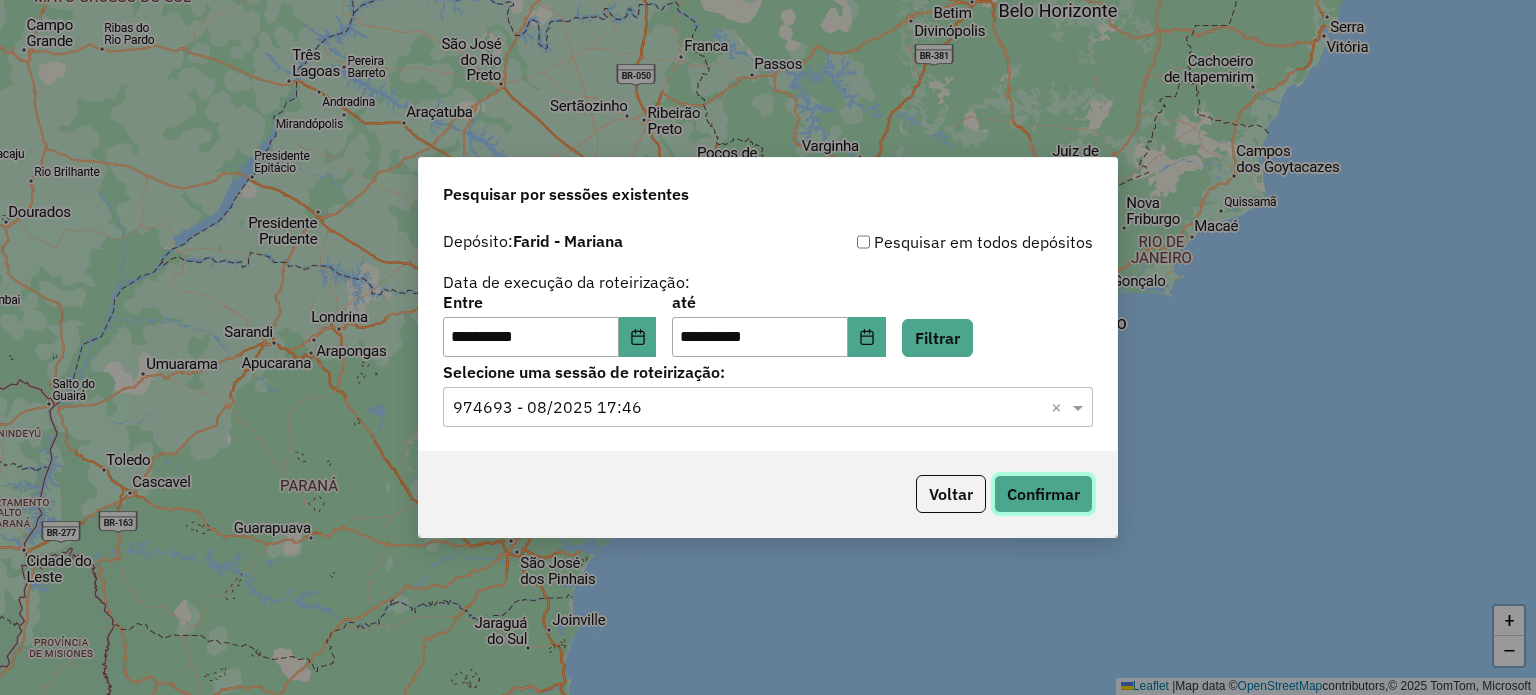 click on "Confirmar" 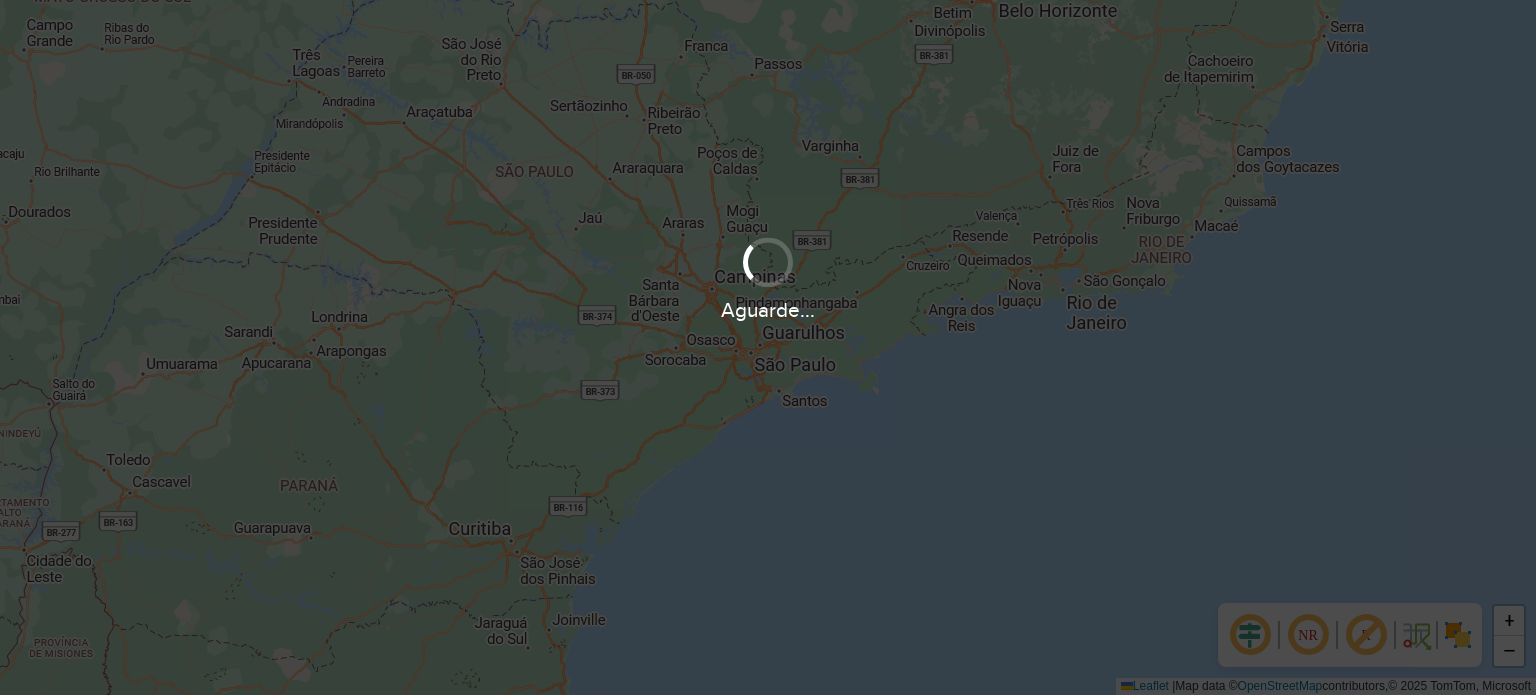 scroll, scrollTop: 0, scrollLeft: 0, axis: both 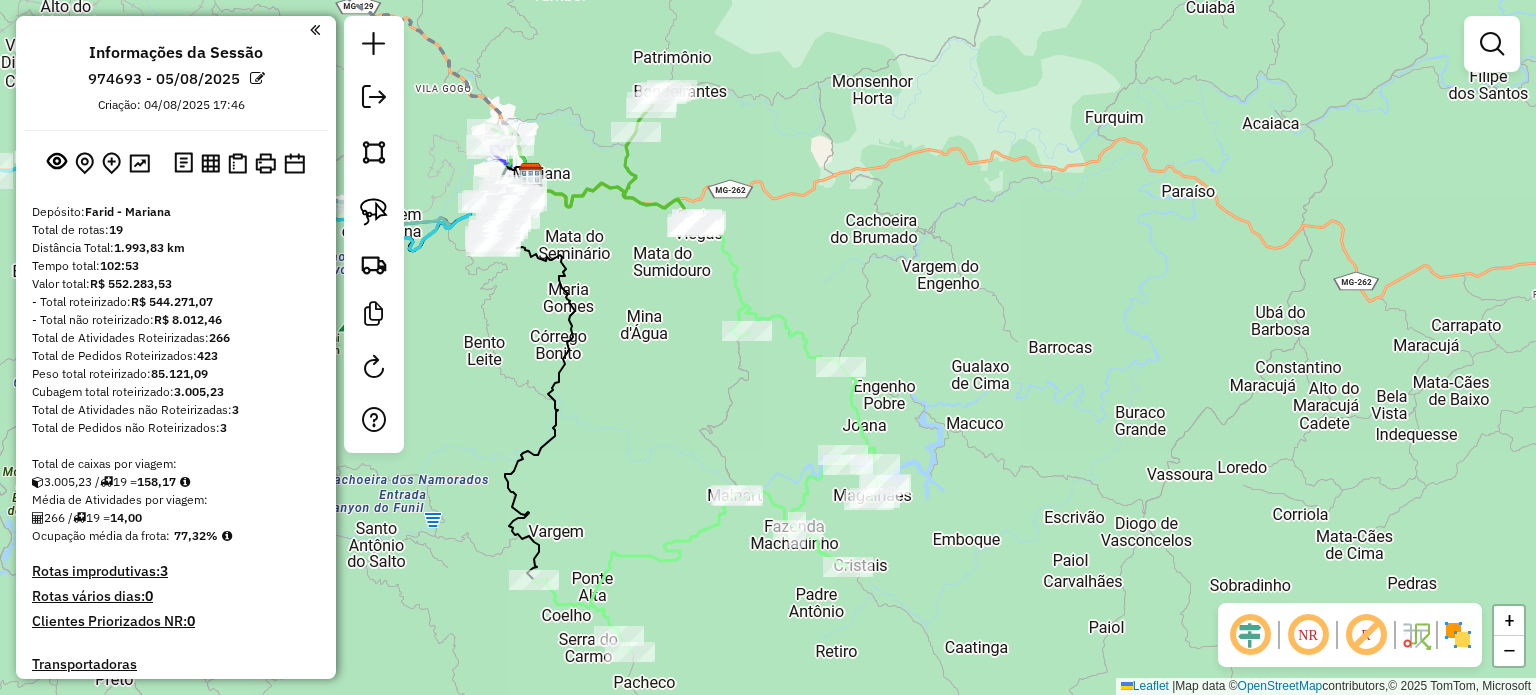 drag, startPoint x: 560, startPoint y: 358, endPoint x: 852, endPoint y: 401, distance: 295.1491 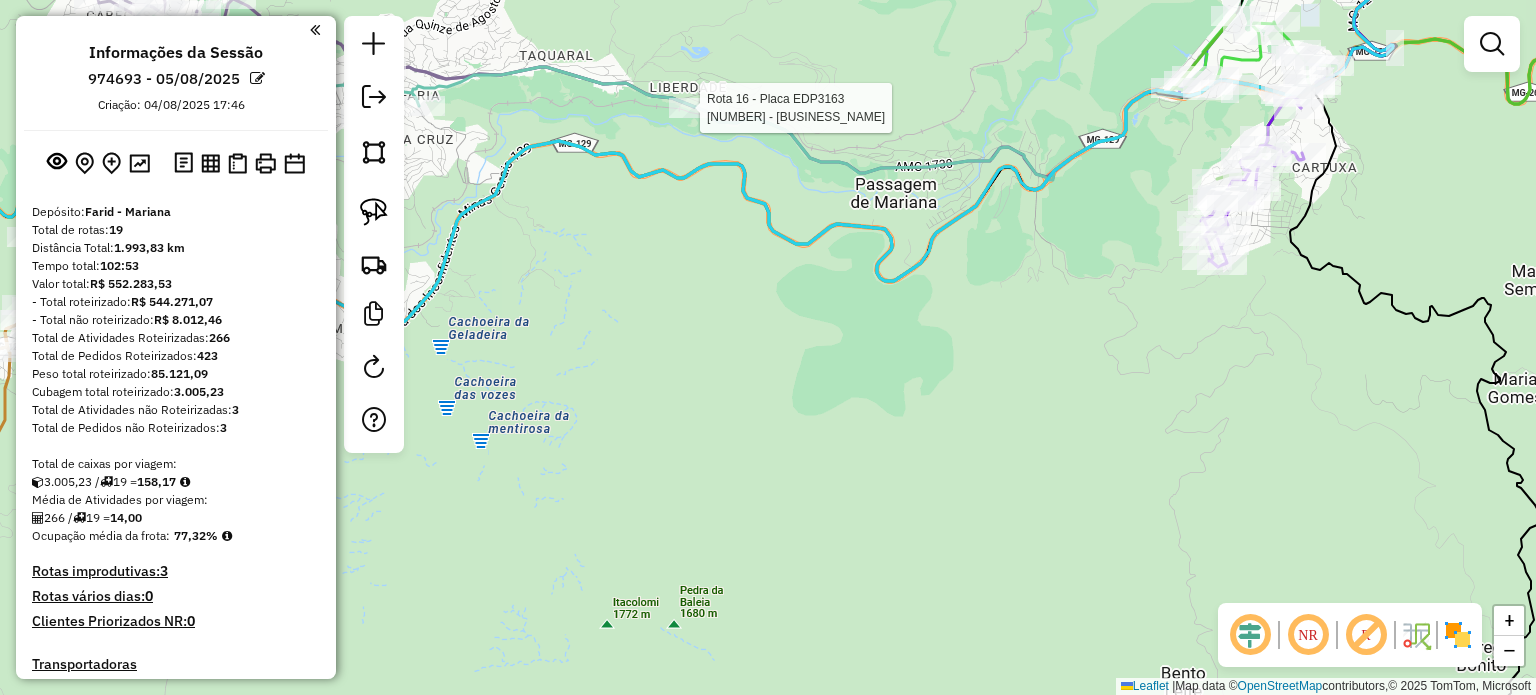 select on "**********" 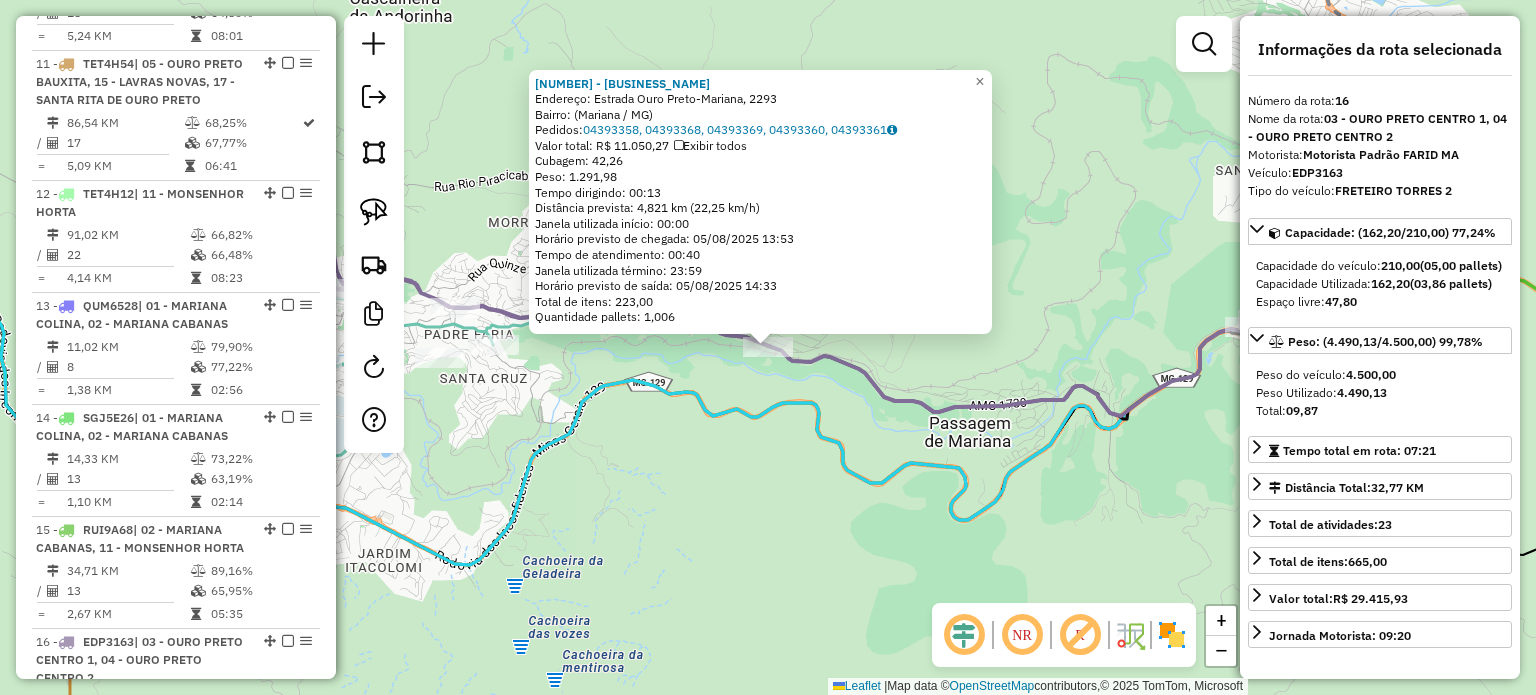 scroll, scrollTop: 2512, scrollLeft: 0, axis: vertical 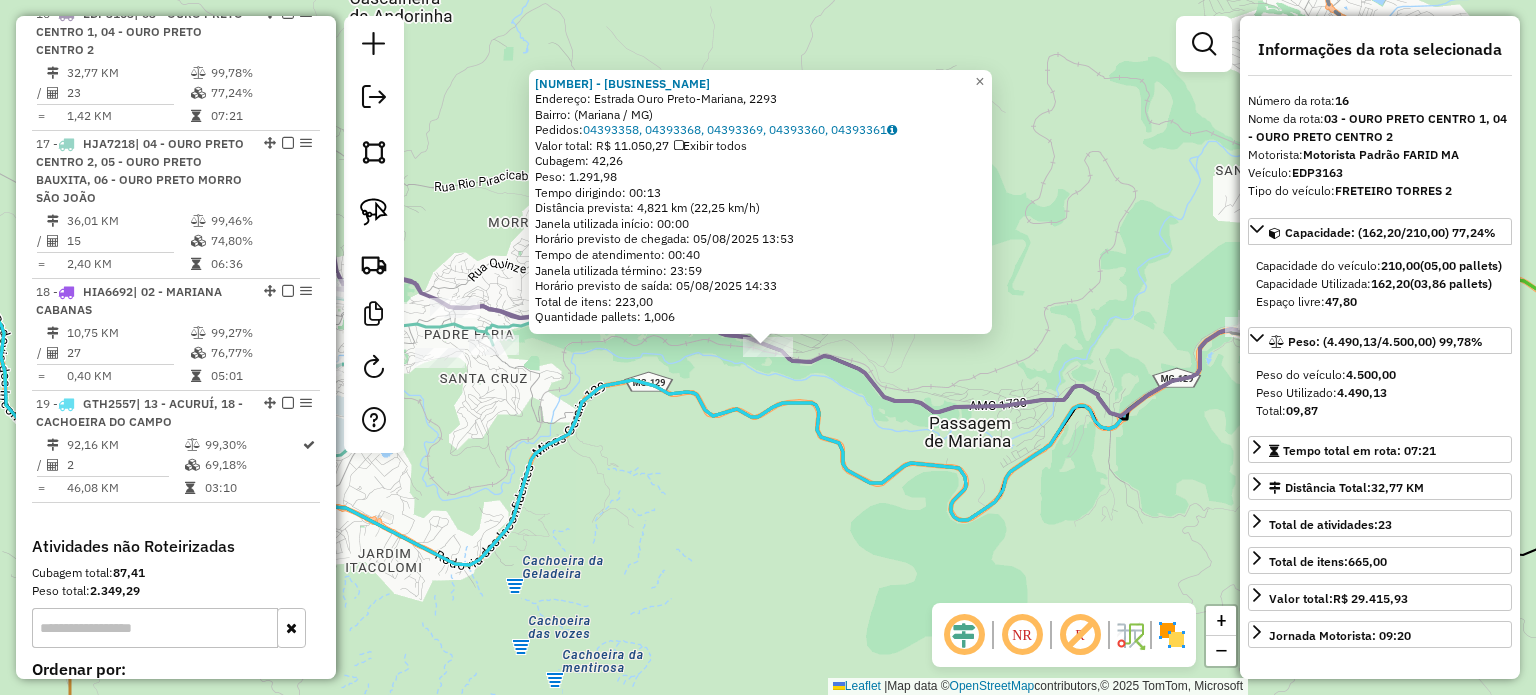 click on "19503 - SUPERMERCADO POPULAR  Endereço: Estrada Ouro Preto-Mariana, 2293   Bairro:  (Mariana / MG)   Pedidos:  04393358, 04393368, 04393369, 04393360, 04393361   Valor total: R$ 11.050,27   Exibir todos   Cubagem: 42,26  Peso: 1.291,98  Tempo dirigindo: 00:13   Distância prevista: 4,821 km (22,25 km/h)   Janela utilizada início: 00:00   Horário previsto de chegada: 05/08/2025 13:53   Tempo de atendimento: 00:40   Janela utilizada término: 23:59   Horário previsto de saída: 05/08/2025 14:33   Total de itens: 223,00   Quantidade pallets: 1,006  × Janela de atendimento Grade de atendimento Capacidade Transportadoras Veículos Cliente Pedidos  Rotas Selecione os dias de semana para filtrar as janelas de atendimento  Seg   Ter   Qua   Qui   Sex   Sáb   Dom  Informe o período da janela de atendimento: De: Até:  Filtrar exatamente a janela do cliente  Considerar janela de atendimento padrão  Selecione os dias de semana para filtrar as grades de atendimento  Seg   Ter   Qua   Qui   Sex   Sáb   Dom   De:" 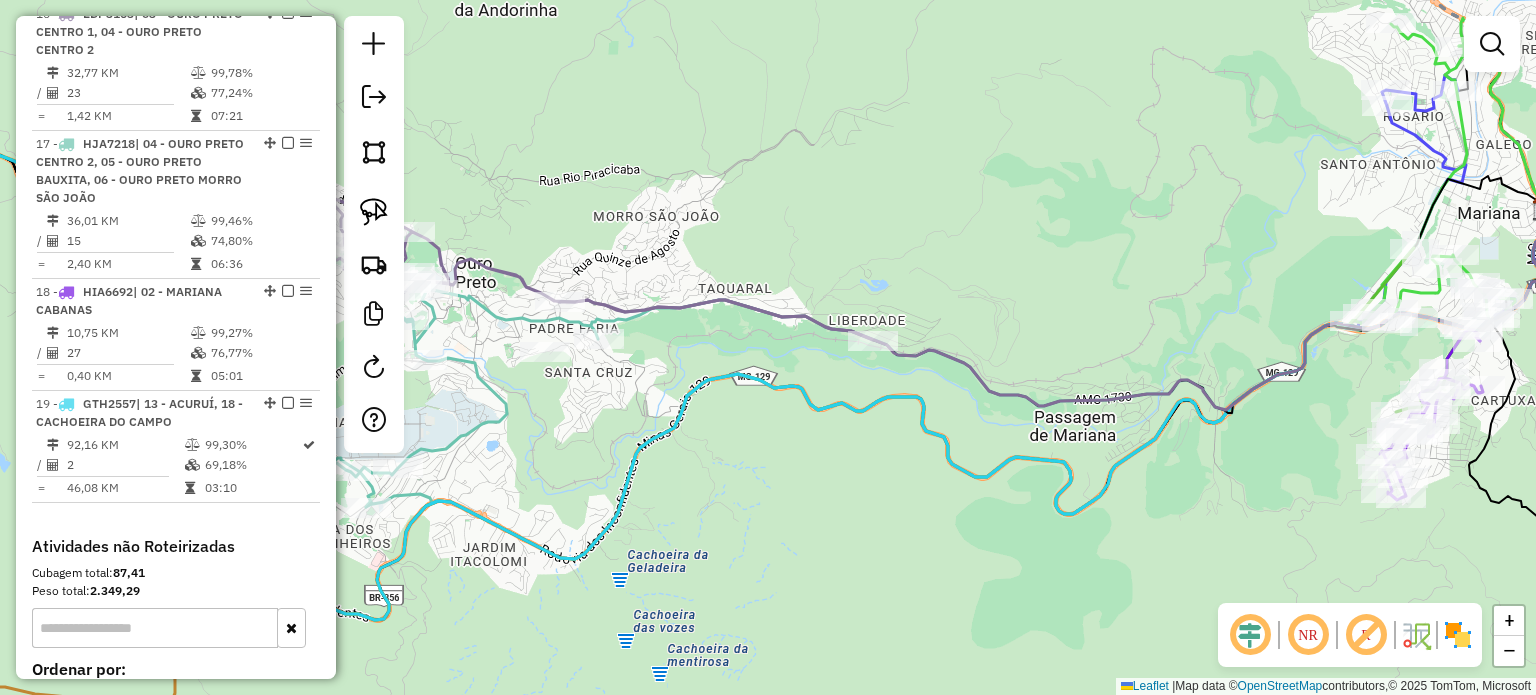 drag, startPoint x: 753, startPoint y: 402, endPoint x: 914, endPoint y: 398, distance: 161.04968 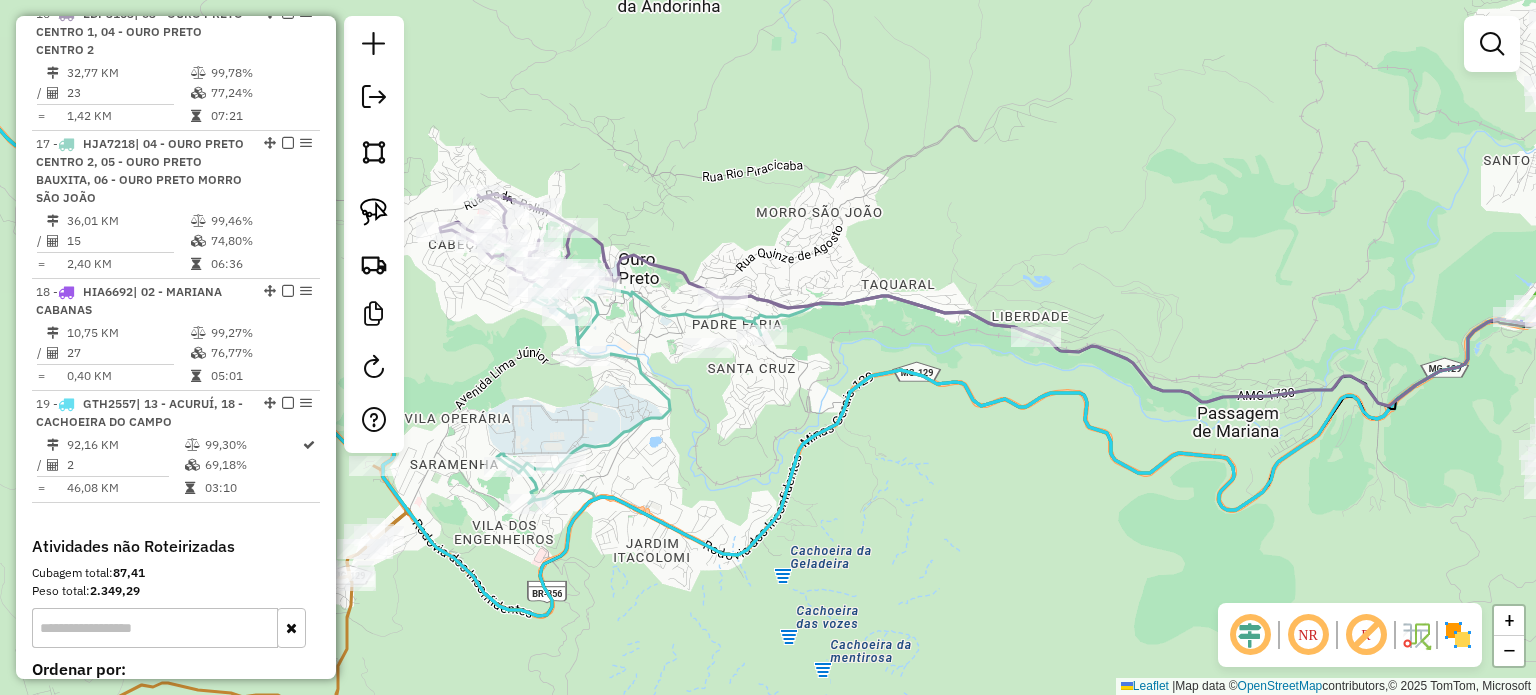 drag, startPoint x: 786, startPoint y: 458, endPoint x: 788, endPoint y: 433, distance: 25.079872 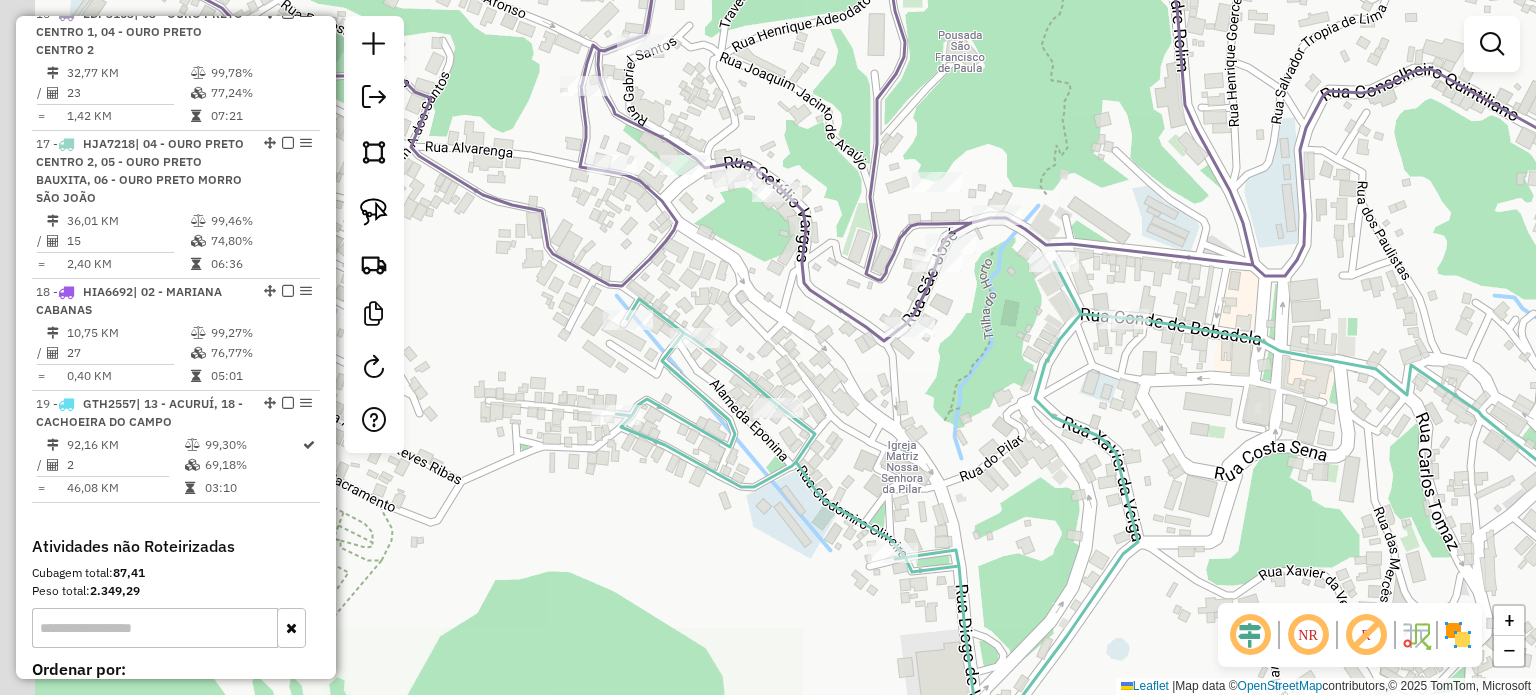 drag, startPoint x: 737, startPoint y: 303, endPoint x: 861, endPoint y: 371, distance: 141.42136 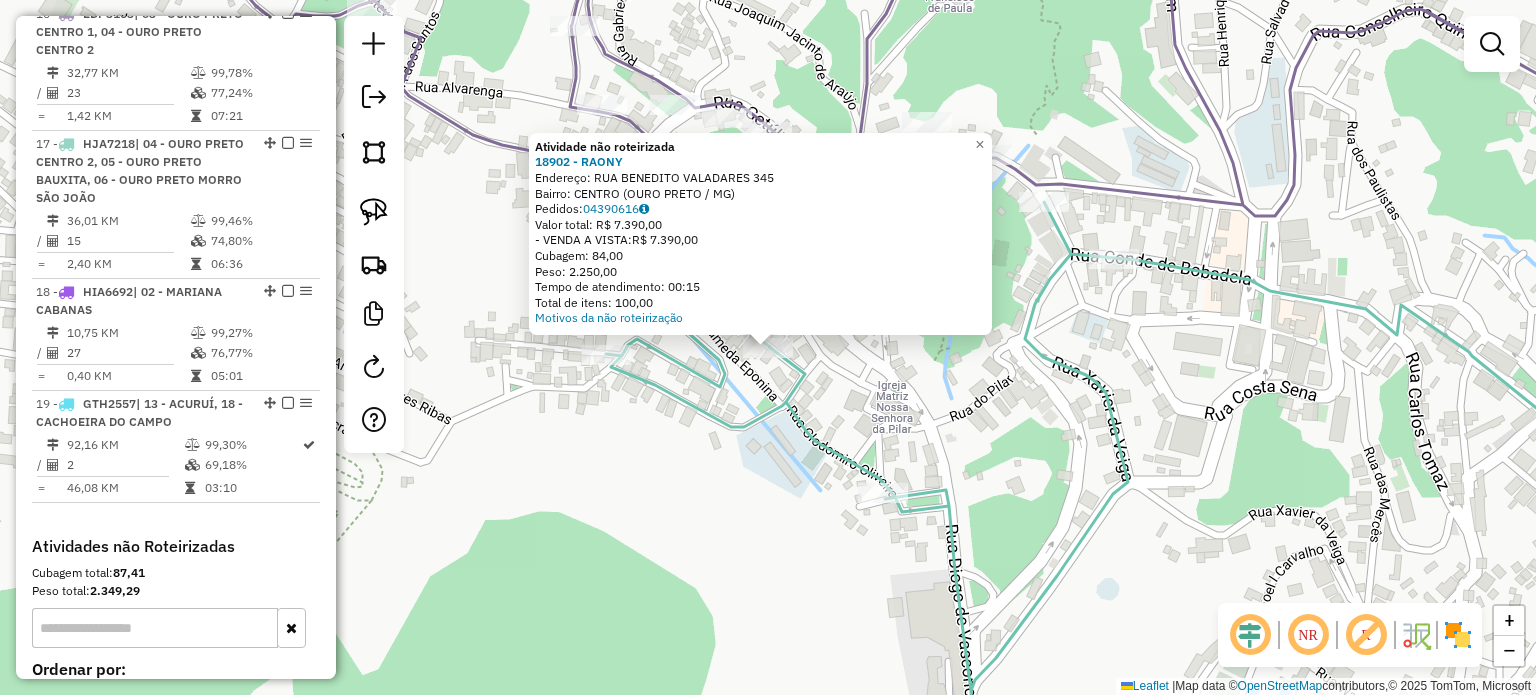 click on "Atividade não roteirizada 18902 - RAONY  Endereço:  RUA BENEDITO VALADARES 345   Bairro: CENTRO (OURO PRETO / MG)   Pedidos:  04390616   Valor total: R$ 7.390,00   - VENDA A VISTA:  R$ 7.390,00   Cubagem: 84,00   Peso: 2.250,00   Tempo de atendimento: 00:15   Total de itens: 100,00  Motivos da não roteirização × Janela de atendimento Grade de atendimento Capacidade Transportadoras Veículos Cliente Pedidos  Rotas Selecione os dias de semana para filtrar as janelas de atendimento  Seg   Ter   Qua   Qui   Sex   Sáb   Dom  Informe o período da janela de atendimento: De: Até:  Filtrar exatamente a janela do cliente  Considerar janela de atendimento padrão  Selecione os dias de semana para filtrar as grades de atendimento  Seg   Ter   Qua   Qui   Sex   Sáb   Dom   Considerar clientes sem dia de atendimento cadastrado  Clientes fora do dia de atendimento selecionado Filtrar as atividades entre os valores definidos abaixo:  Peso mínimo:   Peso máximo:   Cubagem mínima:   Cubagem máxima:   De:   Até:" 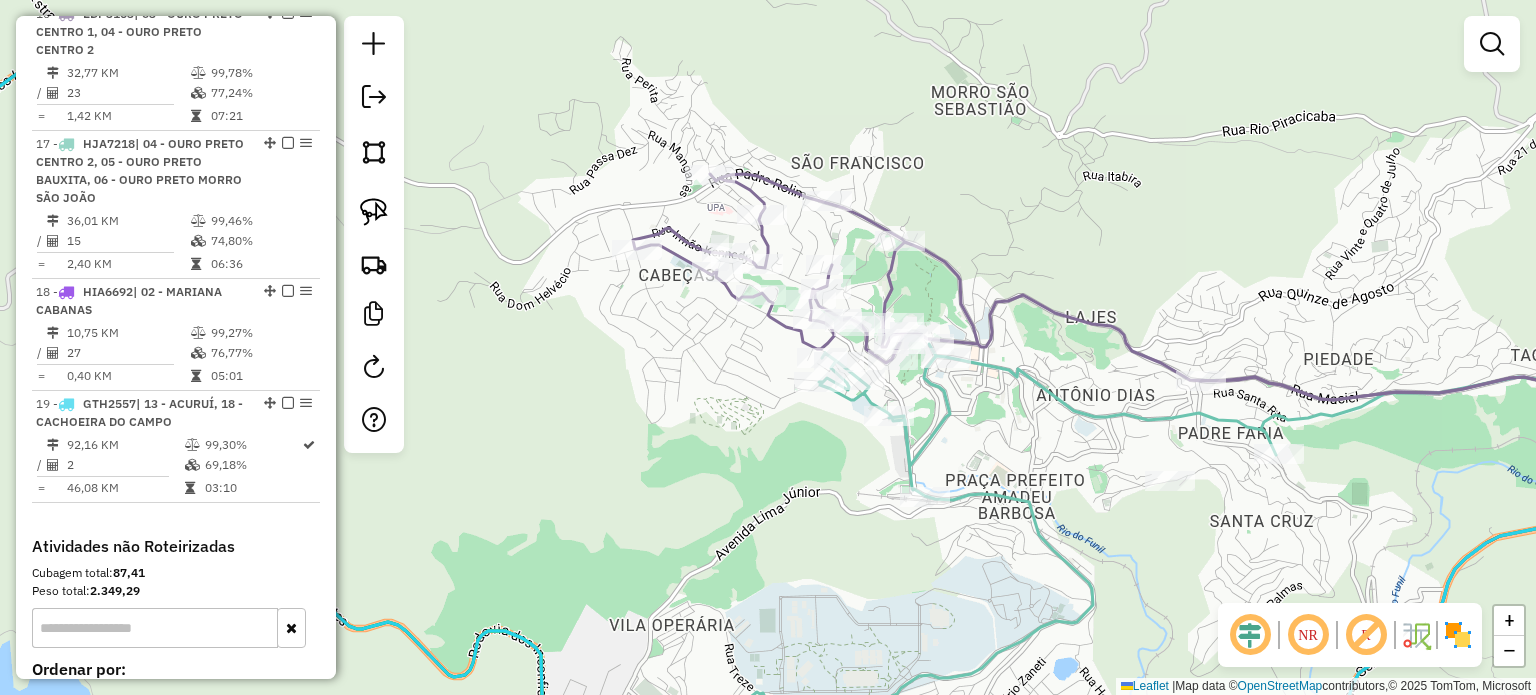drag, startPoint x: 998, startPoint y: 421, endPoint x: 824, endPoint y: 341, distance: 191.5098 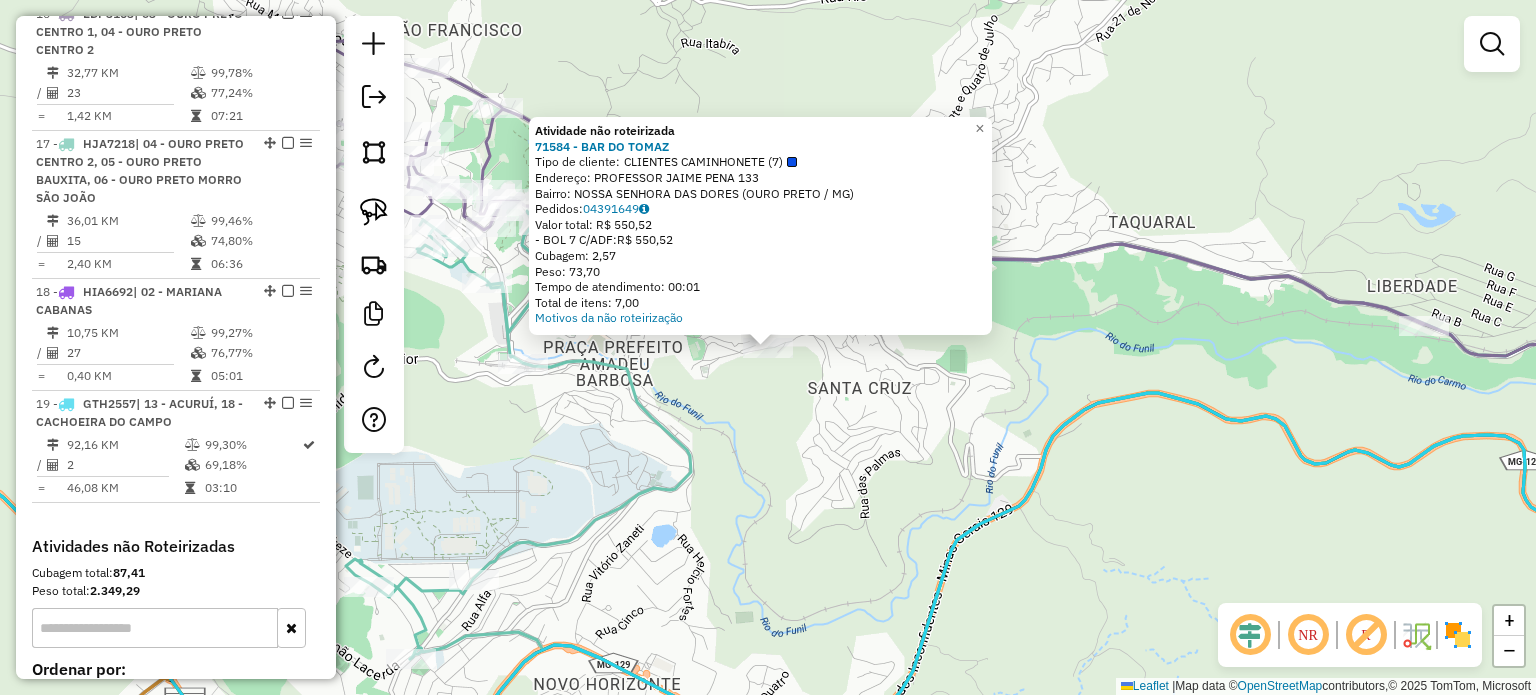 click on "Atividade não roteirizada 71584 - BAR DO TOMAZ  Tipo de cliente:   CLIENTES CAMINHONETE (7)   Endereço:  PROFESSOR JAIME PENA 133   Bairro: NOSSA SENHORA DAS DORES (OURO PRETO / MG)   Pedidos:  04391649   Valor total: R$ 550,52   - BOL 7 C/ADF:  R$ 550,52   Cubagem: 2,57   Peso: 73,70   Tempo de atendimento: 00:01   Total de itens: 7,00  Motivos da não roteirização × Janela de atendimento Grade de atendimento Capacidade Transportadoras Veículos Cliente Pedidos  Rotas Selecione os dias de semana para filtrar as janelas de atendimento  Seg   Ter   Qua   Qui   Sex   Sáb   Dom  Informe o período da janela de atendimento: De: Até:  Filtrar exatamente a janela do cliente  Considerar janela de atendimento padrão  Selecione os dias de semana para filtrar as grades de atendimento  Seg   Ter   Qua   Qui   Sex   Sáb   Dom   Considerar clientes sem dia de atendimento cadastrado  Clientes fora do dia de atendimento selecionado Filtrar as atividades entre os valores definidos abaixo:  Peso mínimo:   De:   De:" 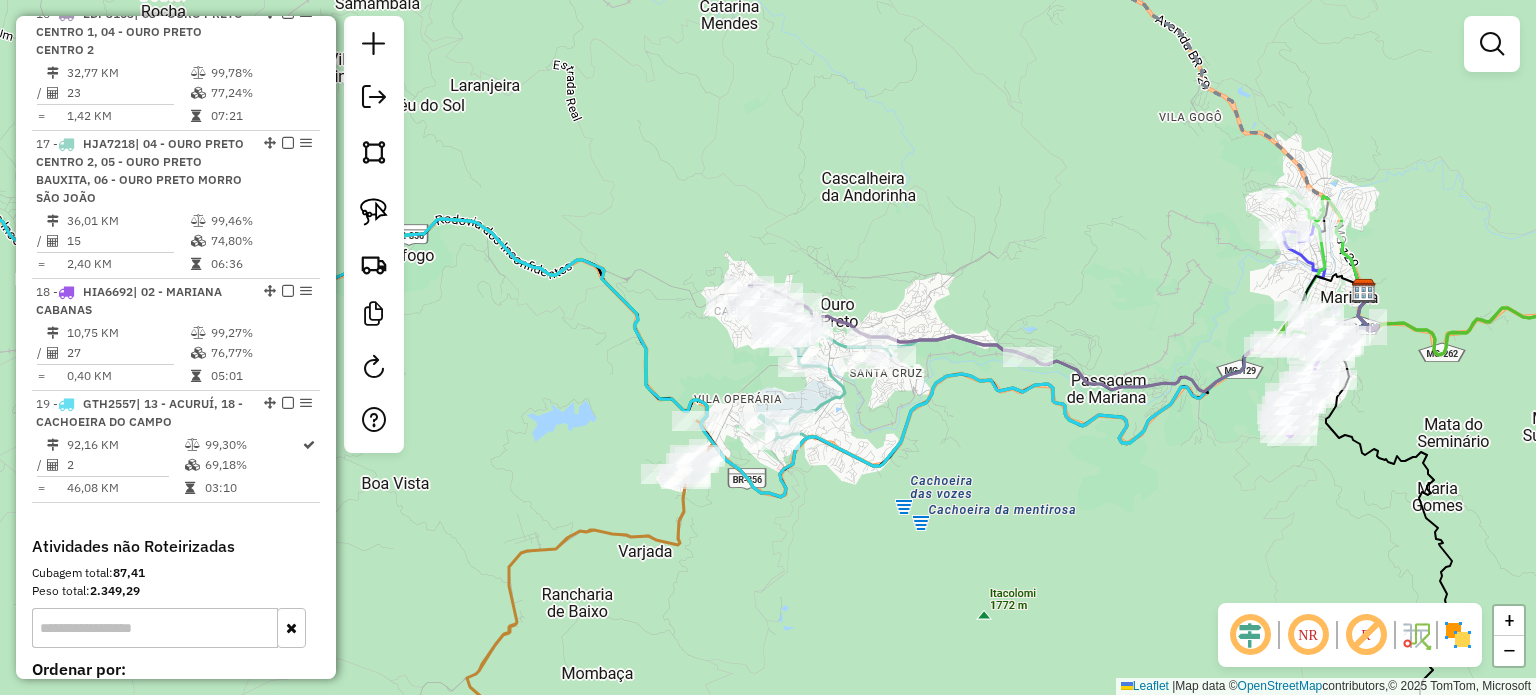 drag, startPoint x: 960, startPoint y: 504, endPoint x: 994, endPoint y: 495, distance: 35.17101 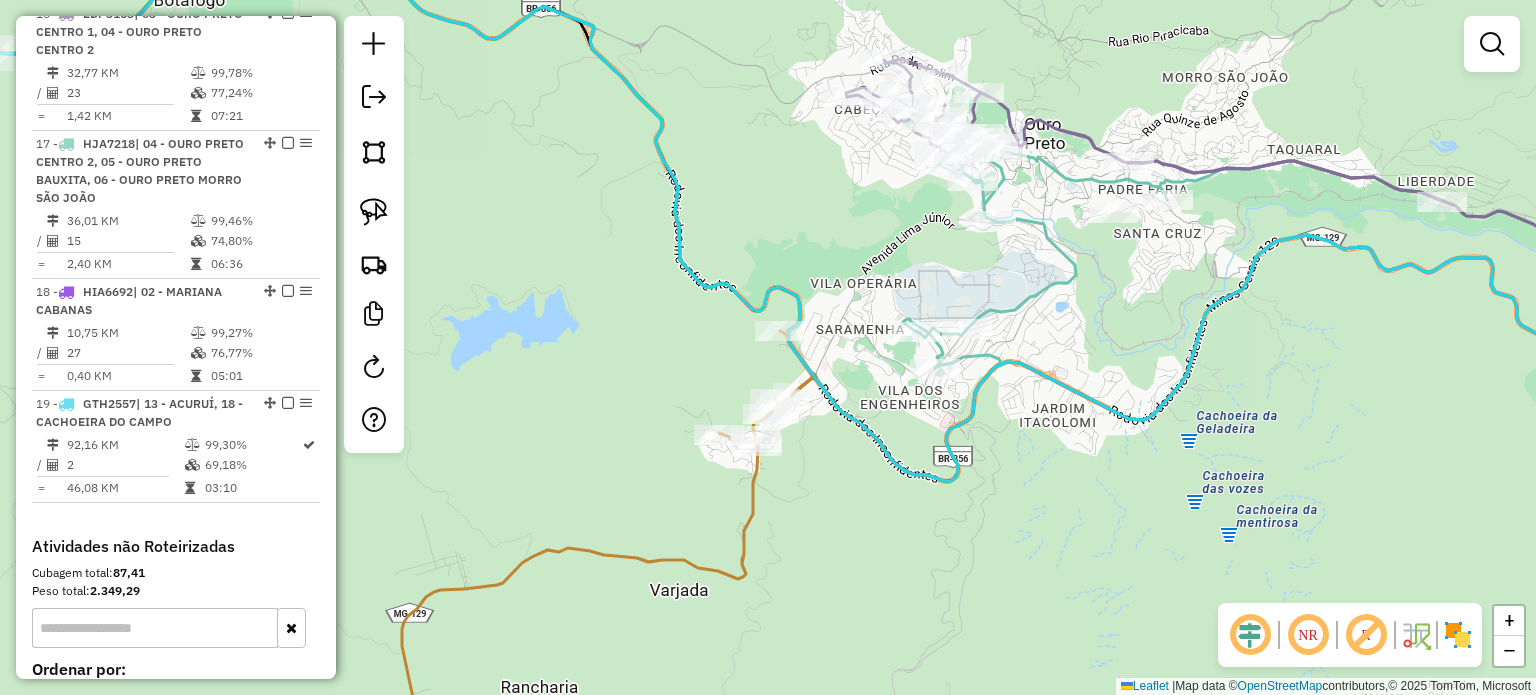 click 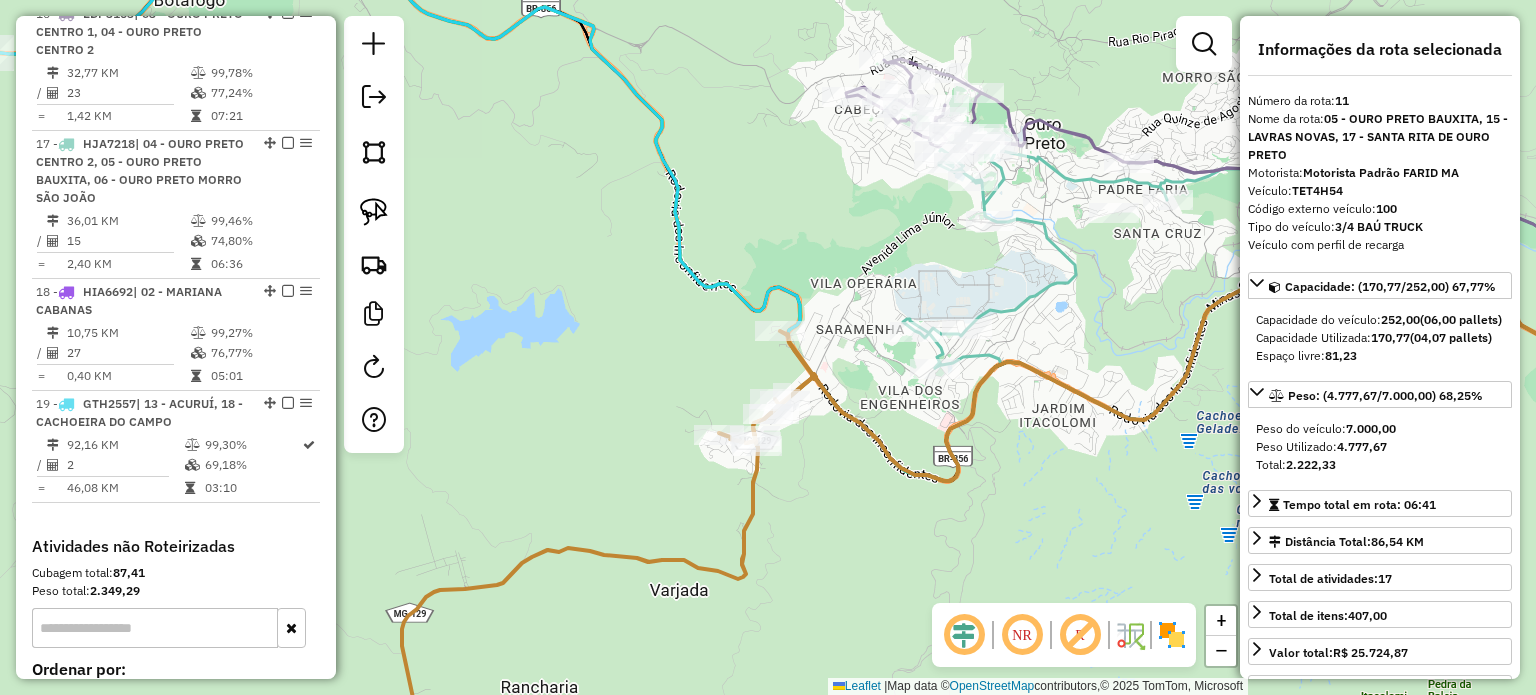 scroll, scrollTop: 1916, scrollLeft: 0, axis: vertical 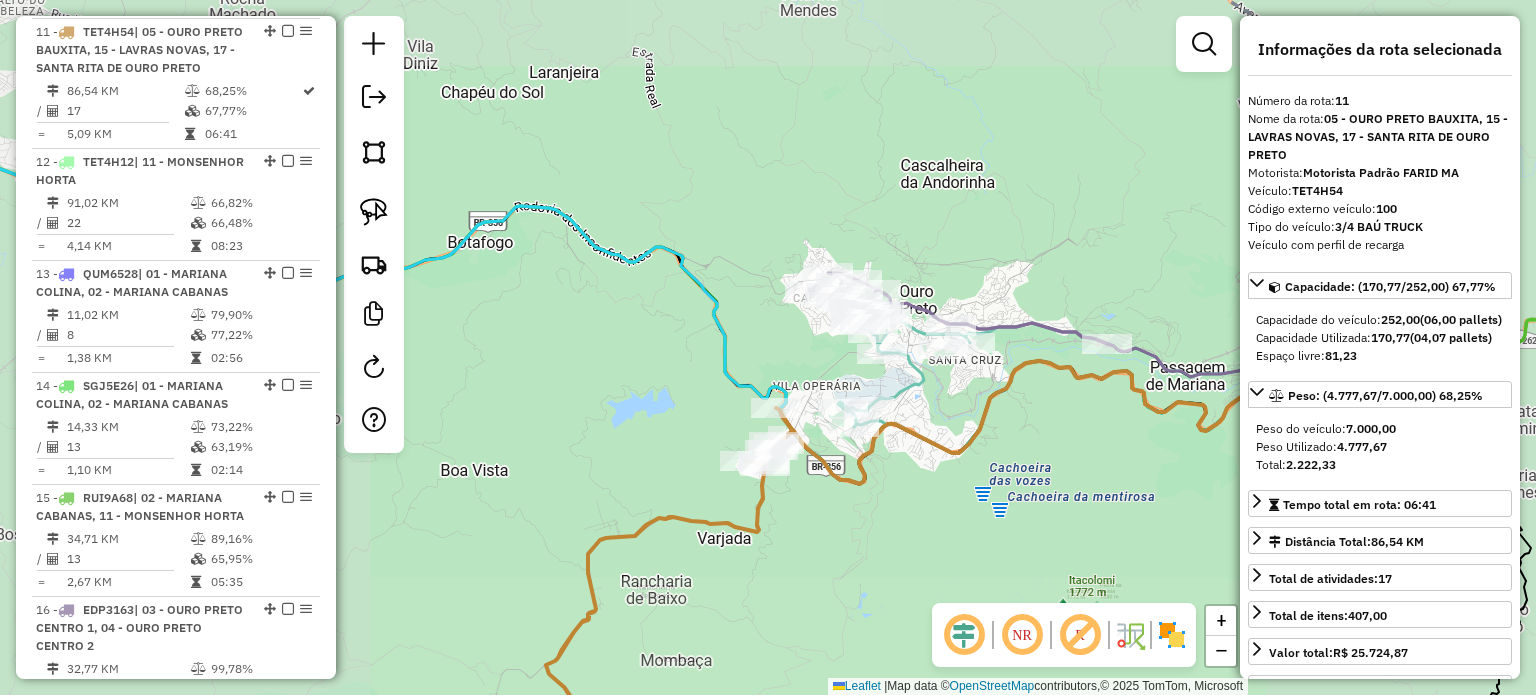 click on "Janela de atendimento Grade de atendimento Capacidade Transportadoras Veículos Cliente Pedidos  Rotas Selecione os dias de semana para filtrar as janelas de atendimento  Seg   Ter   Qua   Qui   Sex   Sáb   Dom  Informe o período da janela de atendimento: De: Até:  Filtrar exatamente a janela do cliente  Considerar janela de atendimento padrão  Selecione os dias de semana para filtrar as grades de atendimento  Seg   Ter   Qua   Qui   Sex   Sáb   Dom   Considerar clientes sem dia de atendimento cadastrado  Clientes fora do dia de atendimento selecionado Filtrar as atividades entre os valores definidos abaixo:  Peso mínimo:   Peso máximo:   Cubagem mínima:   Cubagem máxima:   De:   Até:  Filtrar as atividades entre o tempo de atendimento definido abaixo:  De:   Até:   Considerar capacidade total dos clientes não roteirizados Transportadora: Selecione um ou mais itens Tipo de veículo: Selecione um ou mais itens Veículo: Selecione um ou mais itens Motorista: Selecione um ou mais itens Nome: Rótulo:" 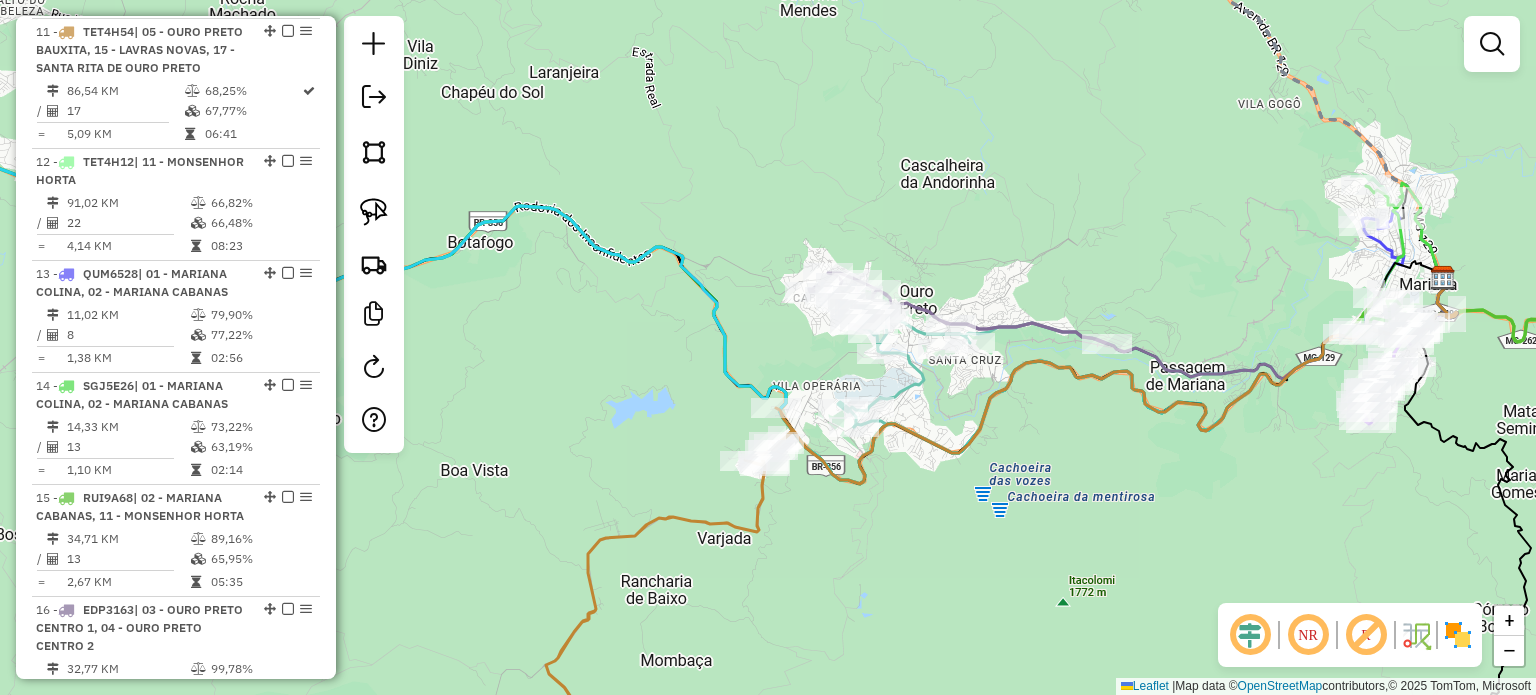 drag, startPoint x: 496, startPoint y: 425, endPoint x: 748, endPoint y: 431, distance: 252.07141 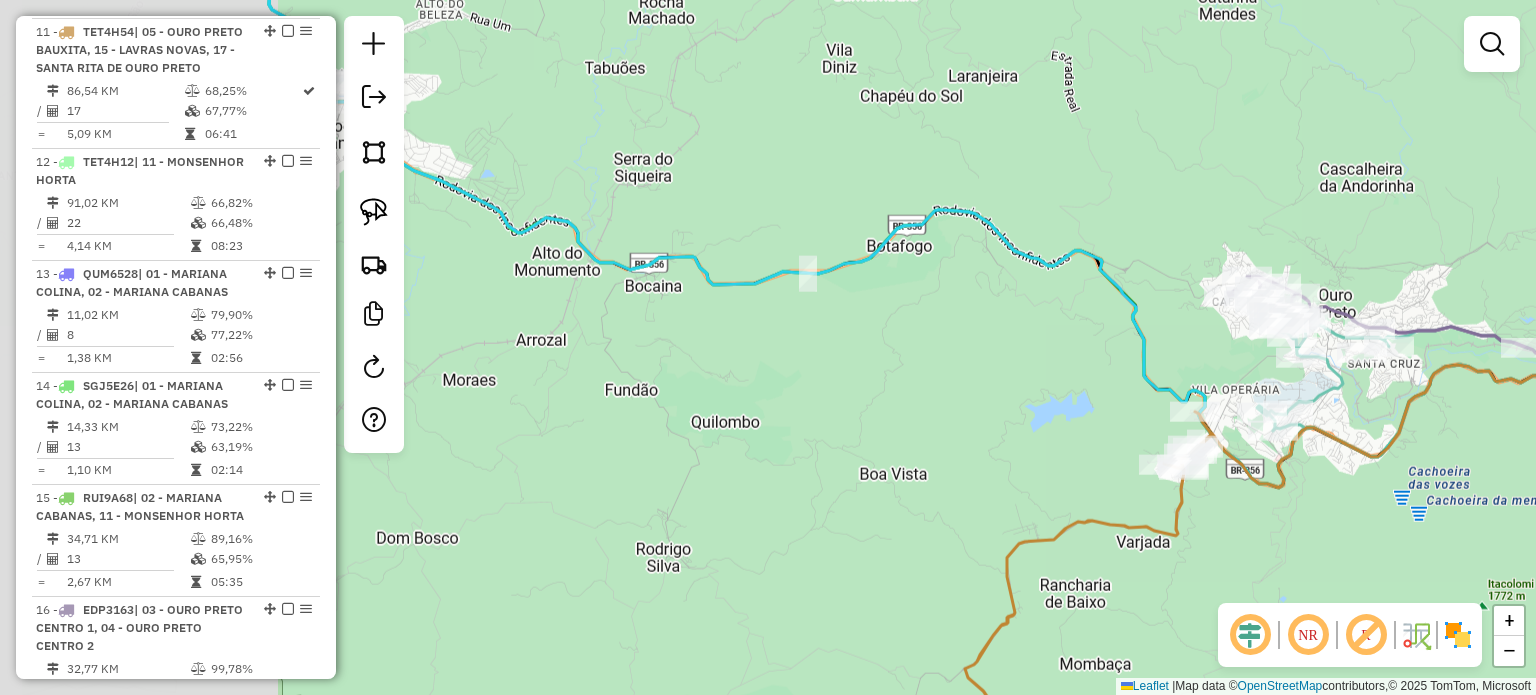 drag, startPoint x: 702, startPoint y: 423, endPoint x: 766, endPoint y: 417, distance: 64.28063 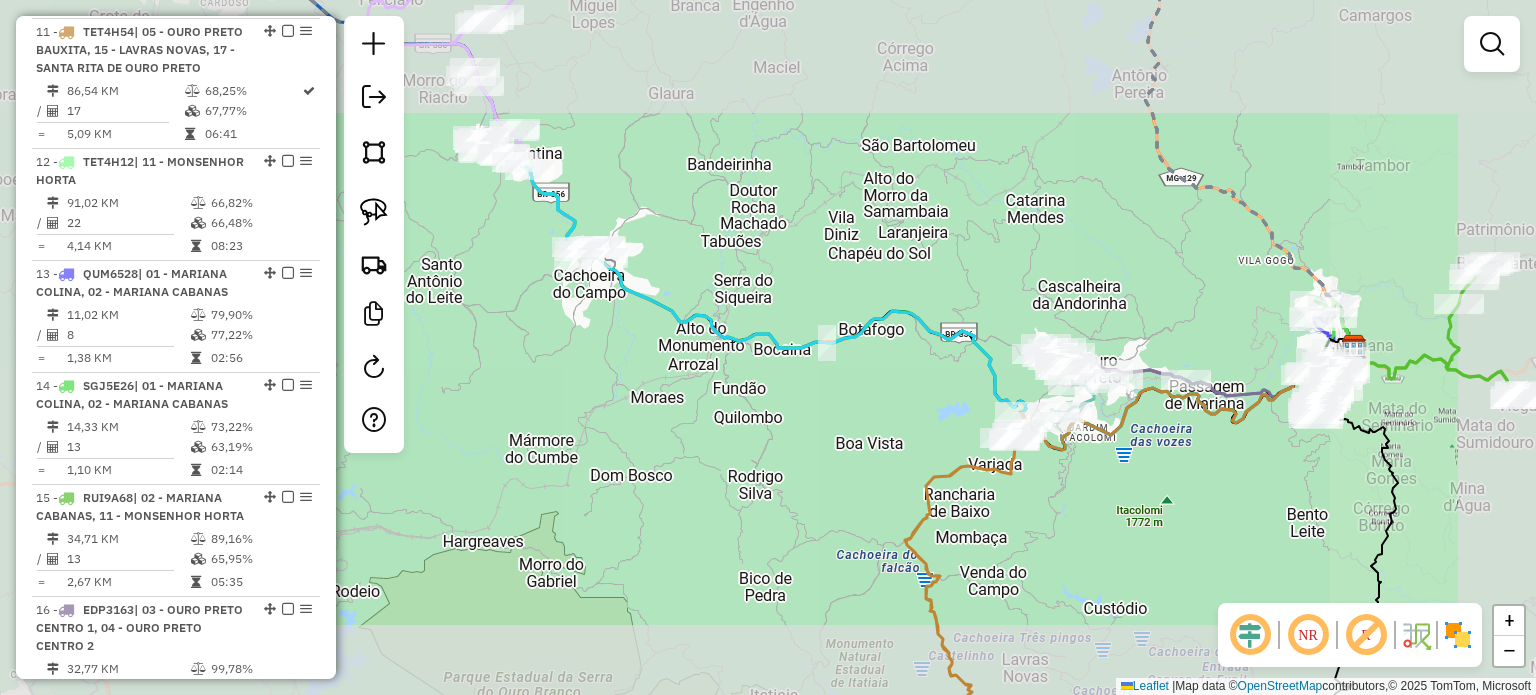 drag, startPoint x: 600, startPoint y: 391, endPoint x: 732, endPoint y: 416, distance: 134.34657 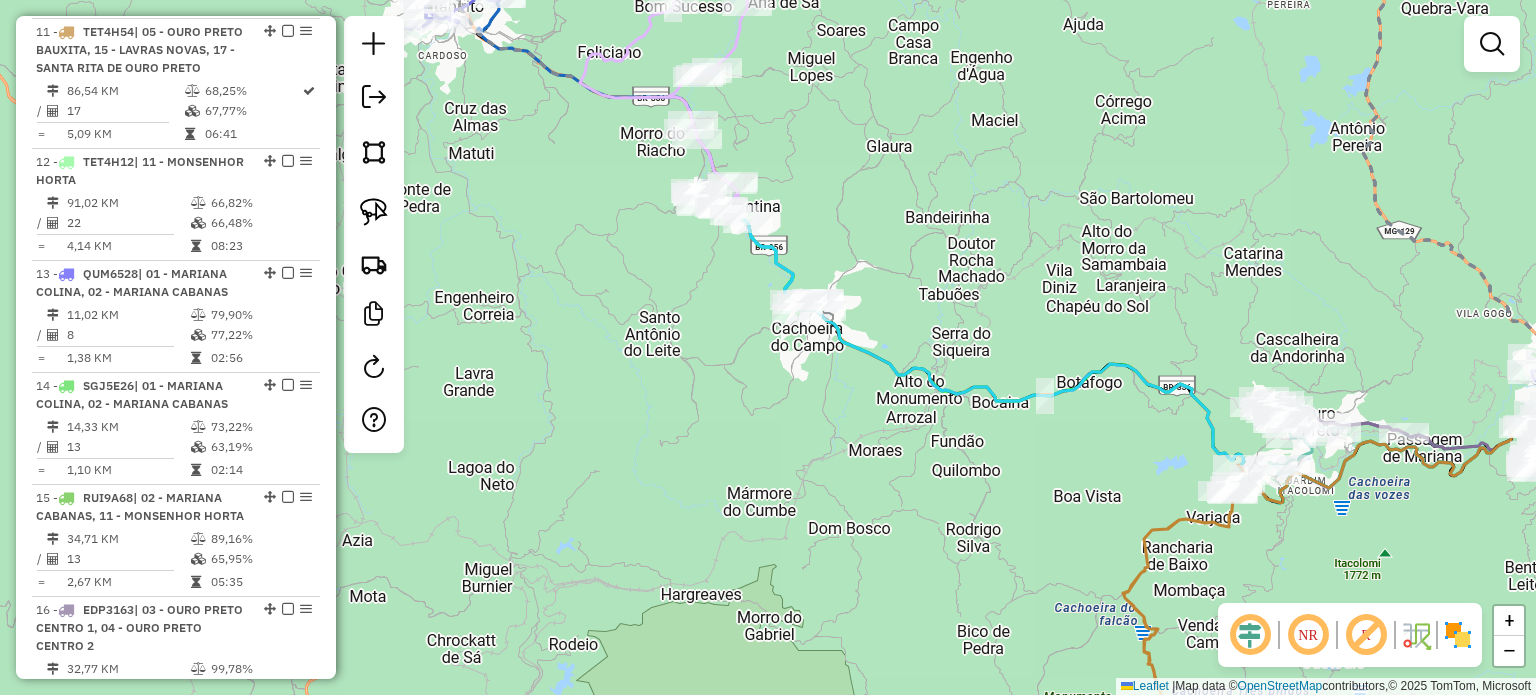 click on "Janela de atendimento Grade de atendimento Capacidade Transportadoras Veículos Cliente Pedidos  Rotas Selecione os dias de semana para filtrar as janelas de atendimento  Seg   Ter   Qua   Qui   Sex   Sáb   Dom  Informe o período da janela de atendimento: De: Até:  Filtrar exatamente a janela do cliente  Considerar janela de atendimento padrão  Selecione os dias de semana para filtrar as grades de atendimento  Seg   Ter   Qua   Qui   Sex   Sáb   Dom   Considerar clientes sem dia de atendimento cadastrado  Clientes fora do dia de atendimento selecionado Filtrar as atividades entre os valores definidos abaixo:  Peso mínimo:   Peso máximo:   Cubagem mínima:   Cubagem máxima:   De:   Até:  Filtrar as atividades entre o tempo de atendimento definido abaixo:  De:   Até:   Considerar capacidade total dos clientes não roteirizados Transportadora: Selecione um ou mais itens Tipo de veículo: Selecione um ou mais itens Veículo: Selecione um ou mais itens Motorista: Selecione um ou mais itens Nome: Rótulo:" 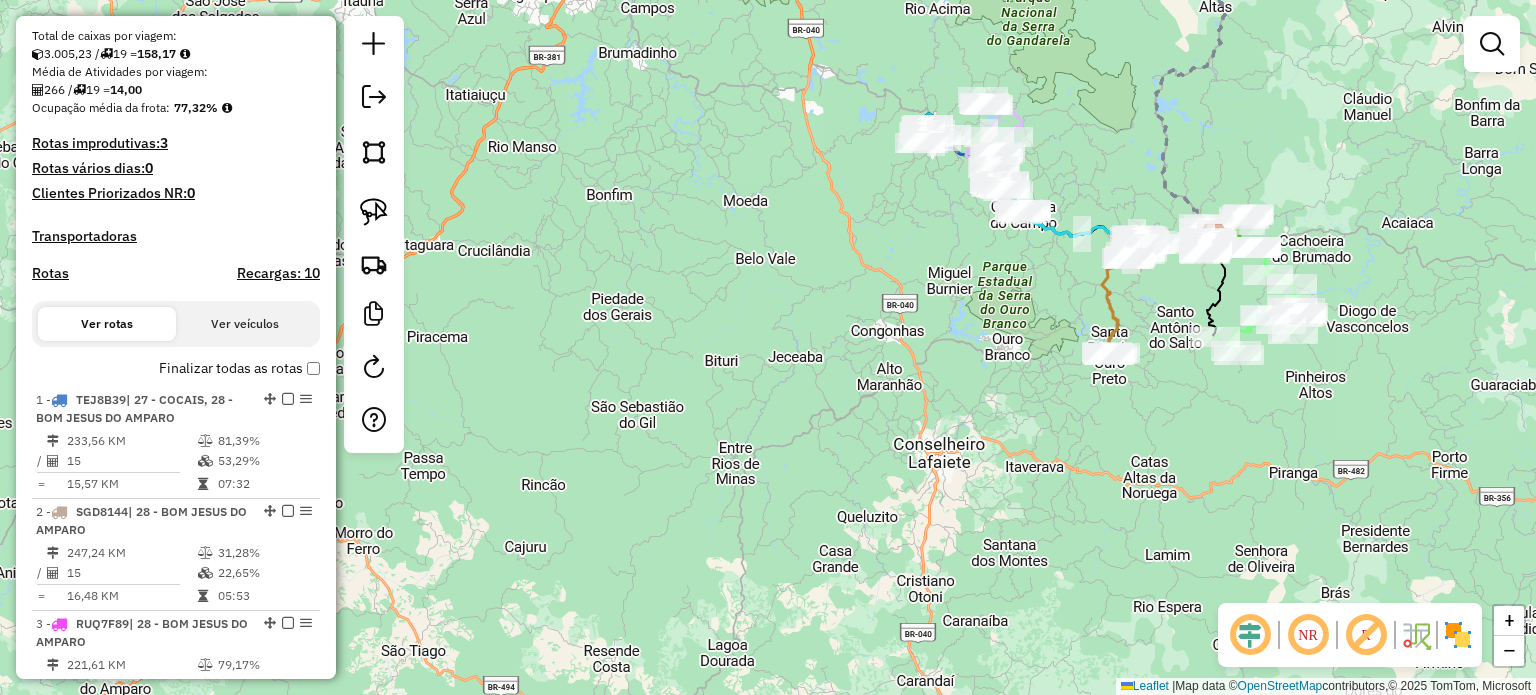 scroll, scrollTop: 416, scrollLeft: 0, axis: vertical 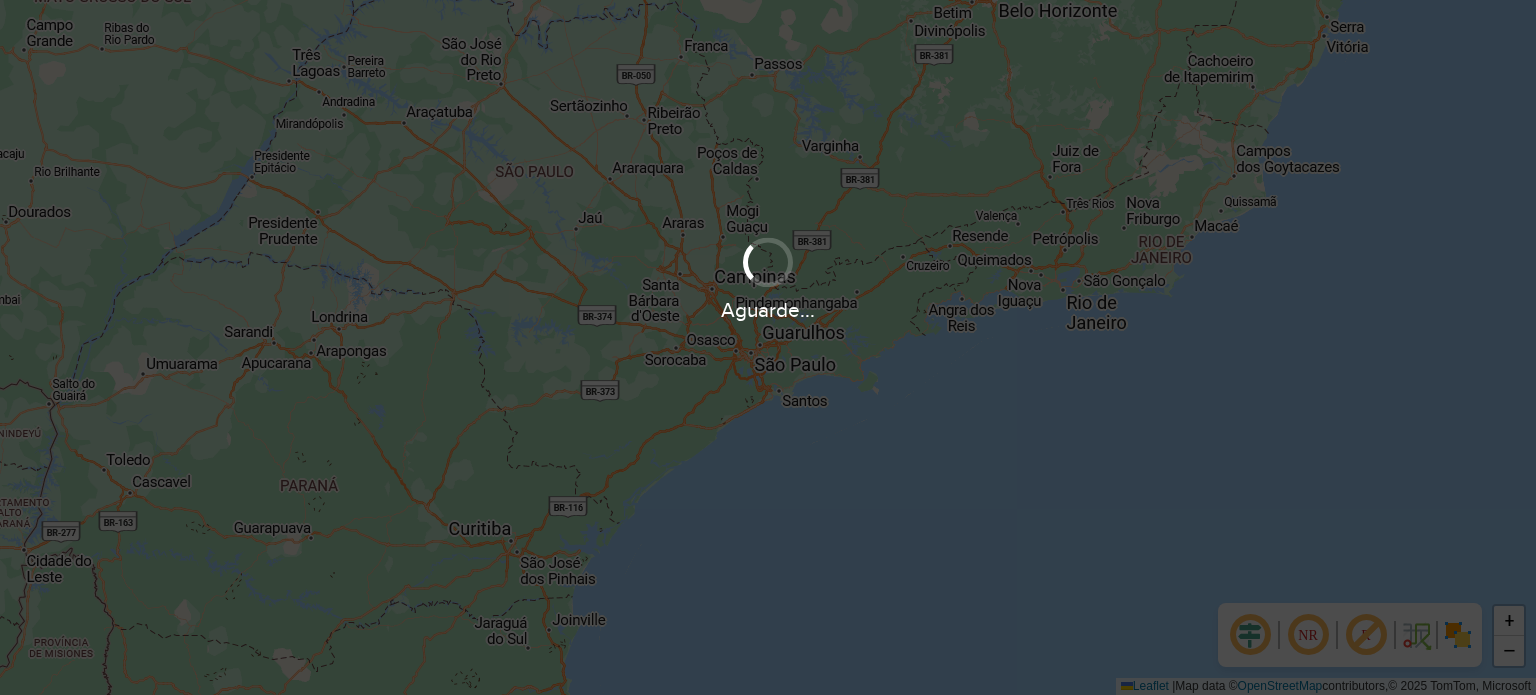 drag, startPoint x: 748, startPoint y: 243, endPoint x: 765, endPoint y: 294, distance: 53.75872 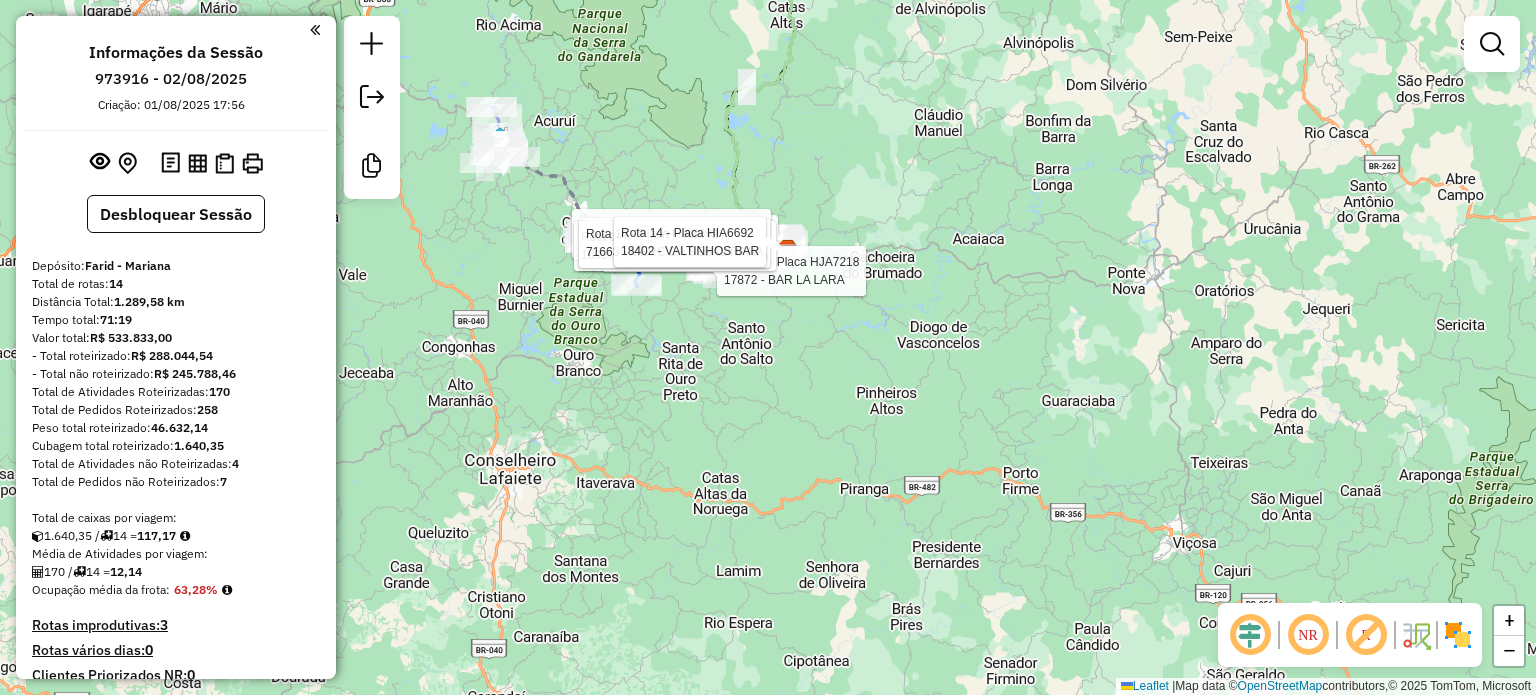 click on "Rota 12 - Placa QUM6528  15841 - RE MERCEARIA LTDA Rota 12 - Placa QUM6528  15500 - BAR E L DA CONCEICAO Rota 14 - Placa HIA6692  14462 - SALAO NOSSO ESTILO Rota 14 - Placa HIA6692  10451 - BAR DO EDMUNDO Rota 13 - Placa HJA7218  17872 - BAR LA LARA Rota 14 - Placa HIA6692  18950 - FARID VAREJO MARIANA Rota 14 - Placa HIA6692  71663 - MERC DA SEBASTIANA Rota 14 - Placa HIA6692  18402 - VALTINHOS BAR Janela de atendimento Grade de atendimento Capacidade Transportadoras Veículos Cliente Pedidos  Rotas Selecione os dias de semana para filtrar as janelas de atendimento  Seg   Ter   Qua   Qui   Sex   Sáb   Dom  Informe o período da janela de atendimento: De: Até:  Filtrar exatamente a janela do cliente  Considerar janela de atendimento padrão  Selecione os dias de semana para filtrar as grades de atendimento  Seg   Ter   Qua   Qui   Sex   Sáb   Dom   Considerar clientes sem dia de atendimento cadastrado  Clientes fora do dia de atendimento selecionado Filtrar as atividades entre os valores definidos abaixo:" 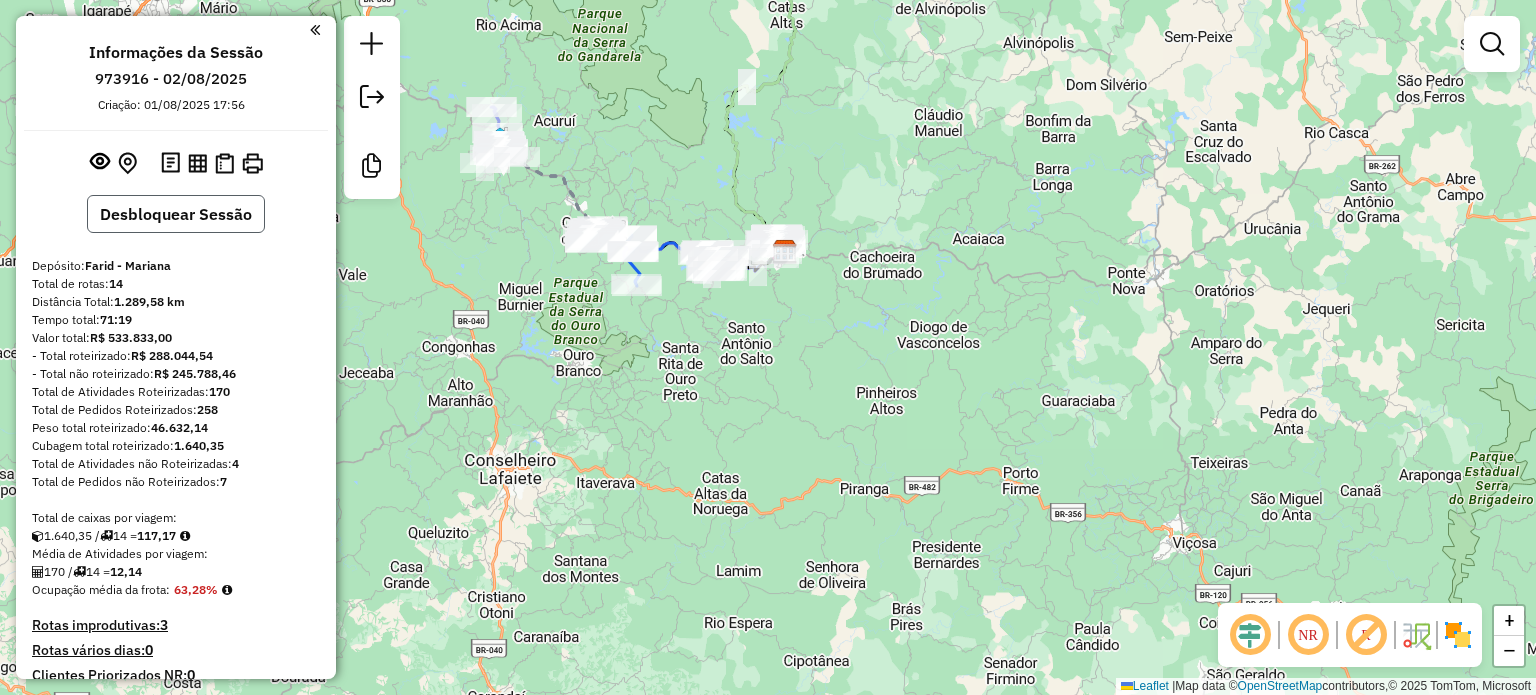 click on "Desbloquear Sessão" at bounding box center (176, 214) 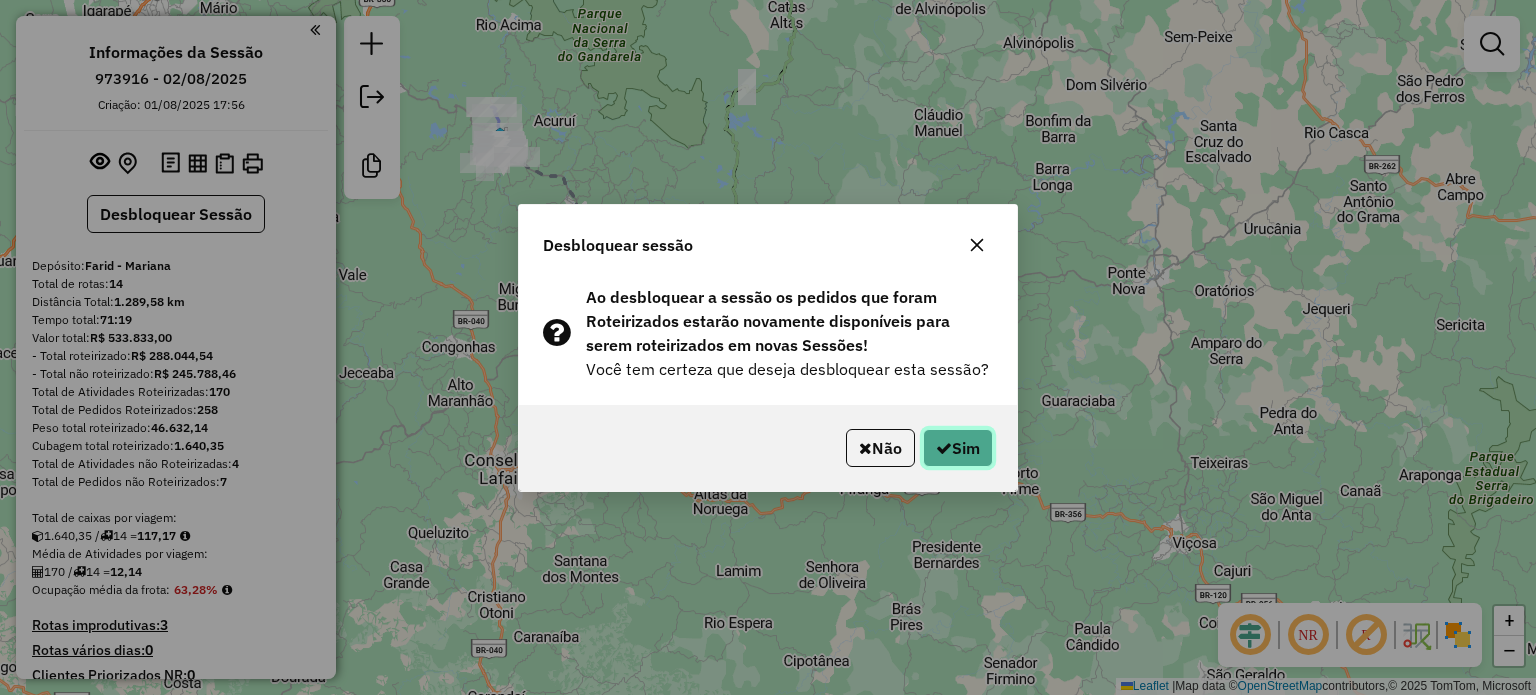 click on "Sim" 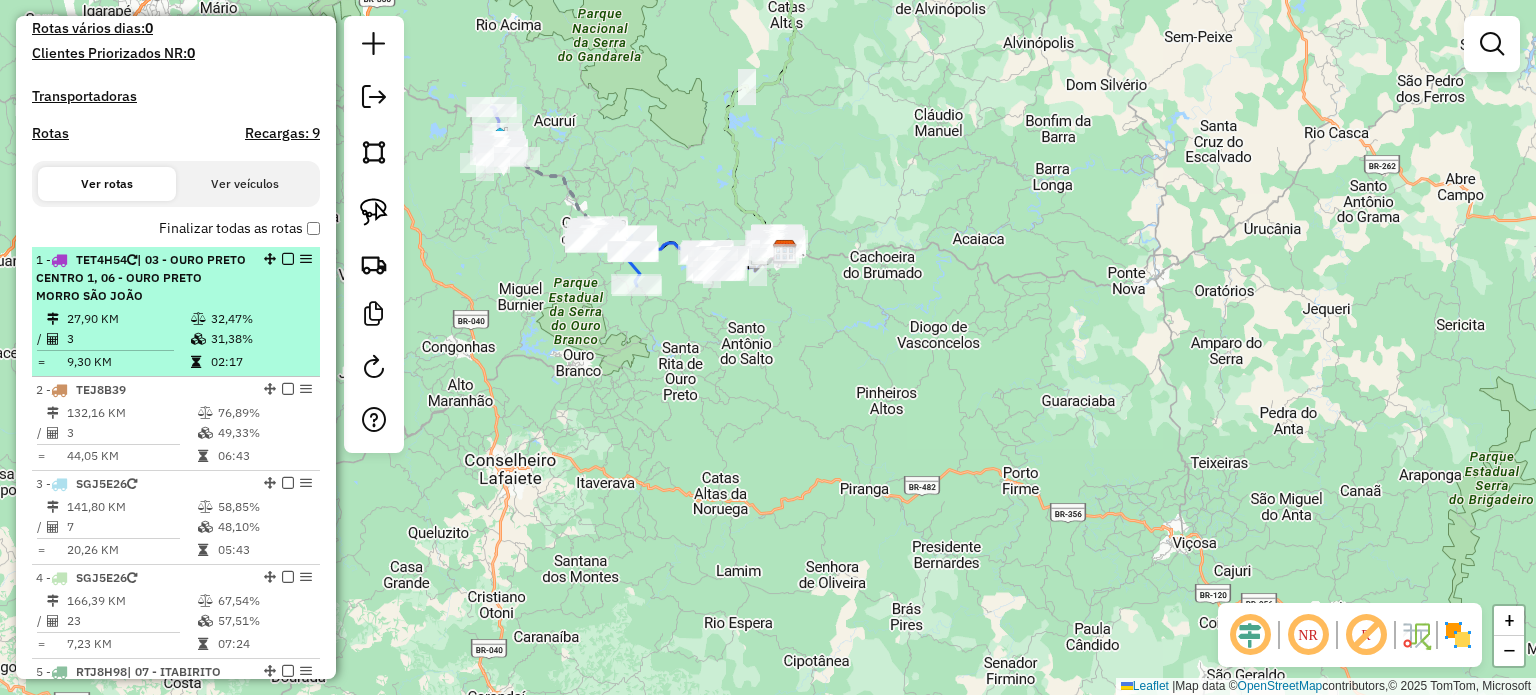 scroll, scrollTop: 600, scrollLeft: 0, axis: vertical 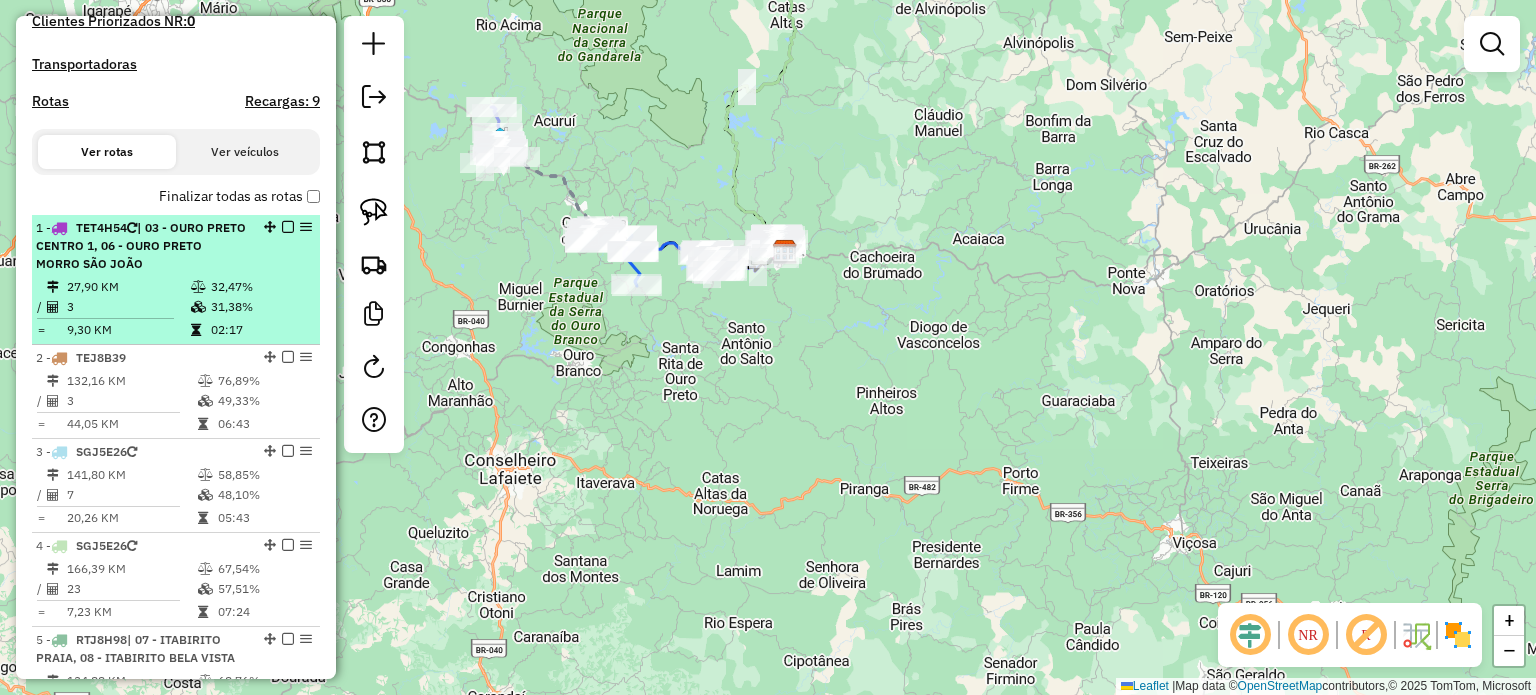 click on "| 03 - OURO PRETO CENTRO 1, 06 - OURO PRETO MORRO SÃO JOÃO" at bounding box center [141, 245] 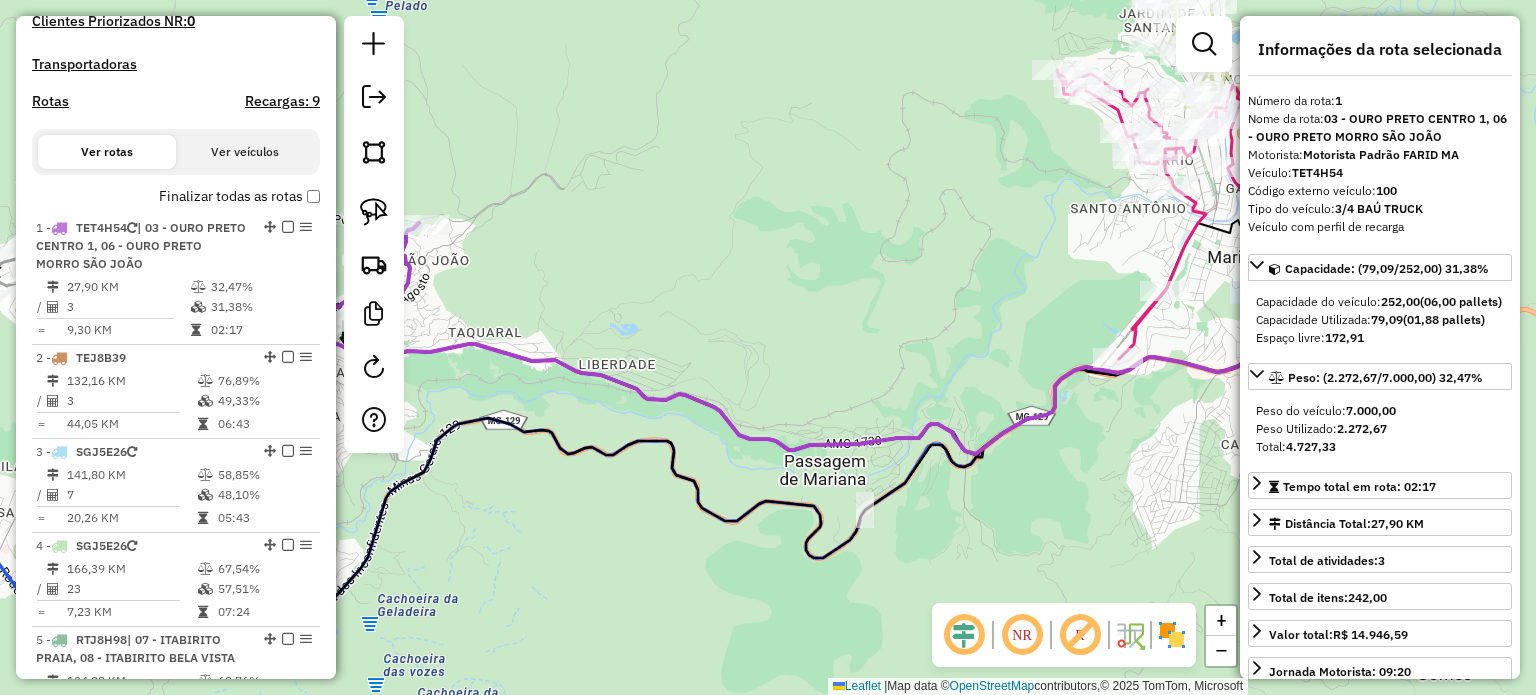 drag, startPoint x: 786, startPoint y: 281, endPoint x: 1032, endPoint y: 267, distance: 246.39806 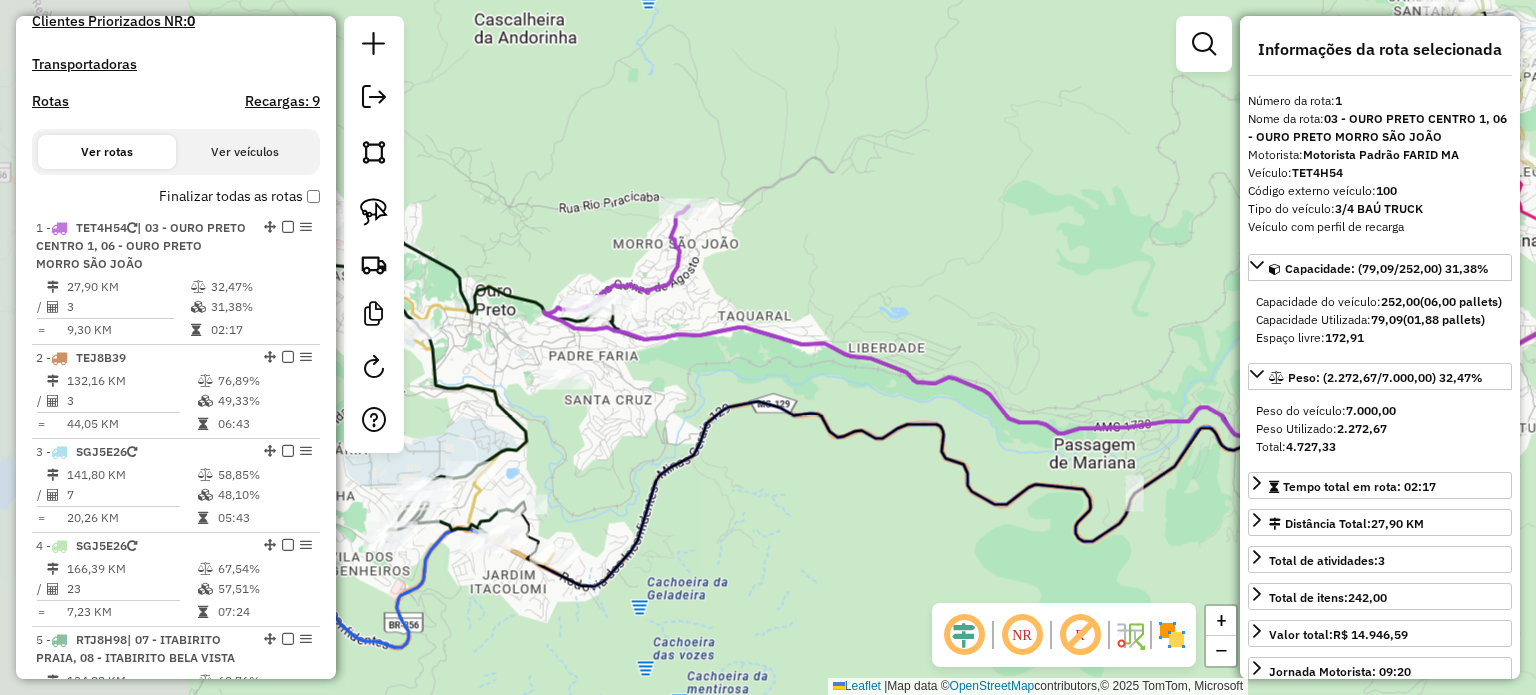 click on "Janela de atendimento Grade de atendimento Capacidade Transportadoras Veículos Cliente Pedidos  Rotas Selecione os dias de semana para filtrar as janelas de atendimento  Seg   Ter   Qua   Qui   Sex   Sáb   Dom  Informe o período da janela de atendimento: De: Até:  Filtrar exatamente a janela do cliente  Considerar janela de atendimento padrão  Selecione os dias de semana para filtrar as grades de atendimento  Seg   Ter   Qua   Qui   Sex   Sáb   Dom   Considerar clientes sem dia de atendimento cadastrado  Clientes fora do dia de atendimento selecionado Filtrar as atividades entre os valores definidos abaixo:  Peso mínimo:   Peso máximo:   Cubagem mínima:   Cubagem máxima:   De:   Até:  Filtrar as atividades entre o tempo de atendimento definido abaixo:  De:   Até:   Considerar capacidade total dos clientes não roteirizados Transportadora: Selecione um ou mais itens Tipo de veículo: Selecione um ou mais itens Veículo: Selecione um ou mais itens Motorista: Selecione um ou mais itens Nome: Rótulo:" 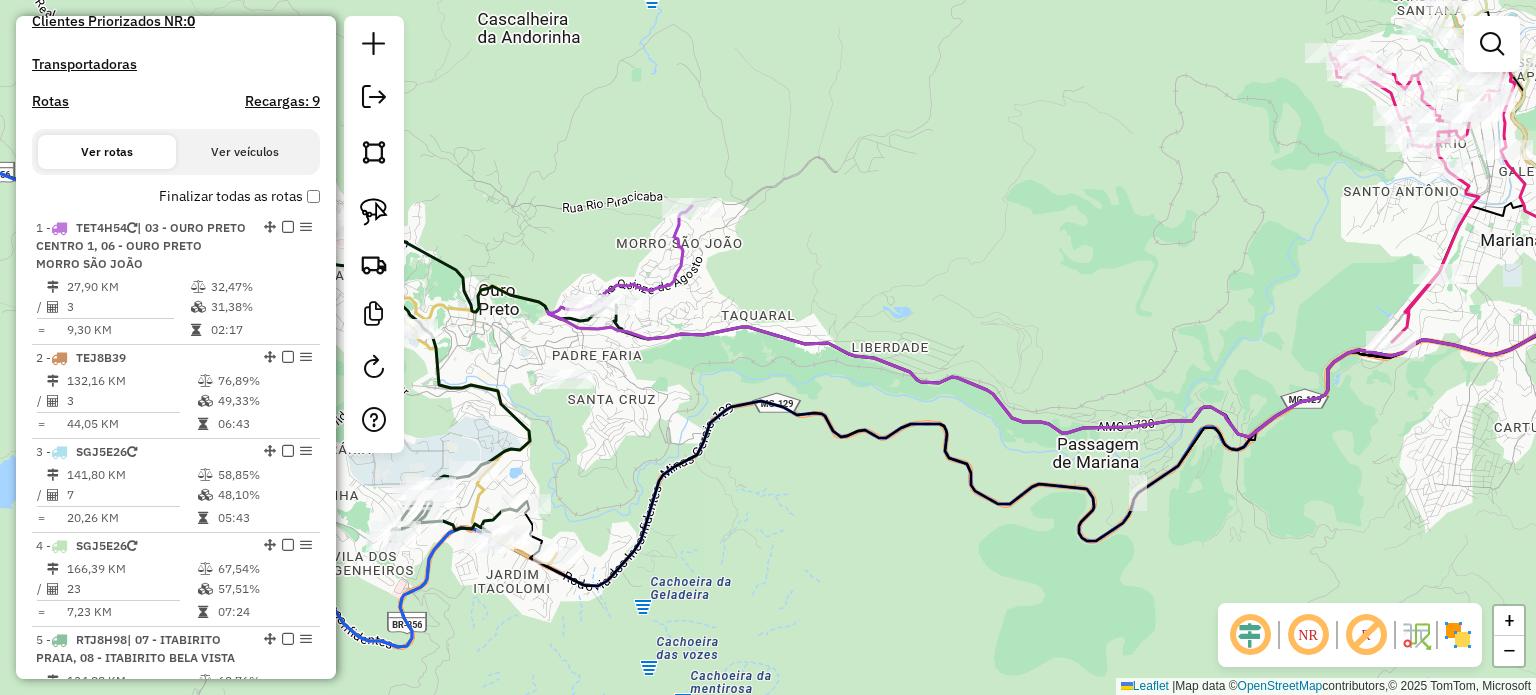 click on "Janela de atendimento Grade de atendimento Capacidade Transportadoras Veículos Cliente Pedidos  Rotas Selecione os dias de semana para filtrar as janelas de atendimento  Seg   Ter   Qua   Qui   Sex   Sáb   Dom  Informe o período da janela de atendimento: De: Até:  Filtrar exatamente a janela do cliente  Considerar janela de atendimento padrão  Selecione os dias de semana para filtrar as grades de atendimento  Seg   Ter   Qua   Qui   Sex   Sáb   Dom   Considerar clientes sem dia de atendimento cadastrado  Clientes fora do dia de atendimento selecionado Filtrar as atividades entre os valores definidos abaixo:  Peso mínimo:   Peso máximo:   Cubagem mínima:   Cubagem máxima:   De:   Até:  Filtrar as atividades entre o tempo de atendimento definido abaixo:  De:   Até:   Considerar capacidade total dos clientes não roteirizados Transportadora: Selecione um ou mais itens Tipo de veículo: Selecione um ou mais itens Veículo: Selecione um ou mais itens Motorista: Selecione um ou mais itens Nome: Rótulo:" 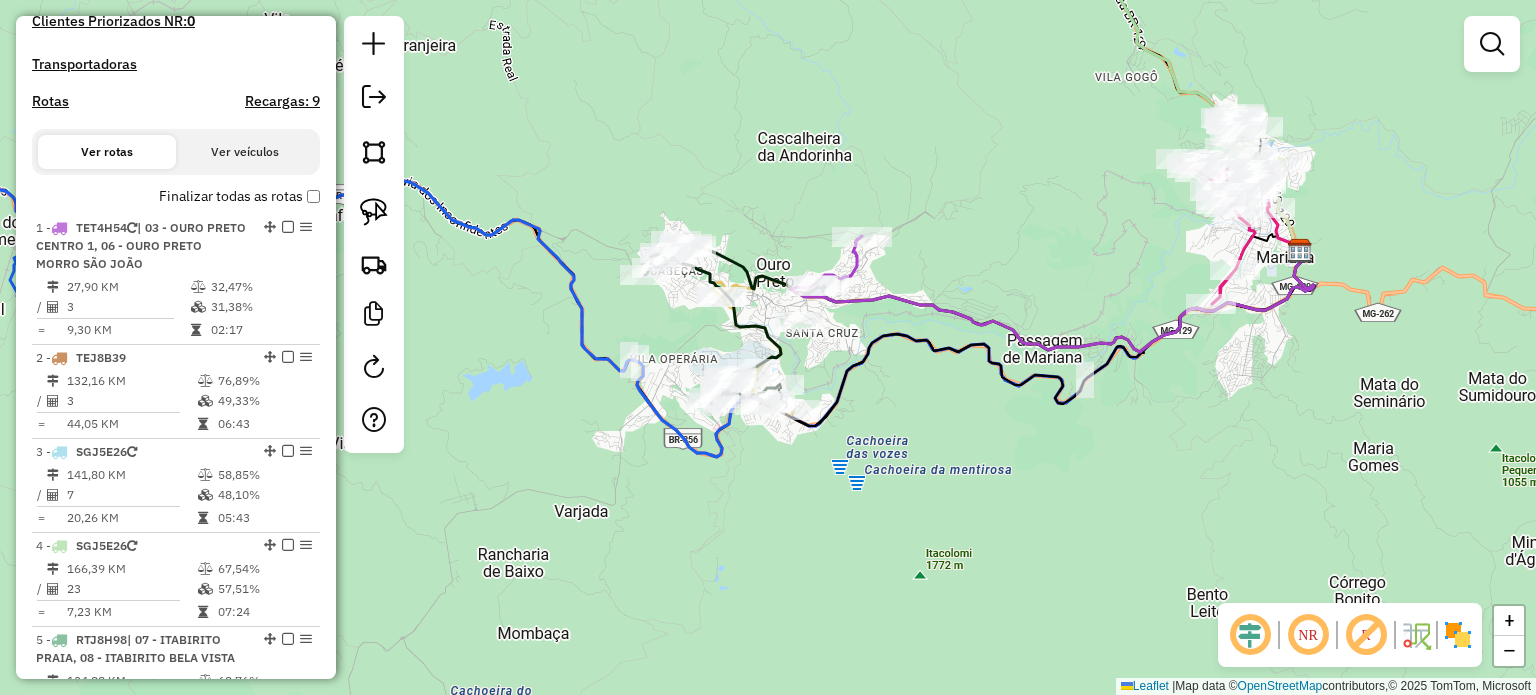 click 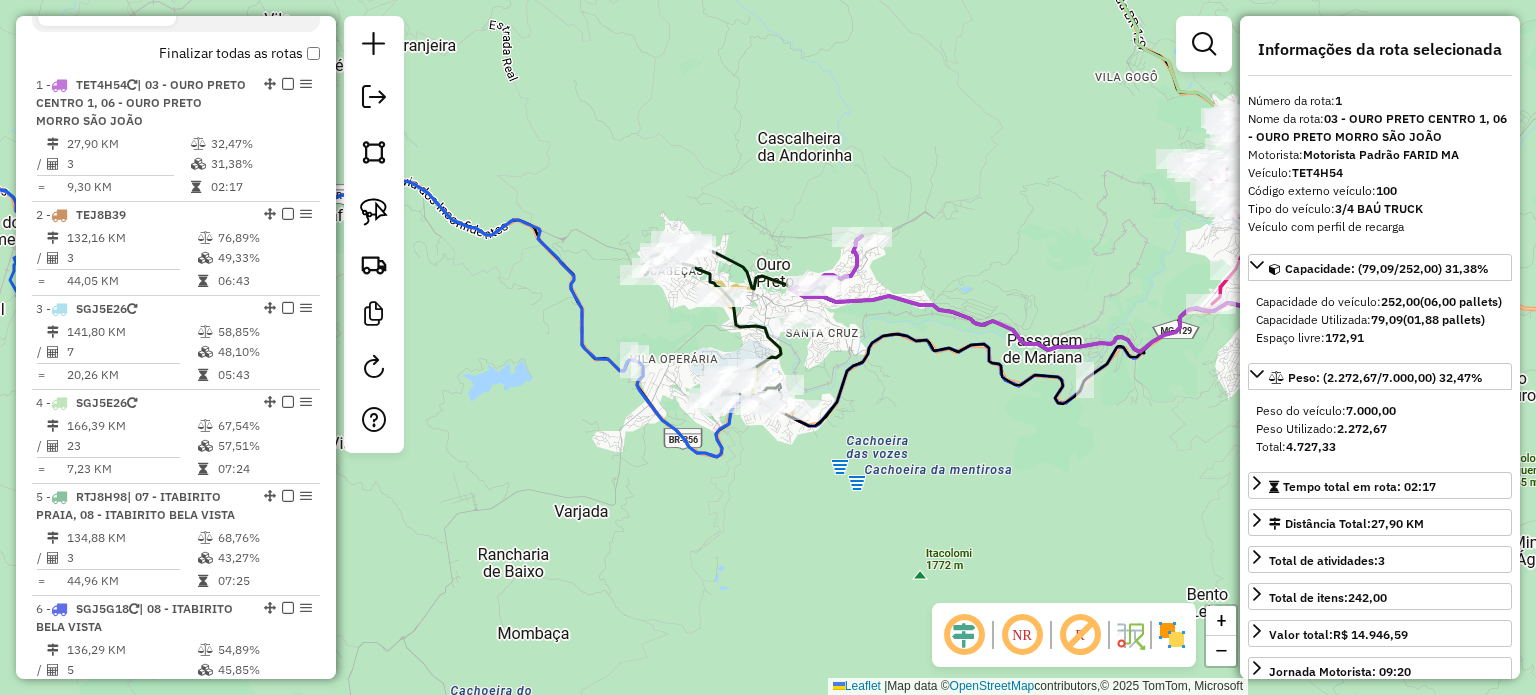 click 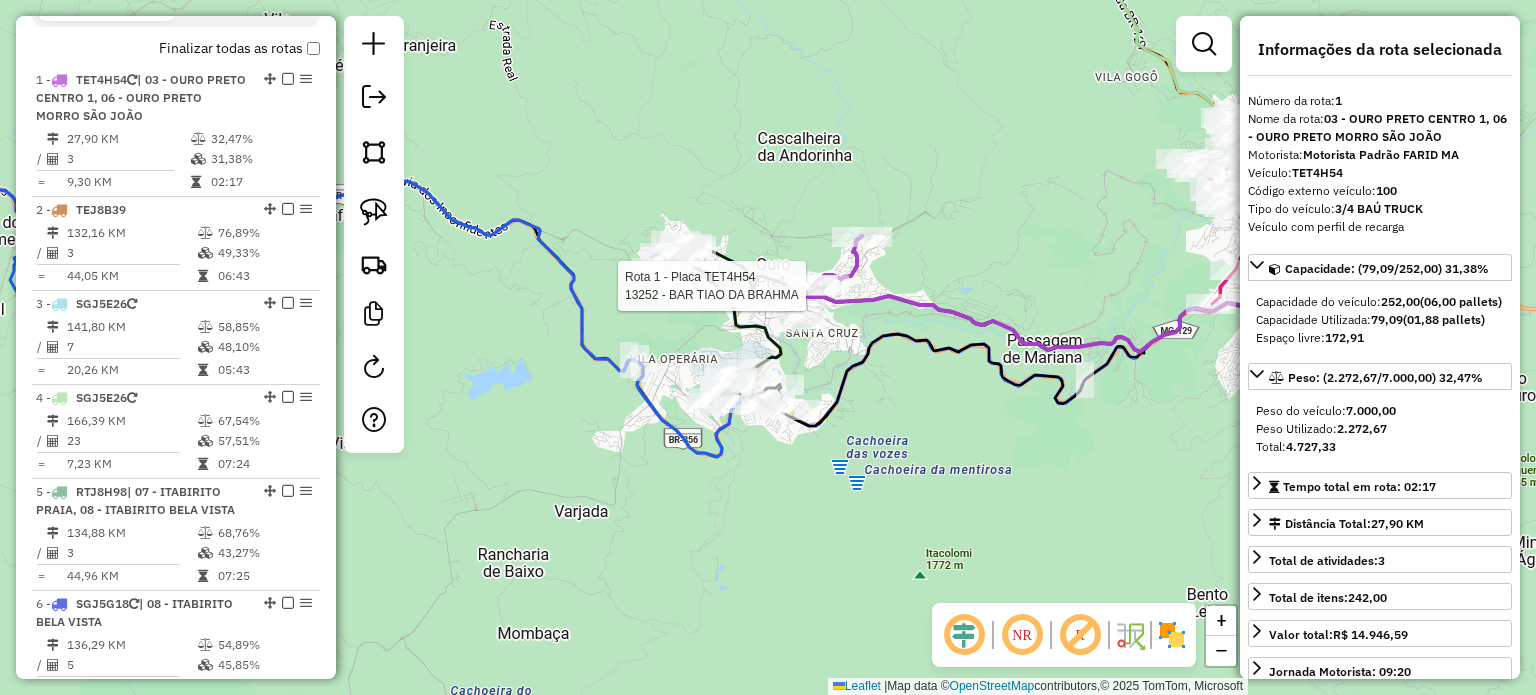 scroll, scrollTop: 799, scrollLeft: 0, axis: vertical 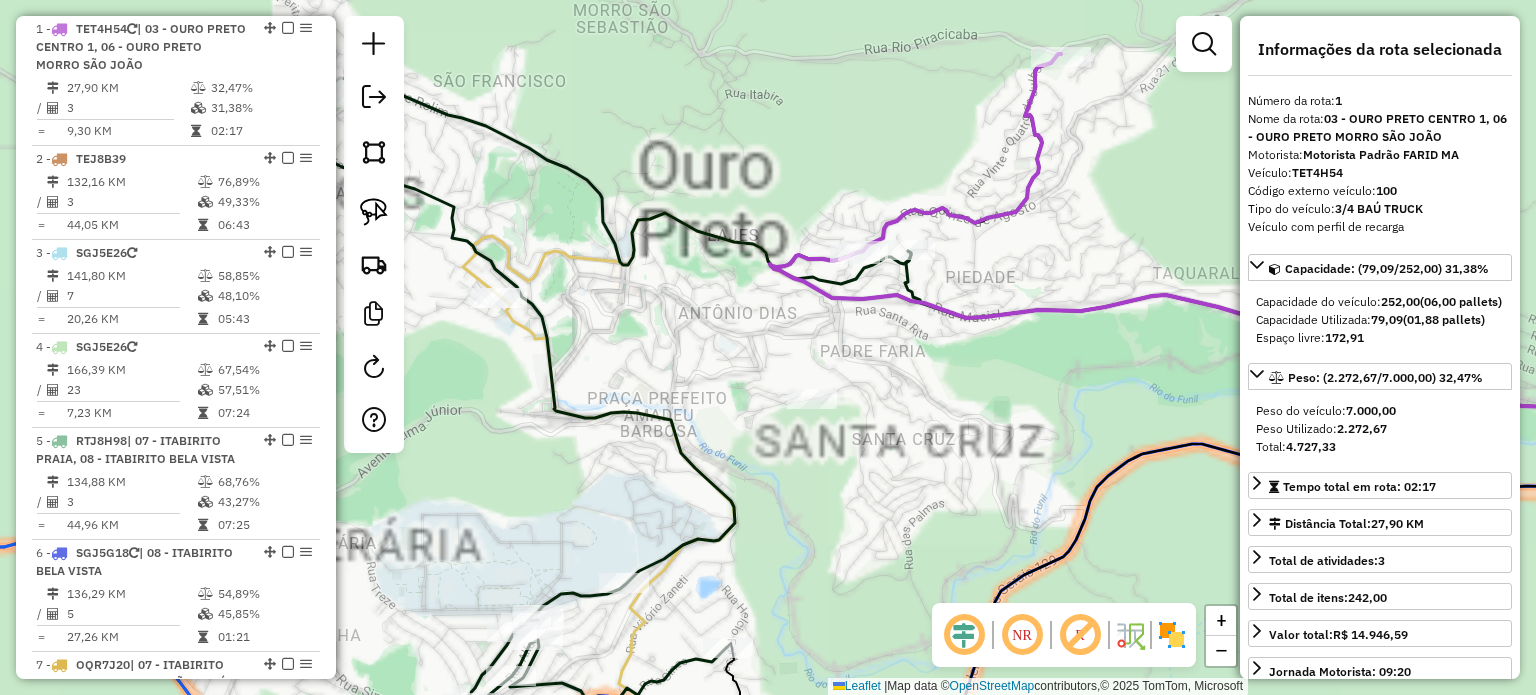 click on "Janela de atendimento Grade de atendimento Capacidade Transportadoras Veículos Cliente Pedidos  Rotas Selecione os dias de semana para filtrar as janelas de atendimento  Seg   Ter   Qua   Qui   Sex   Sáb   Dom  Informe o período da janela de atendimento: De: Até:  Filtrar exatamente a janela do cliente  Considerar janela de atendimento padrão  Selecione os dias de semana para filtrar as grades de atendimento  Seg   Ter   Qua   Qui   Sex   Sáb   Dom   Considerar clientes sem dia de atendimento cadastrado  Clientes fora do dia de atendimento selecionado Filtrar as atividades entre os valores definidos abaixo:  Peso mínimo:   Peso máximo:   Cubagem mínima:   Cubagem máxima:   De:   Até:  Filtrar as atividades entre o tempo de atendimento definido abaixo:  De:   Até:   Considerar capacidade total dos clientes não roteirizados Transportadora: Selecione um ou mais itens Tipo de veículo: Selecione um ou mais itens Veículo: Selecione um ou mais itens Motorista: Selecione um ou mais itens Nome: Rótulo:" 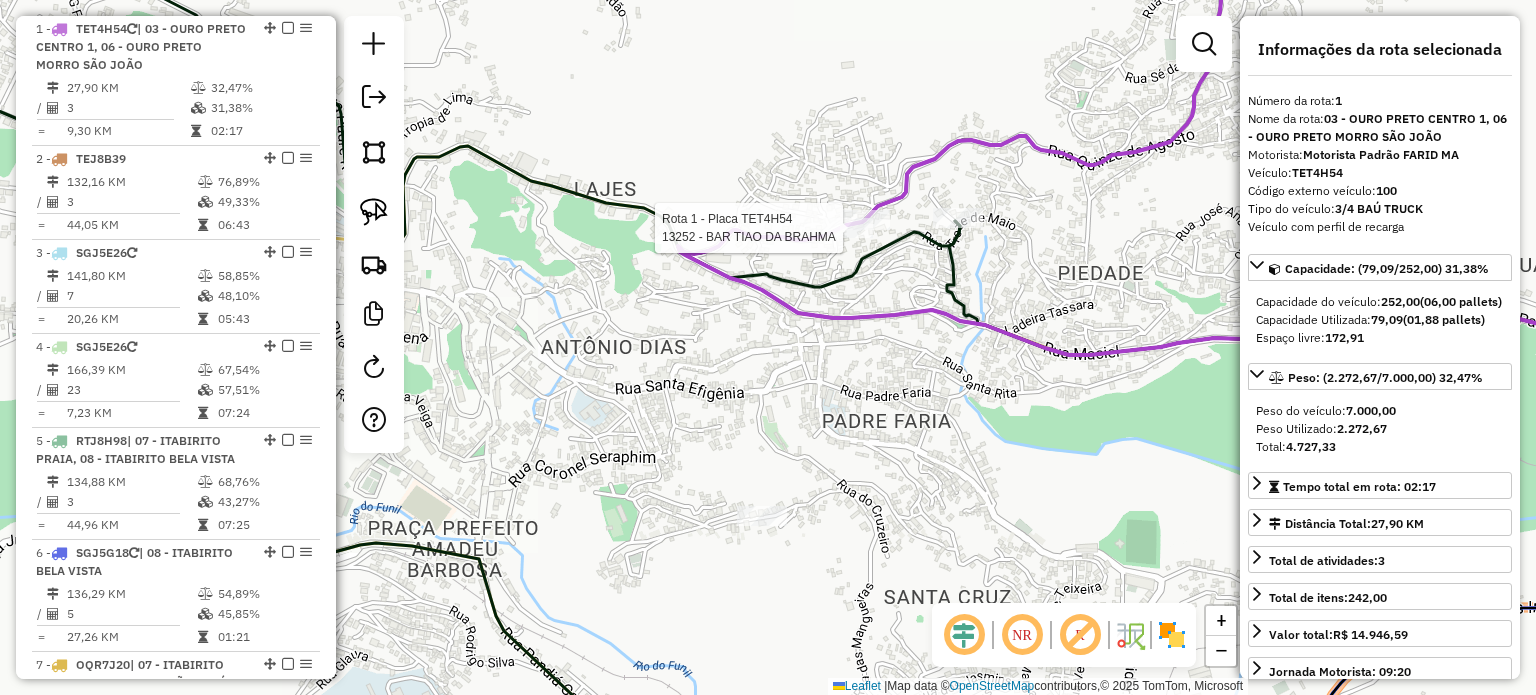click 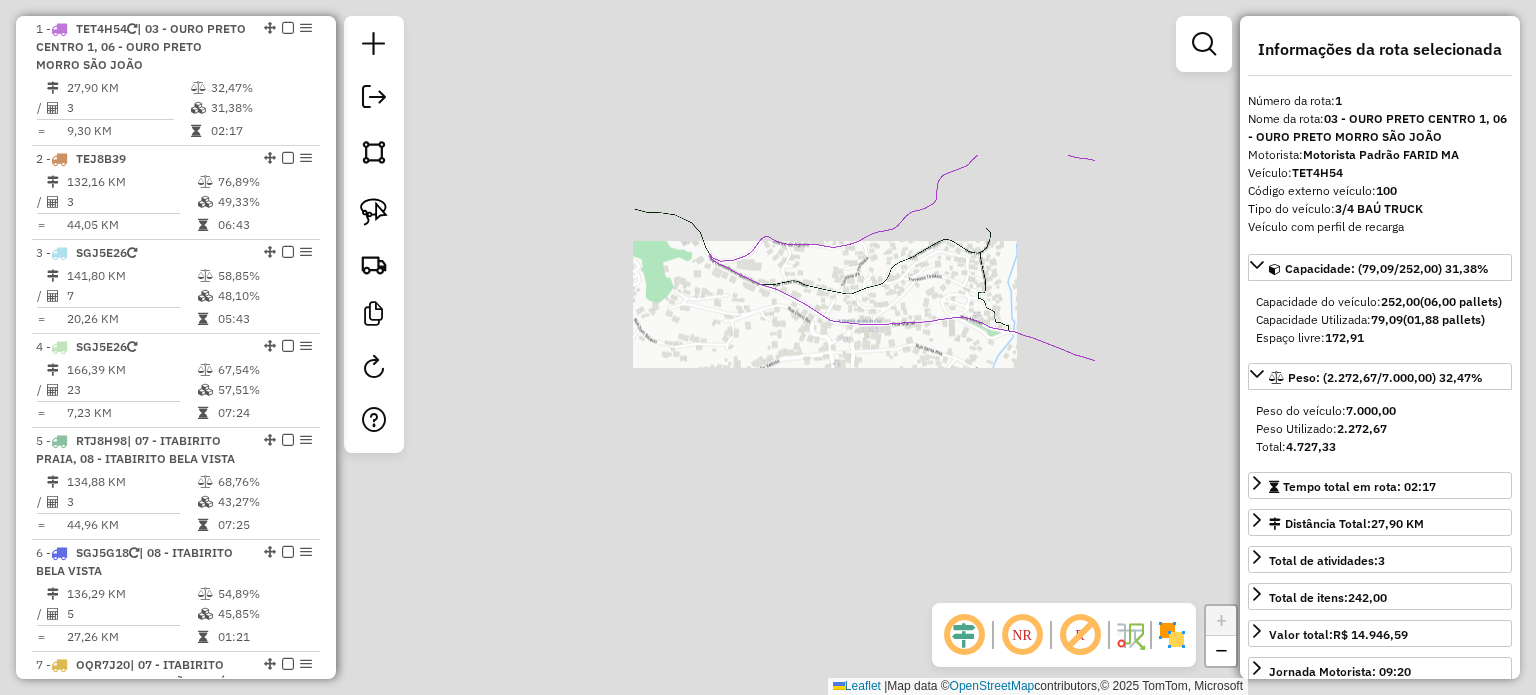 click on "Rota 1 - Placa TET4H54  15350 - PAD. MER. SANTANA Janela de atendimento Grade de atendimento Capacidade Transportadoras Veículos Cliente Pedidos  Rotas Selecione os dias de semana para filtrar as janelas de atendimento  Seg   Ter   Qua   Qui   Sex   Sáb   Dom  Informe o período da janela de atendimento: De: Até:  Filtrar exatamente a janela do cliente  Considerar janela de atendimento padrão  Selecione os dias de semana para filtrar as grades de atendimento  Seg   Ter   Qua   Qui   Sex   Sáb   Dom   Considerar clientes sem dia de atendimento cadastrado  Clientes fora do dia de atendimento selecionado Filtrar as atividades entre os valores definidos abaixo:  Peso mínimo:   Peso máximo:   Cubagem mínima:   Cubagem máxima:   De:   Até:  Filtrar as atividades entre o tempo de atendimento definido abaixo:  De:   Até:   Considerar capacidade total dos clientes não roteirizados Transportadora: Selecione um ou mais itens Tipo de veículo: Selecione um ou mais itens Veículo: Selecione um ou mais itens +" 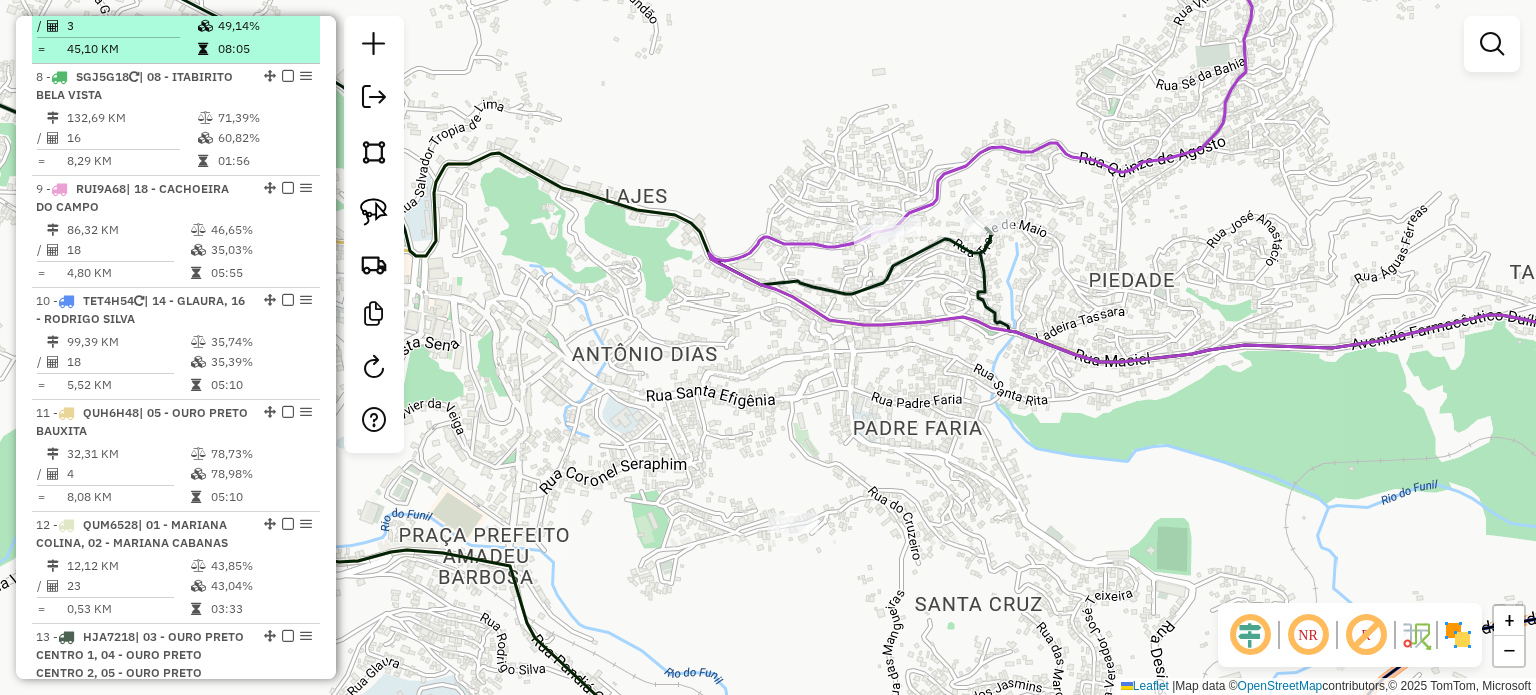 scroll, scrollTop: 1599, scrollLeft: 0, axis: vertical 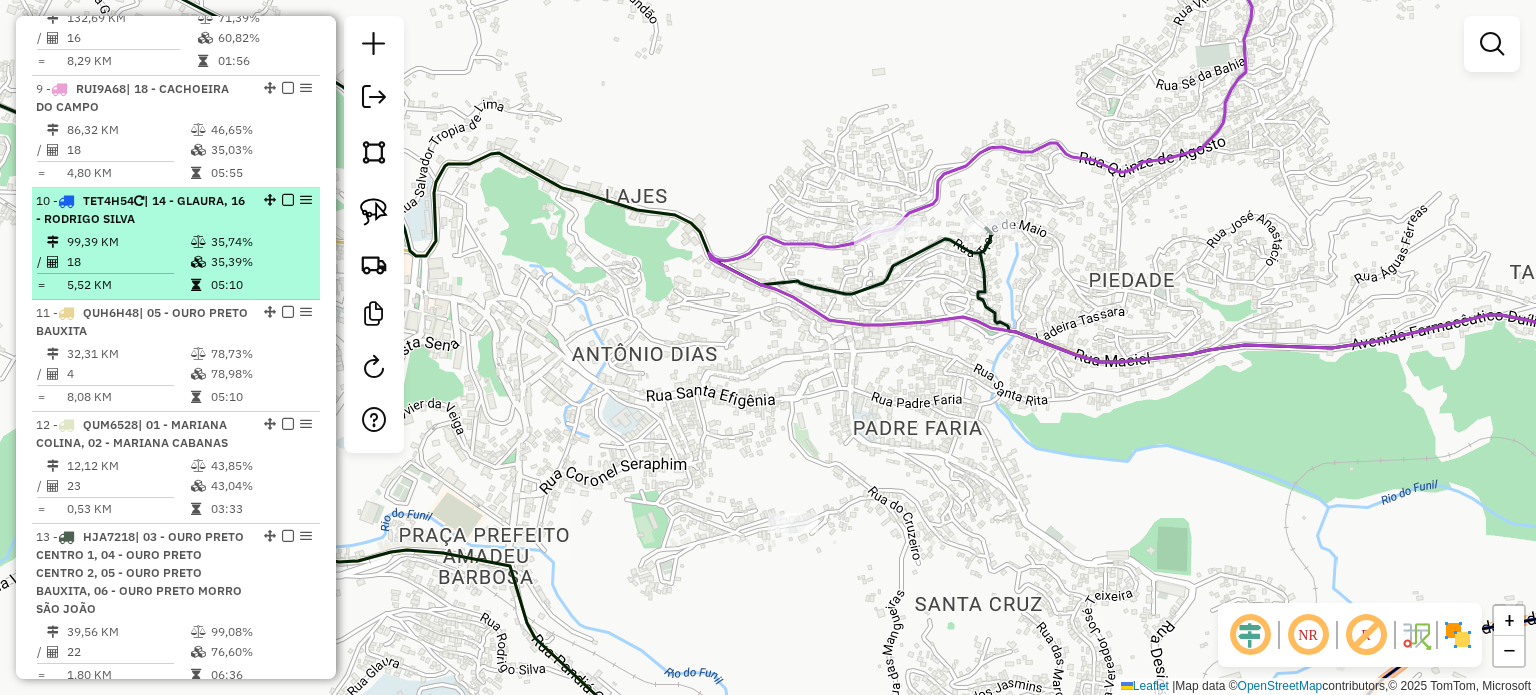 click at bounding box center (198, 242) 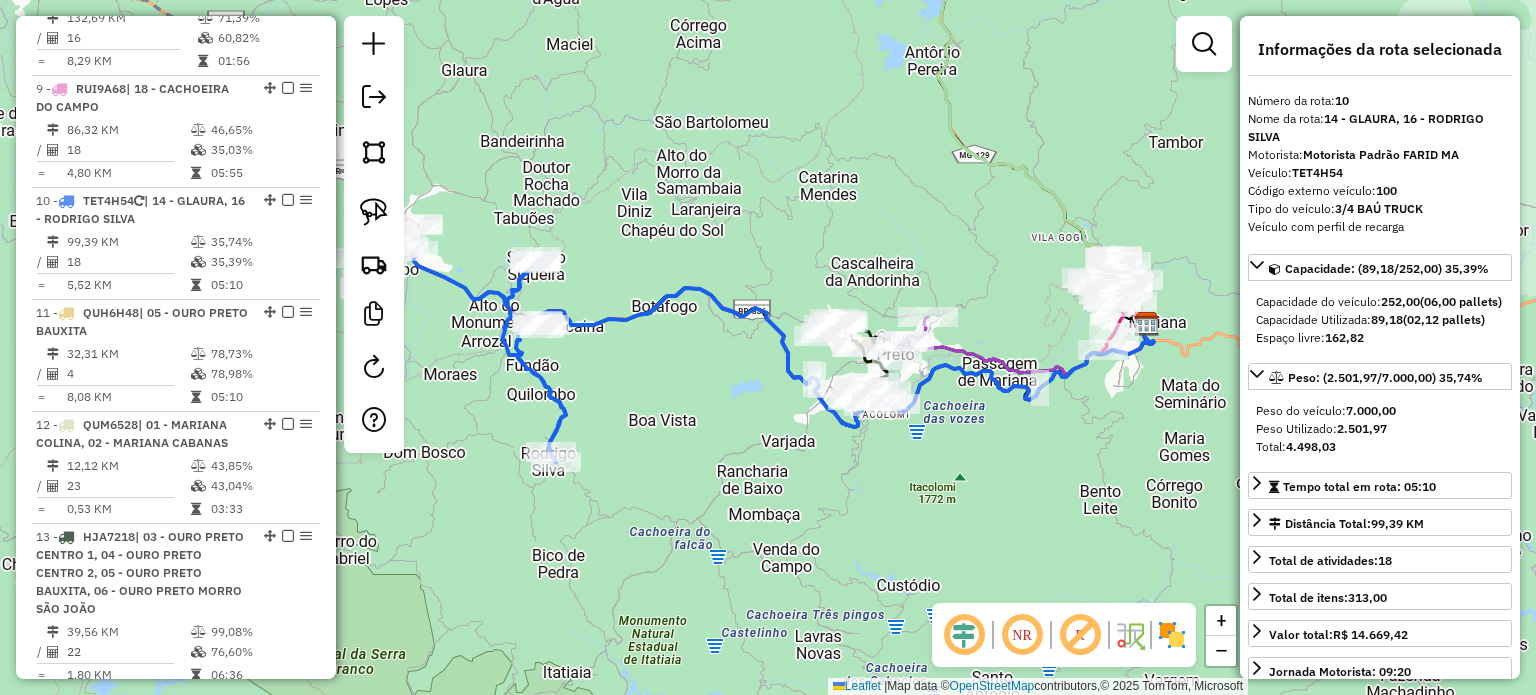 click on "Janela de atendimento Grade de atendimento Capacidade Transportadoras Veículos Cliente Pedidos  Rotas Selecione os dias de semana para filtrar as janelas de atendimento  Seg   Ter   Qua   Qui   Sex   Sáb   Dom  Informe o período da janela de atendimento: De: Até:  Filtrar exatamente a janela do cliente  Considerar janela de atendimento padrão  Selecione os dias de semana para filtrar as grades de atendimento  Seg   Ter   Qua   Qui   Sex   Sáb   Dom   Considerar clientes sem dia de atendimento cadastrado  Clientes fora do dia de atendimento selecionado Filtrar as atividades entre os valores definidos abaixo:  Peso mínimo:   Peso máximo:   Cubagem mínima:   Cubagem máxima:   De:   Até:  Filtrar as atividades entre o tempo de atendimento definido abaixo:  De:   Até:   Considerar capacidade total dos clientes não roteirizados Transportadora: Selecione um ou mais itens Tipo de veículo: Selecione um ou mais itens Veículo: Selecione um ou mais itens Motorista: Selecione um ou mais itens Nome: Rótulo:" 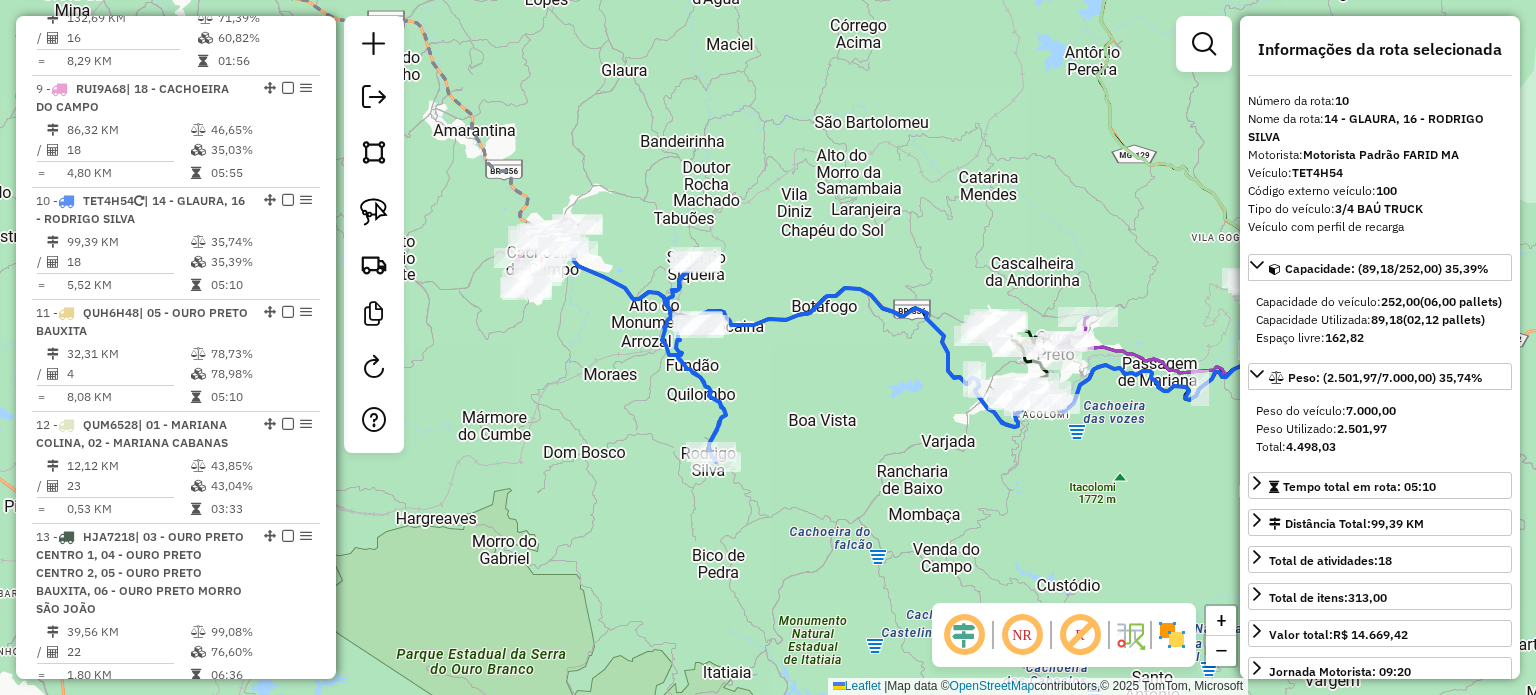 click on "Janela de atendimento Grade de atendimento Capacidade Transportadoras Veículos Cliente Pedidos  Rotas Selecione os dias de semana para filtrar as janelas de atendimento  Seg   Ter   Qua   Qui   Sex   Sáb   Dom  Informe o período da janela de atendimento: De: Até:  Filtrar exatamente a janela do cliente  Considerar janela de atendimento padrão  Selecione os dias de semana para filtrar as grades de atendimento  Seg   Ter   Qua   Qui   Sex   Sáb   Dom   Considerar clientes sem dia de atendimento cadastrado  Clientes fora do dia de atendimento selecionado Filtrar as atividades entre os valores definidos abaixo:  Peso mínimo:   Peso máximo:   Cubagem mínima:   Cubagem máxima:   De:   Até:  Filtrar as atividades entre o tempo de atendimento definido abaixo:  De:   Até:   Considerar capacidade total dos clientes não roteirizados Transportadora: Selecione um ou mais itens Tipo de veículo: Selecione um ou mais itens Veículo: Selecione um ou mais itens Motorista: Selecione um ou mais itens Nome: Rótulo:" 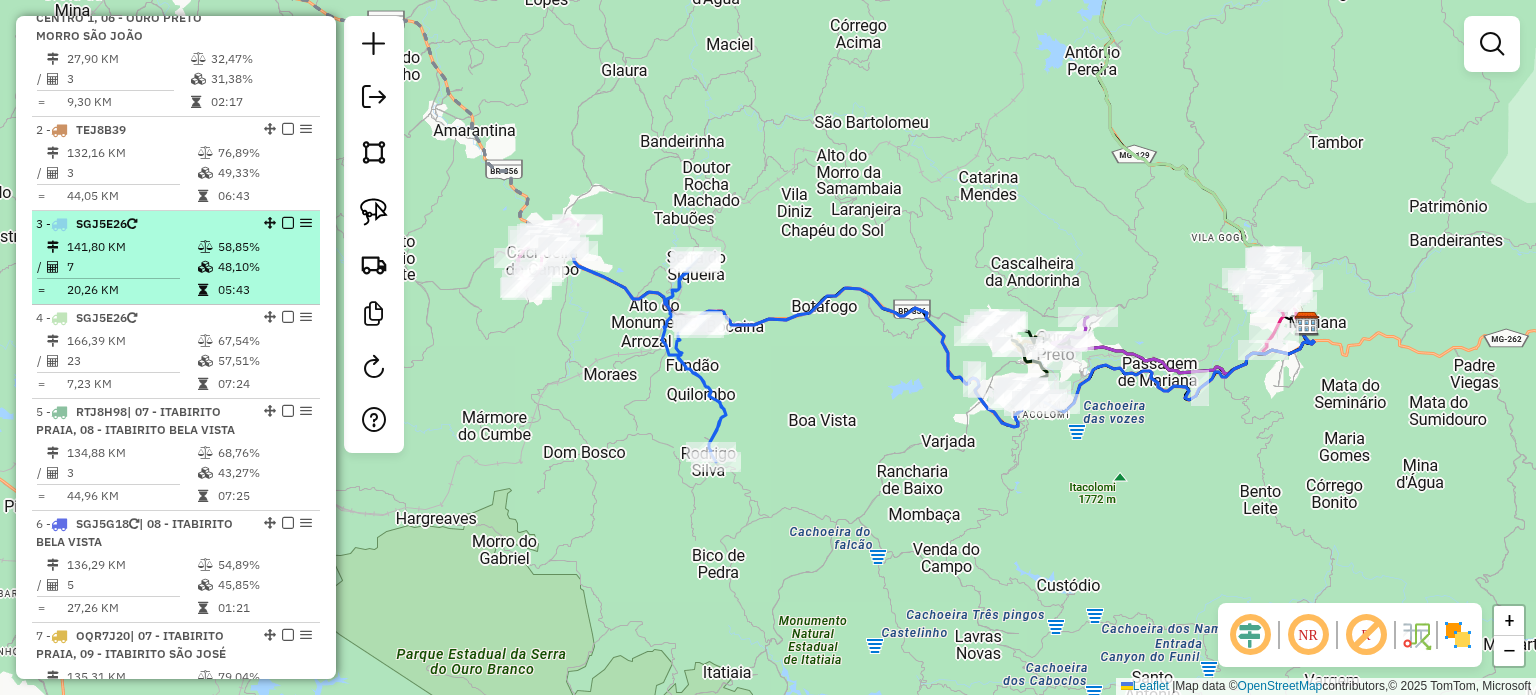 scroll, scrollTop: 599, scrollLeft: 0, axis: vertical 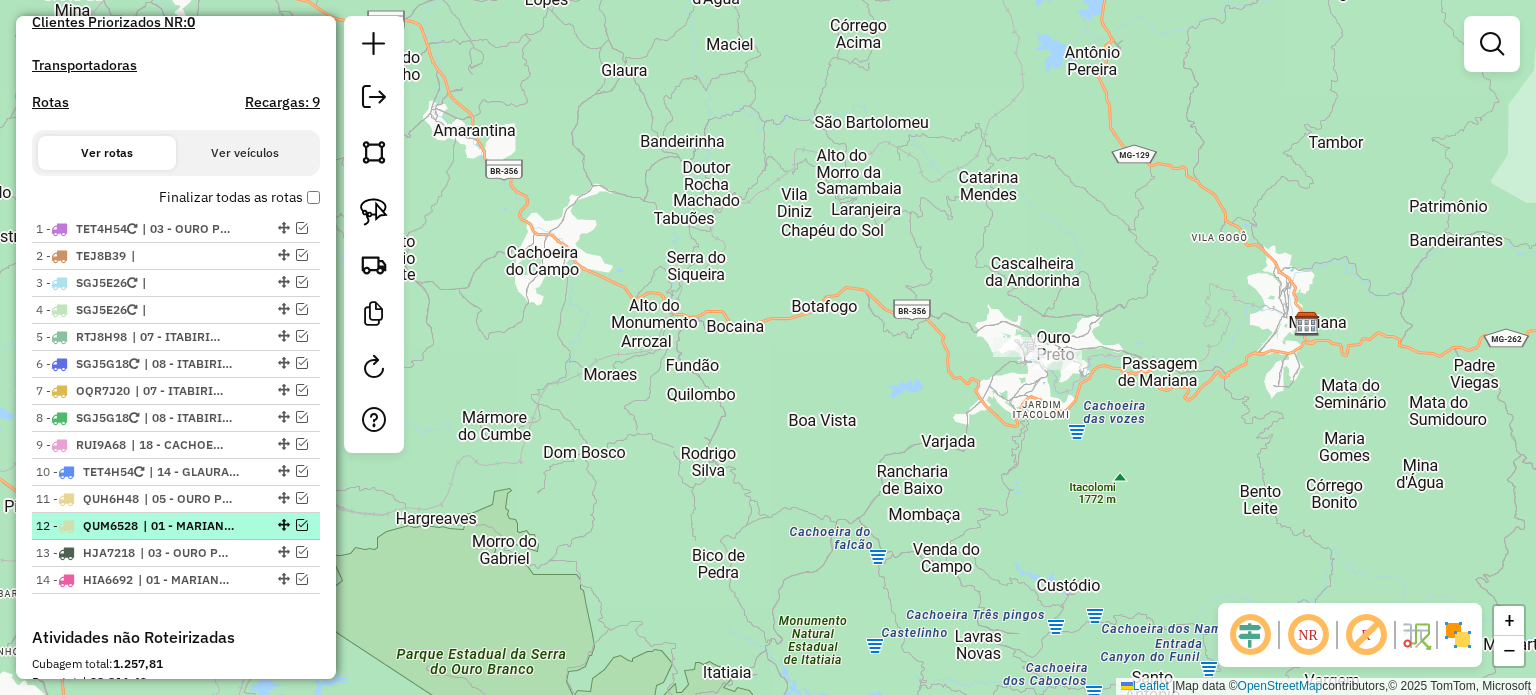 click at bounding box center [302, 525] 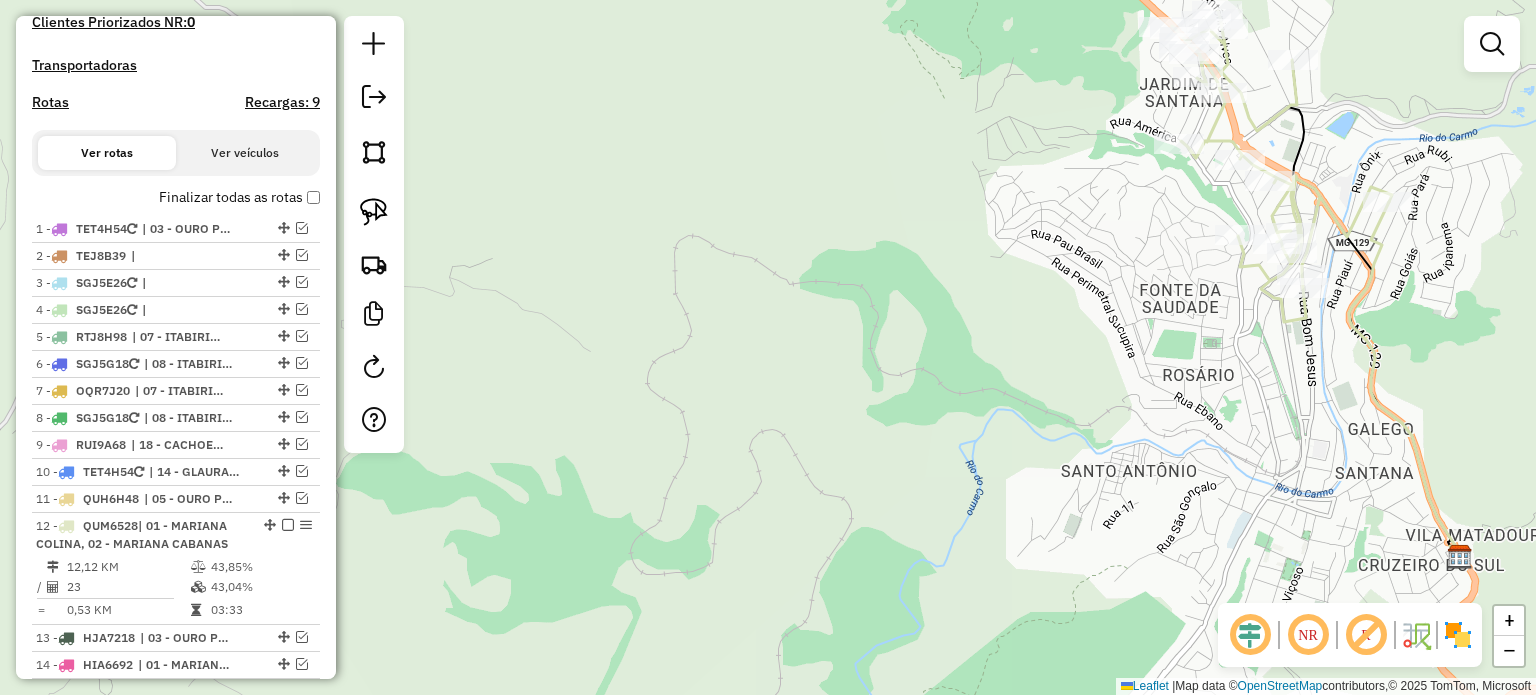 click 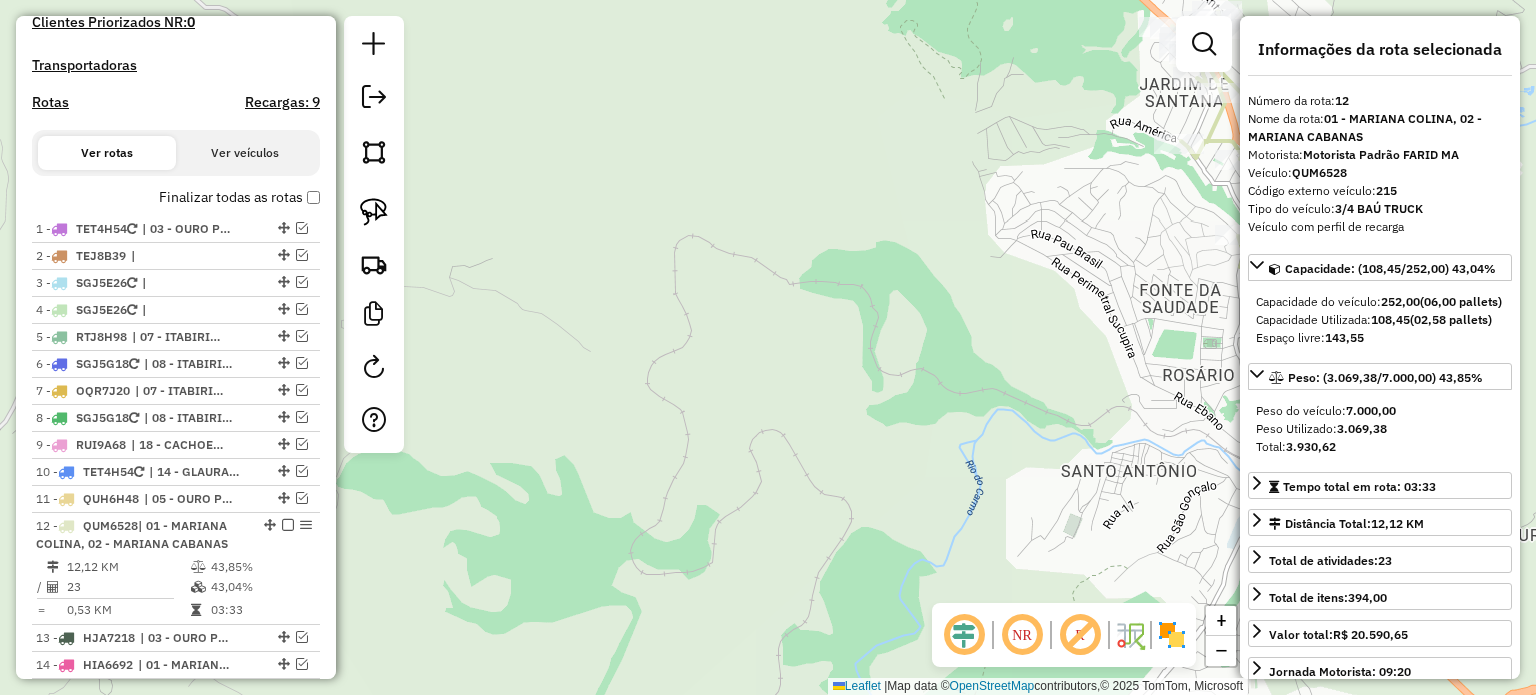 scroll, scrollTop: 988, scrollLeft: 0, axis: vertical 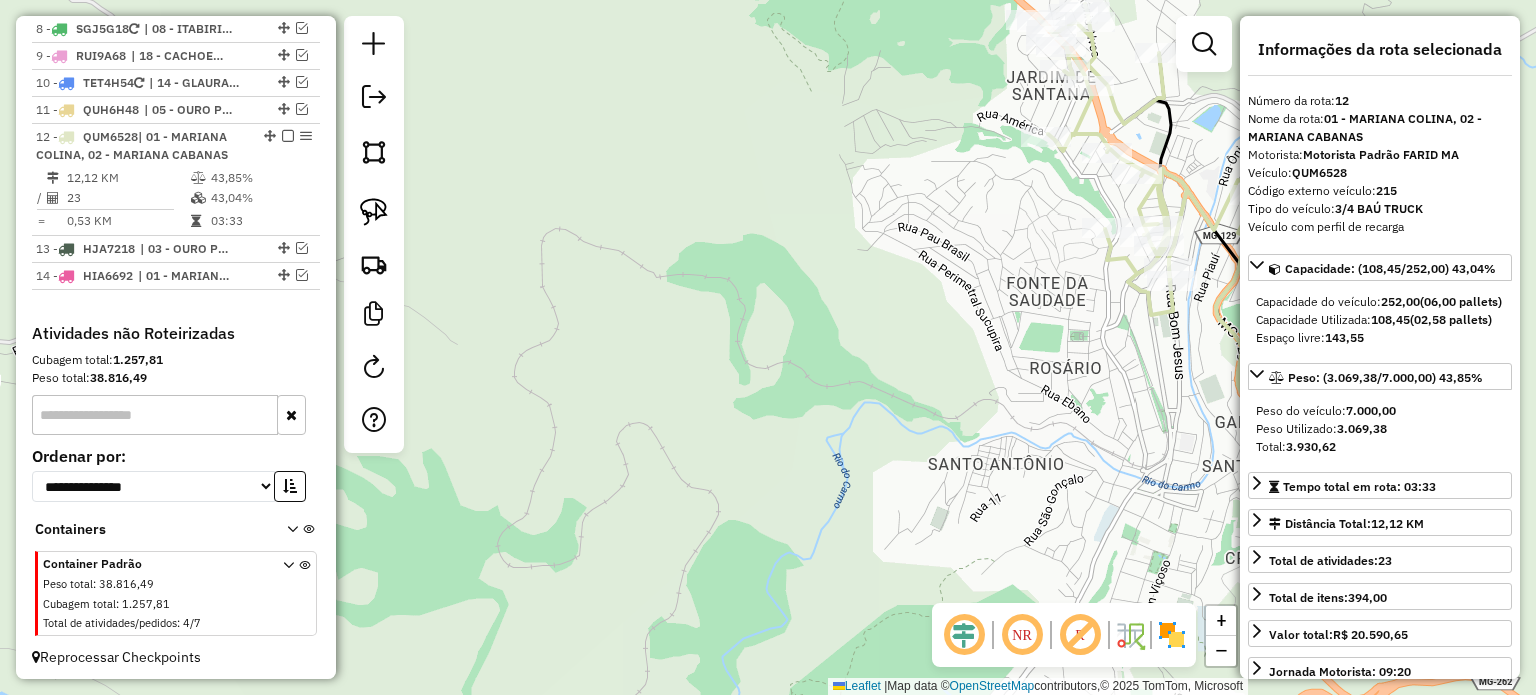 drag, startPoint x: 900, startPoint y: 380, endPoint x: 806, endPoint y: 378, distance: 94.02127 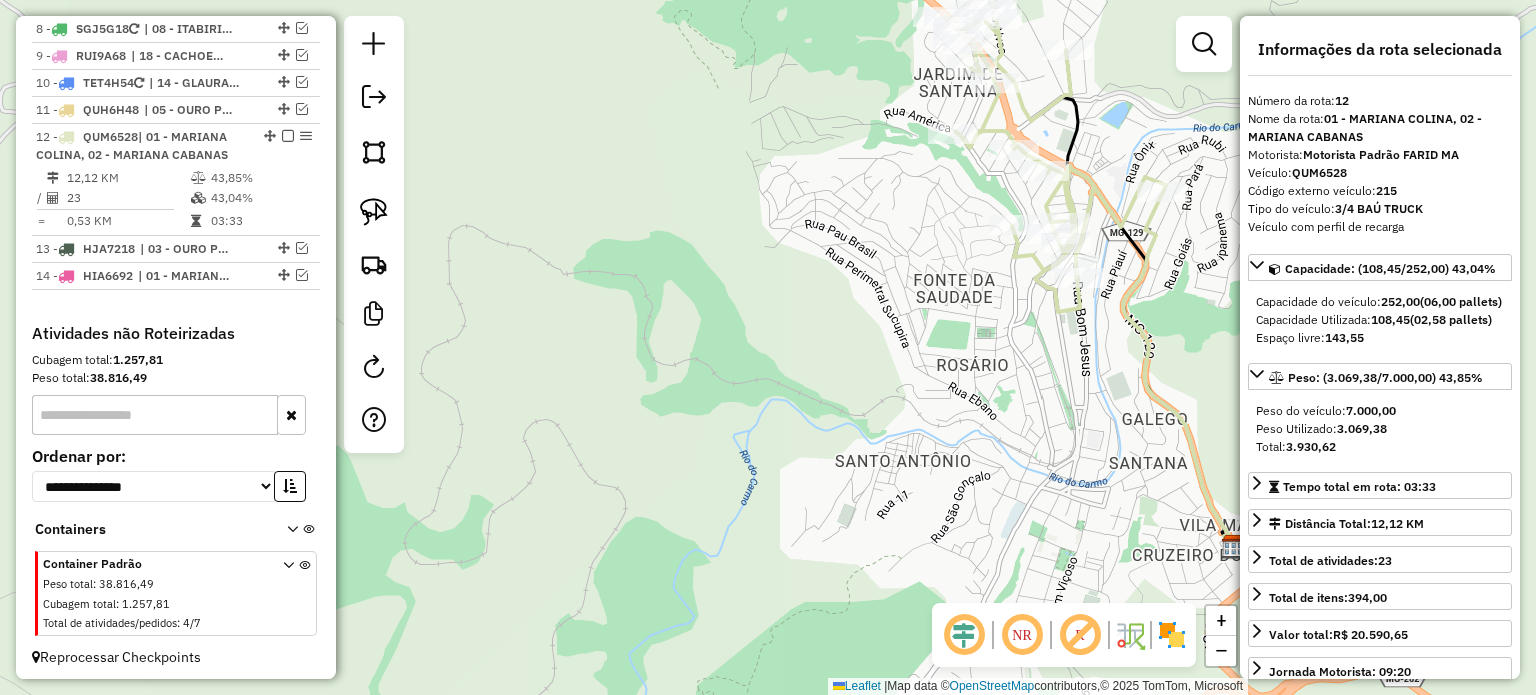 drag, startPoint x: 1008, startPoint y: 443, endPoint x: 987, endPoint y: 514, distance: 74.04053 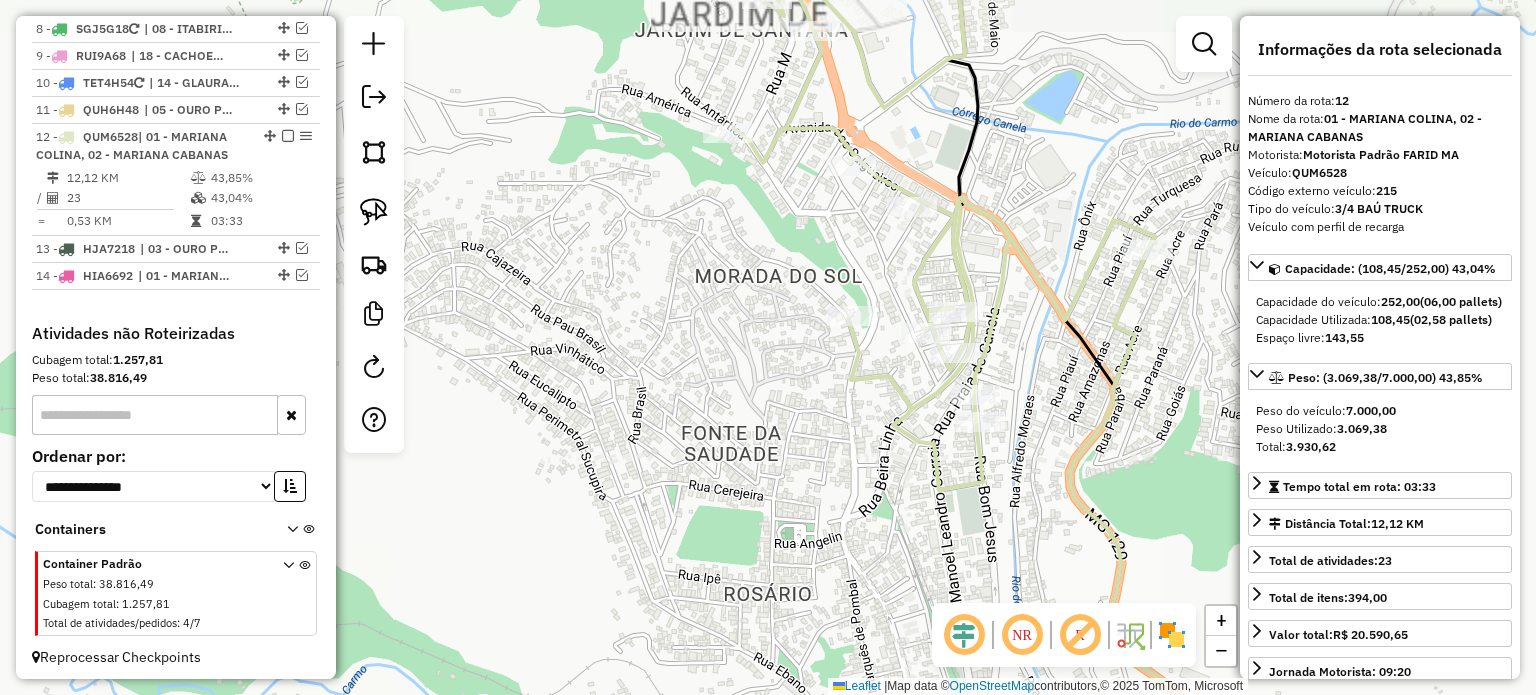 drag, startPoint x: 1118, startPoint y: 299, endPoint x: 1020, endPoint y: 335, distance: 104.40307 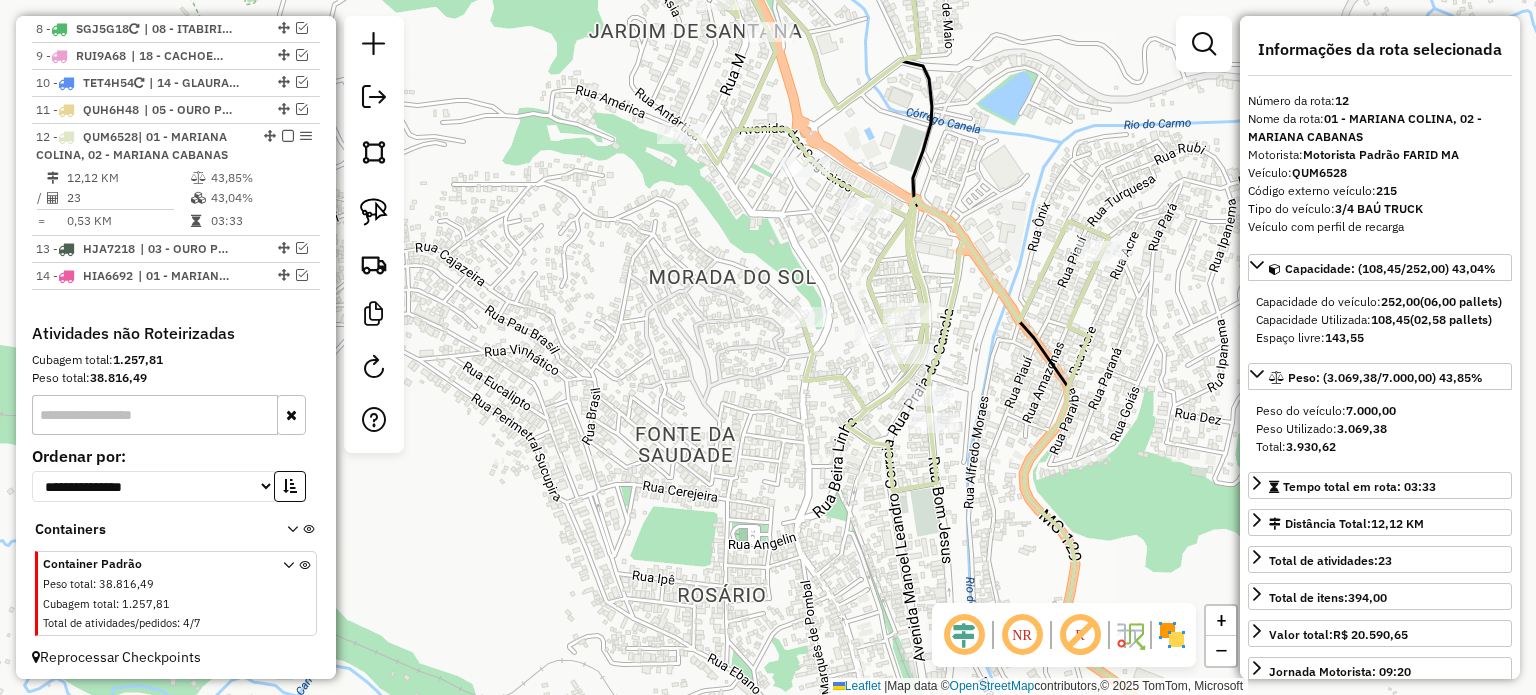 click on "Janela de atendimento Grade de atendimento Capacidade Transportadoras Veículos Cliente Pedidos  Rotas Selecione os dias de semana para filtrar as janelas de atendimento  Seg   Ter   Qua   Qui   Sex   Sáb   Dom  Informe o período da janela de atendimento: De: Até:  Filtrar exatamente a janela do cliente  Considerar janela de atendimento padrão  Selecione os dias de semana para filtrar as grades de atendimento  Seg   Ter   Qua   Qui   Sex   Sáb   Dom   Considerar clientes sem dia de atendimento cadastrado  Clientes fora do dia de atendimento selecionado Filtrar as atividades entre os valores definidos abaixo:  Peso mínimo:   Peso máximo:   Cubagem mínima:   Cubagem máxima:   De:   Até:  Filtrar as atividades entre o tempo de atendimento definido abaixo:  De:   Até:   Considerar capacidade total dos clientes não roteirizados Transportadora: Selecione um ou mais itens Tipo de veículo: Selecione um ou mais itens Veículo: Selecione um ou mais itens Motorista: Selecione um ou mais itens Nome: Rótulo:" 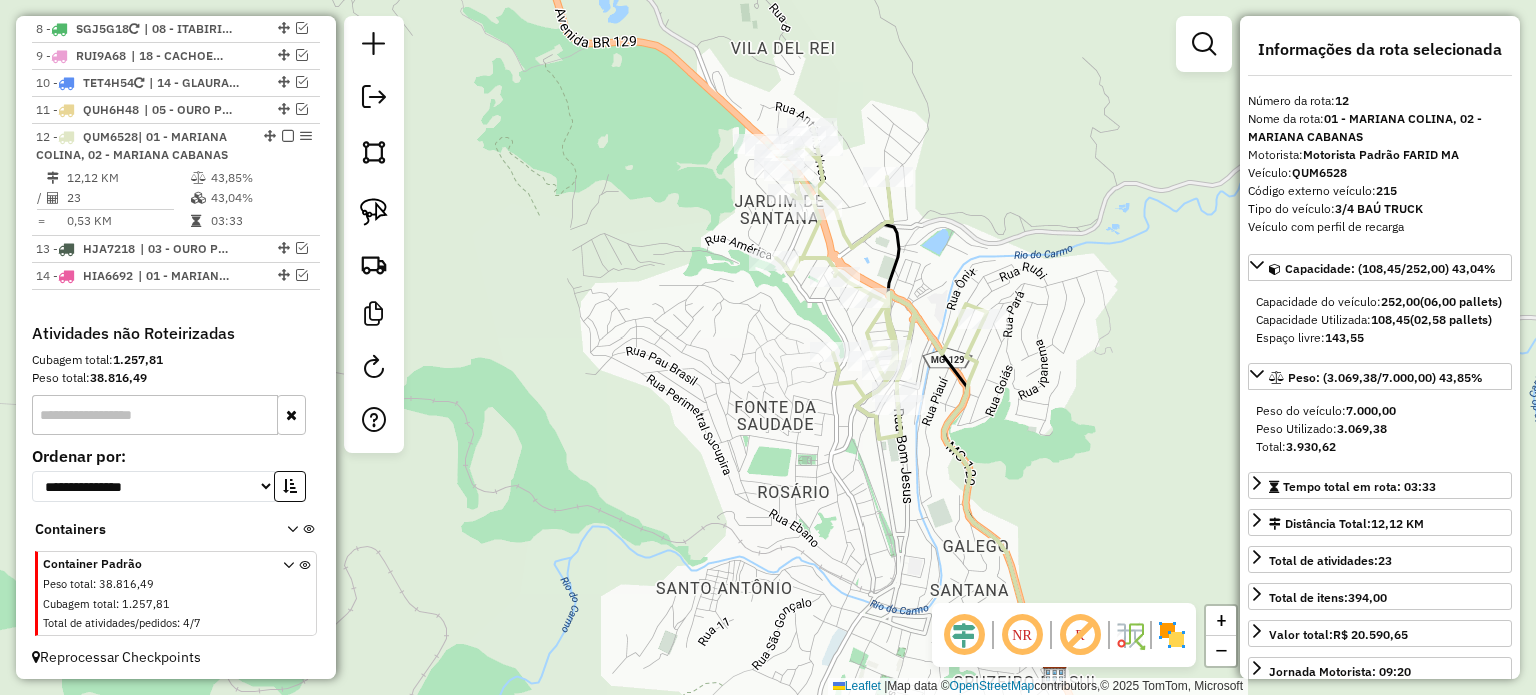 drag, startPoint x: 1016, startPoint y: 539, endPoint x: 928, endPoint y: 463, distance: 116.275536 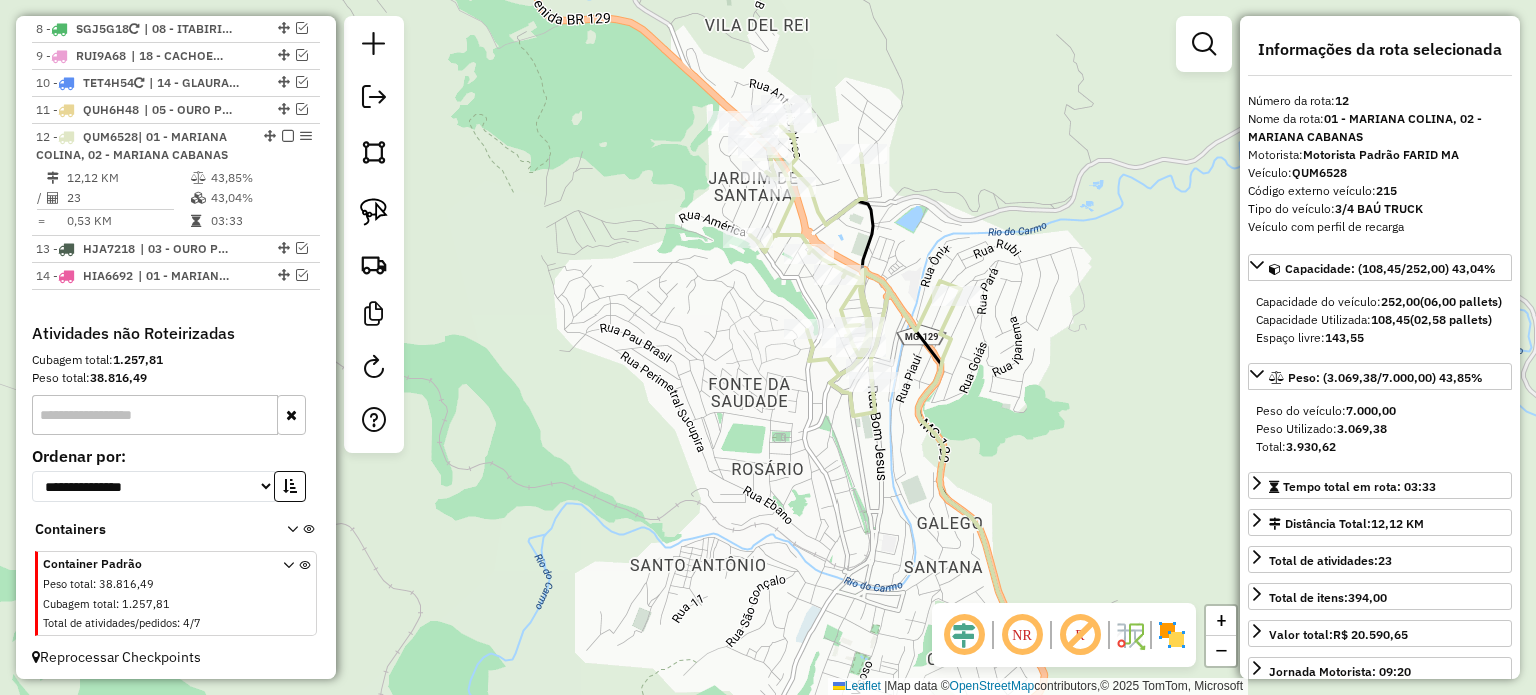 click 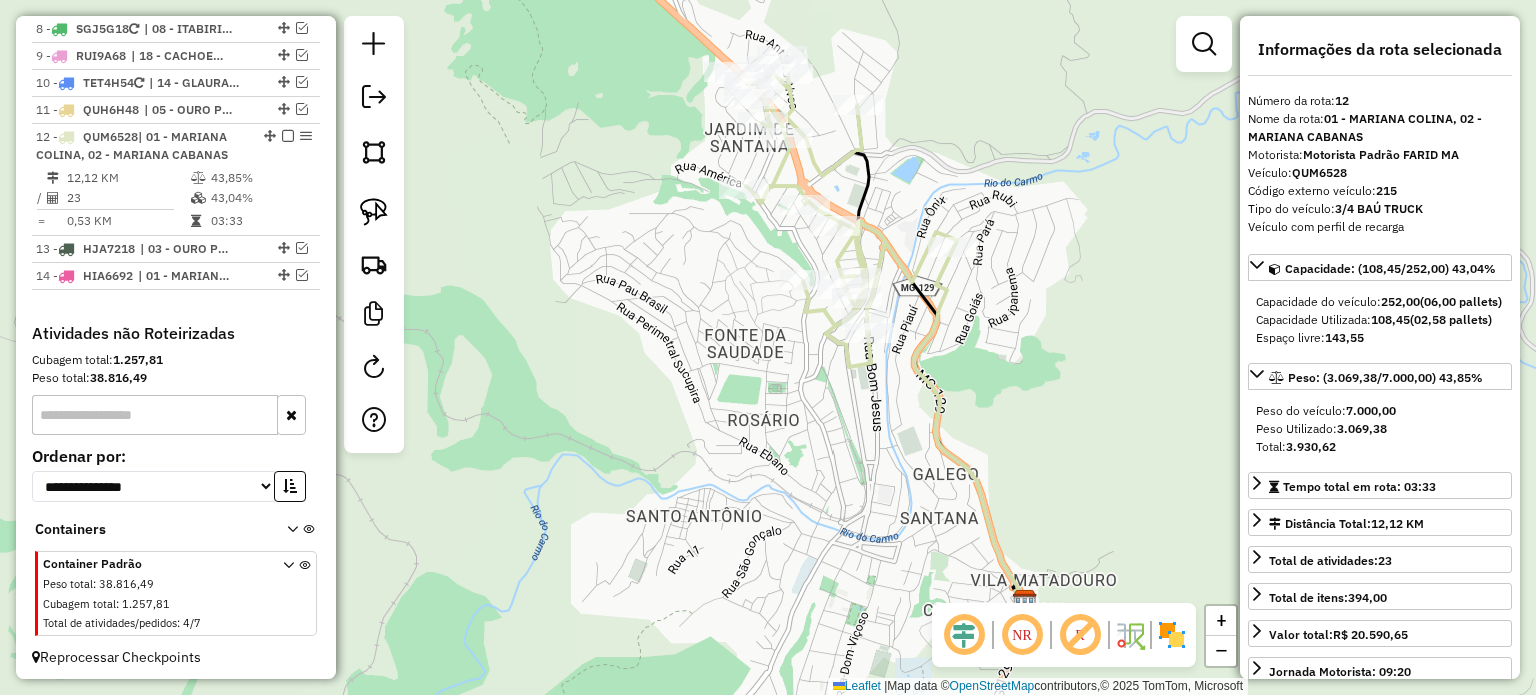 drag, startPoint x: 872, startPoint y: 508, endPoint x: 868, endPoint y: 490, distance: 18.439089 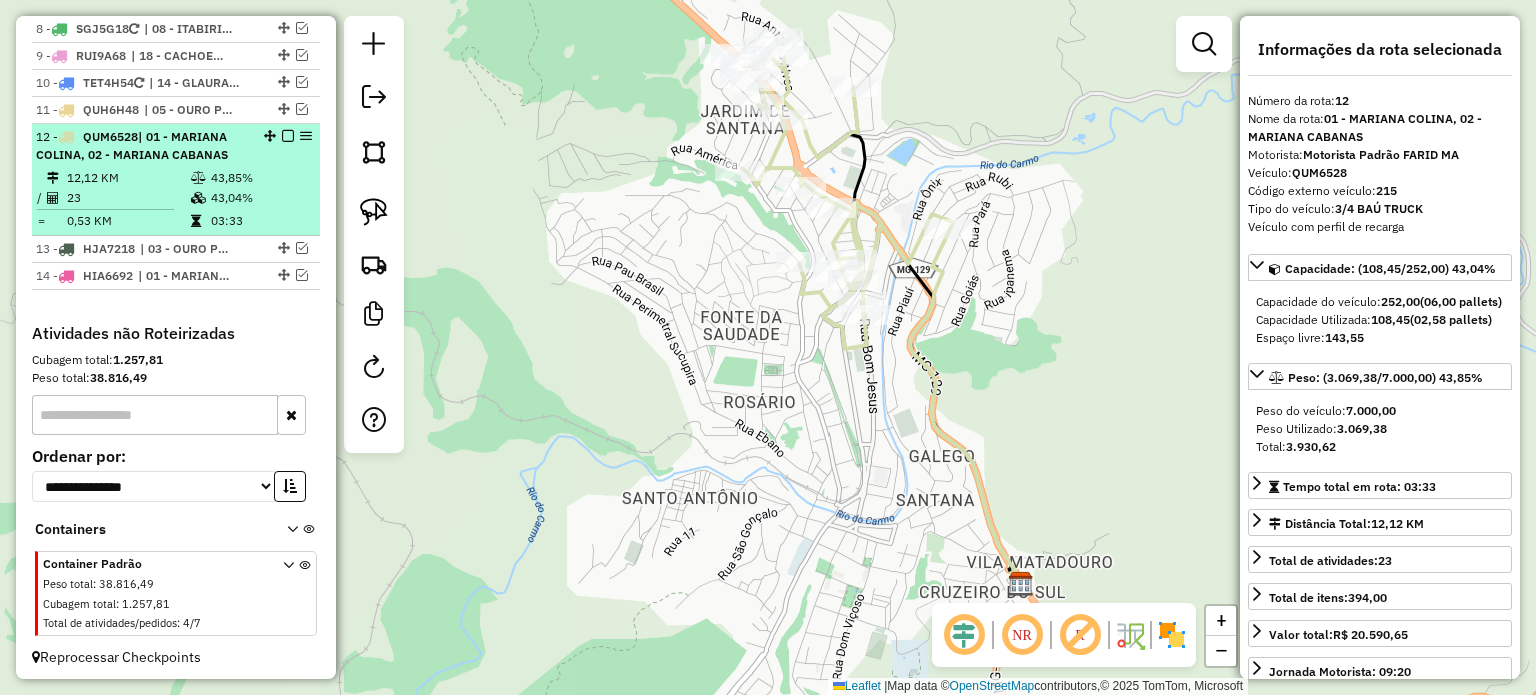 click on "| 01 - MARIANA COLINA, 02 - MARIANA CABANAS" at bounding box center [132, 145] 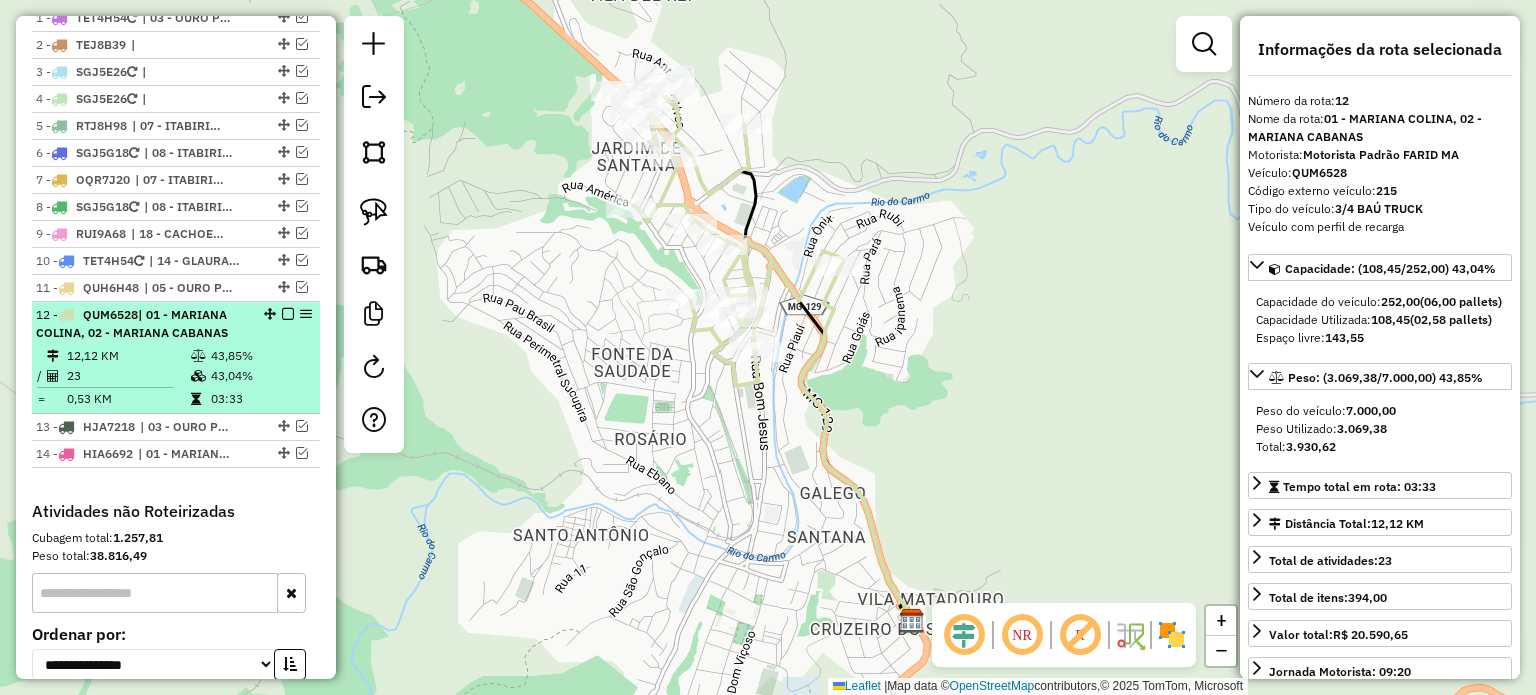 scroll, scrollTop: 788, scrollLeft: 0, axis: vertical 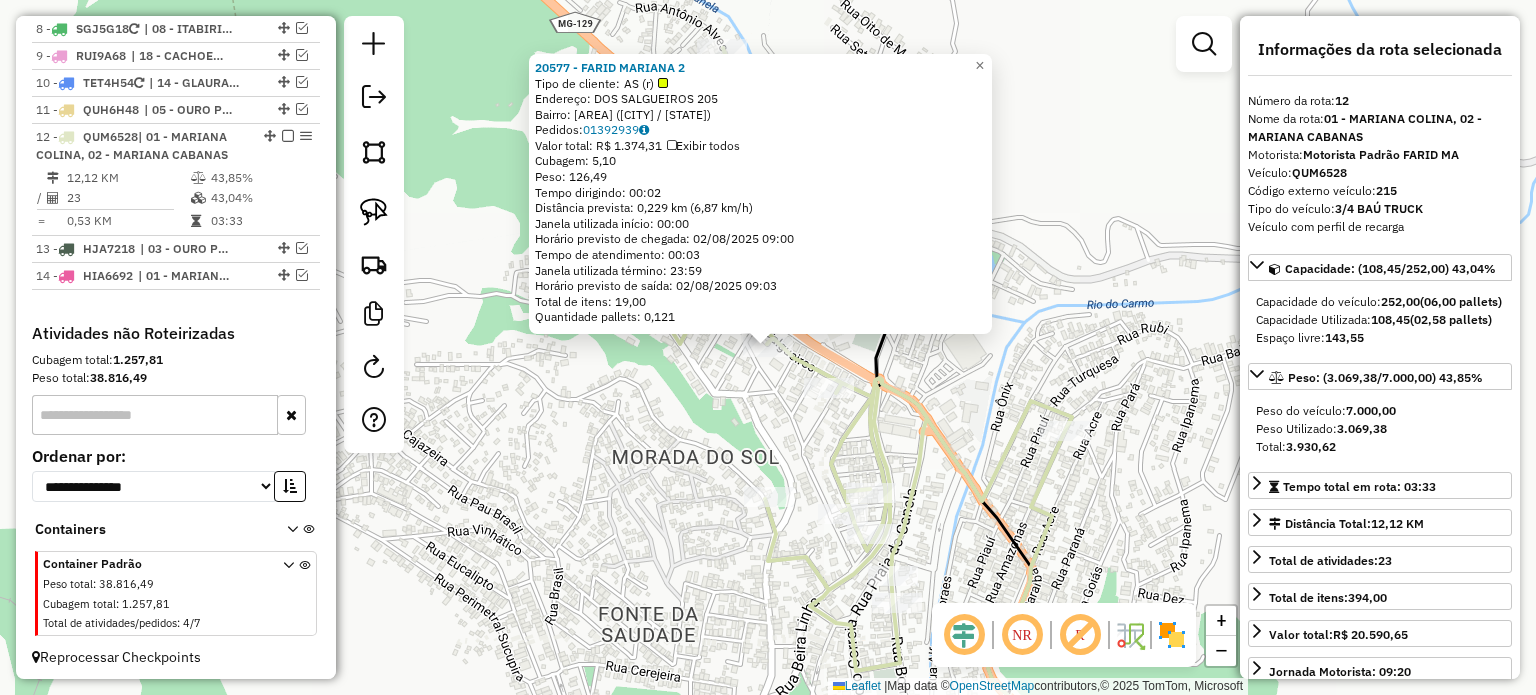 click on "20577 - FARID MARIANA 2  Tipo de cliente:   AS (r)   Endereço:  DOS SALGUEIROS 205   Bairro: JARDINS DOS INCONFIDENTES (MARIANA / MG)   Pedidos:  01392939   Valor total: R$ 1.374,31   Exibir todos   Cubagem: 5,10  Peso: 126,49  Tempo dirigindo: 00:02   Distância prevista: 0,229 km (6,87 km/h)   Janela utilizada início: 00:00   Horário previsto de chegada: 02/08/2025 09:00   Tempo de atendimento: 00:03   Janela utilizada término: 23:59   Horário previsto de saída: 02/08/2025 09:03   Total de itens: 19,00   Quantidade pallets: 0,121  × Janela de atendimento Grade de atendimento Capacidade Transportadoras Veículos Cliente Pedidos  Rotas Selecione os dias de semana para filtrar as janelas de atendimento  Seg   Ter   Qua   Qui   Sex   Sáb   Dom  Informe o período da janela de atendimento: De: Até:  Filtrar exatamente a janela do cliente  Considerar janela de atendimento padrão  Selecione os dias de semana para filtrar as grades de atendimento  Seg   Ter   Qua   Qui   Sex   Sáb   Dom   Peso mínimo:" 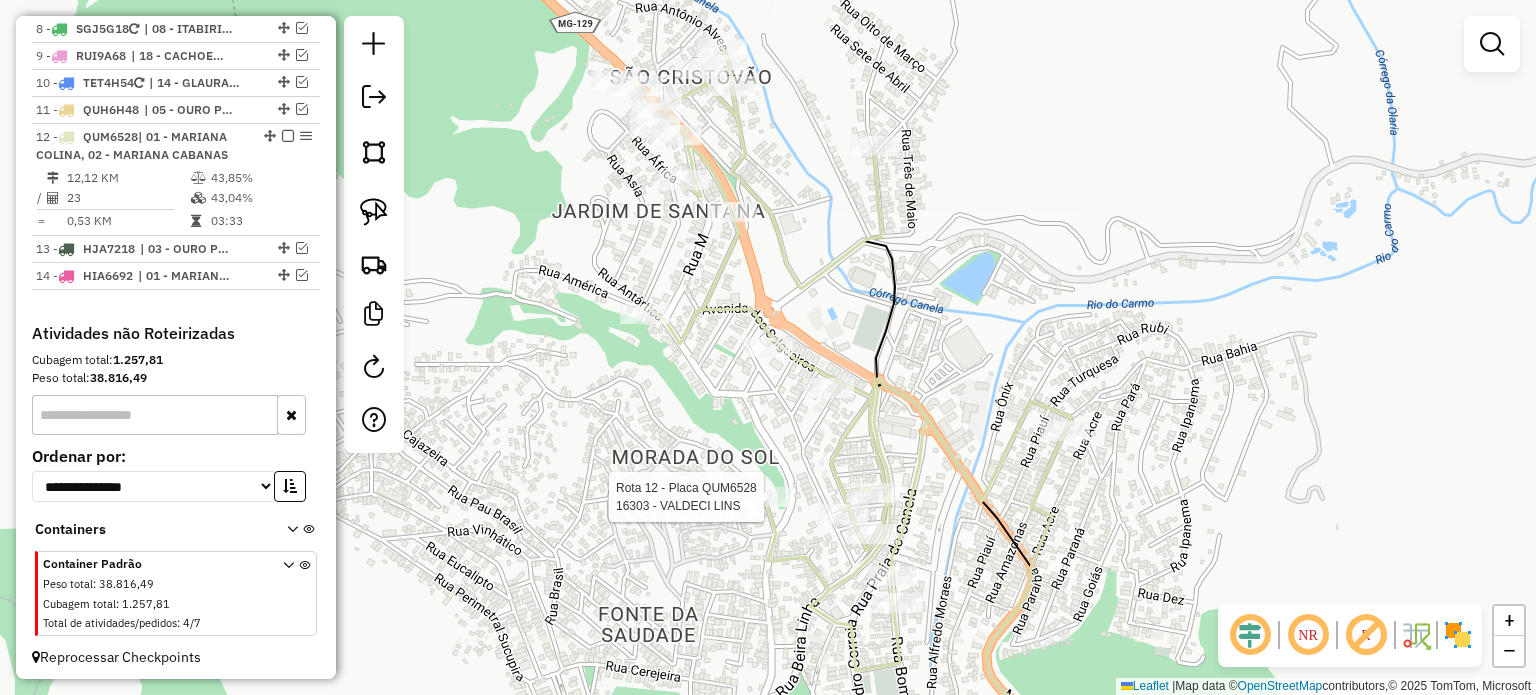 select on "**********" 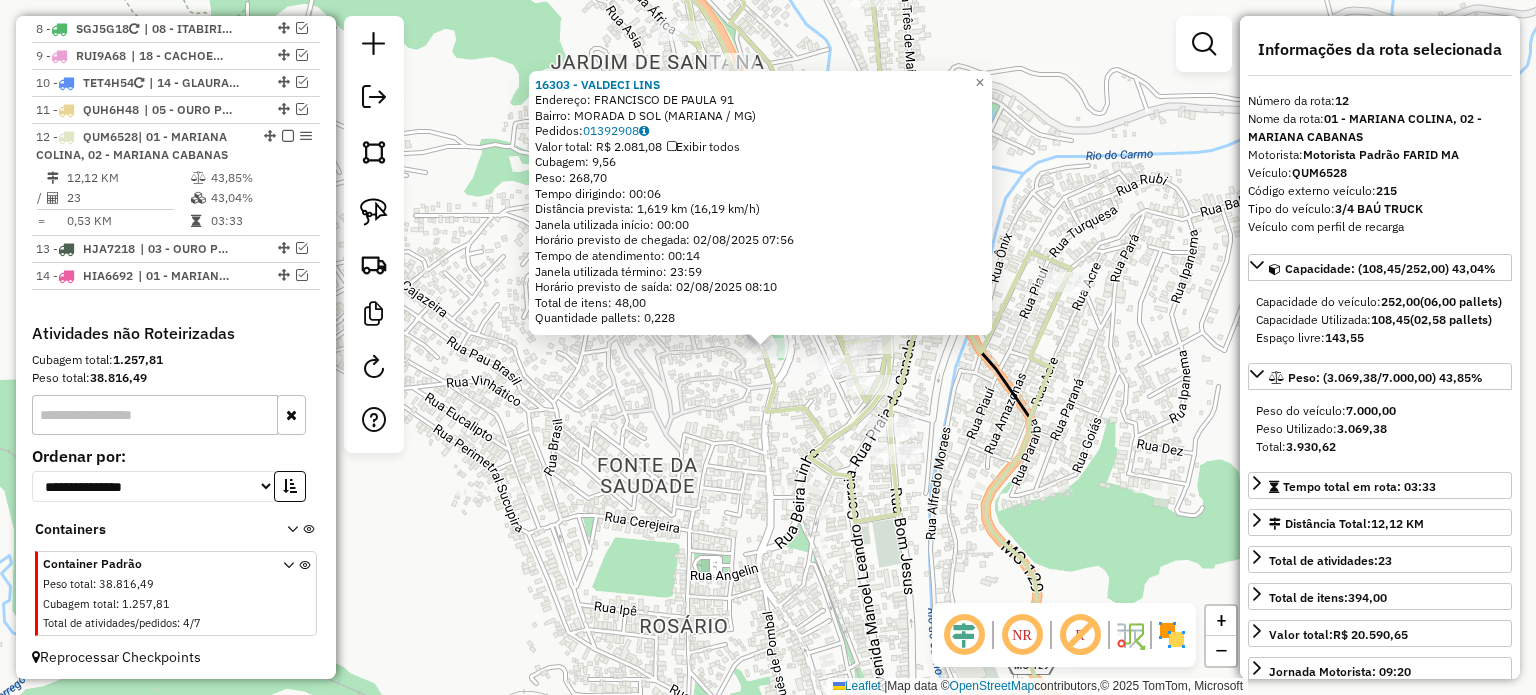 click on "16303 - VALDECI LINS  Endereço:  FRANCISCO DE PAULA 91   Bairro: MORADA D SOL (MARIANA / MG)   Pedidos:  01392908   Valor total: R$ 2.081,08   Exibir todos   Cubagem: 9,56  Peso: 268,70  Tempo dirigindo: 00:06   Distância prevista: 1,619 km (16,19 km/h)   Janela utilizada início: 00:00   Horário previsto de chegada: 02/08/2025 07:56   Tempo de atendimento: 00:14   Janela utilizada término: 23:59   Horário previsto de saída: 02/08/2025 08:10   Total de itens: 48,00   Quantidade pallets: 0,228  × Janela de atendimento Grade de atendimento Capacidade Transportadoras Veículos Cliente Pedidos  Rotas Selecione os dias de semana para filtrar as janelas de atendimento  Seg   Ter   Qua   Qui   Sex   Sáb   Dom  Informe o período da janela de atendimento: De: Até:  Filtrar exatamente a janela do cliente  Considerar janela de atendimento padrão  Selecione os dias de semana para filtrar as grades de atendimento  Seg   Ter   Qua   Qui   Sex   Sáb   Dom   Considerar clientes sem dia de atendimento cadastrado +" 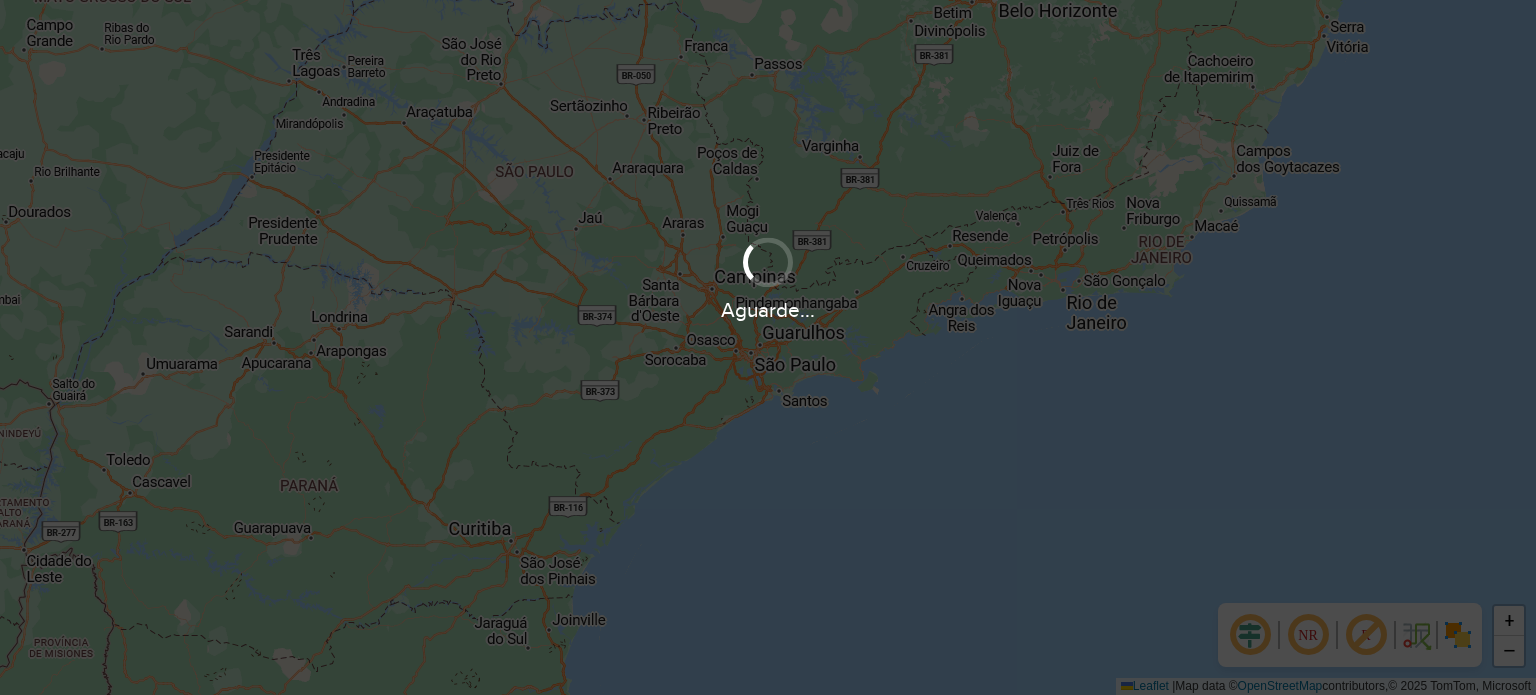 scroll, scrollTop: 0, scrollLeft: 0, axis: both 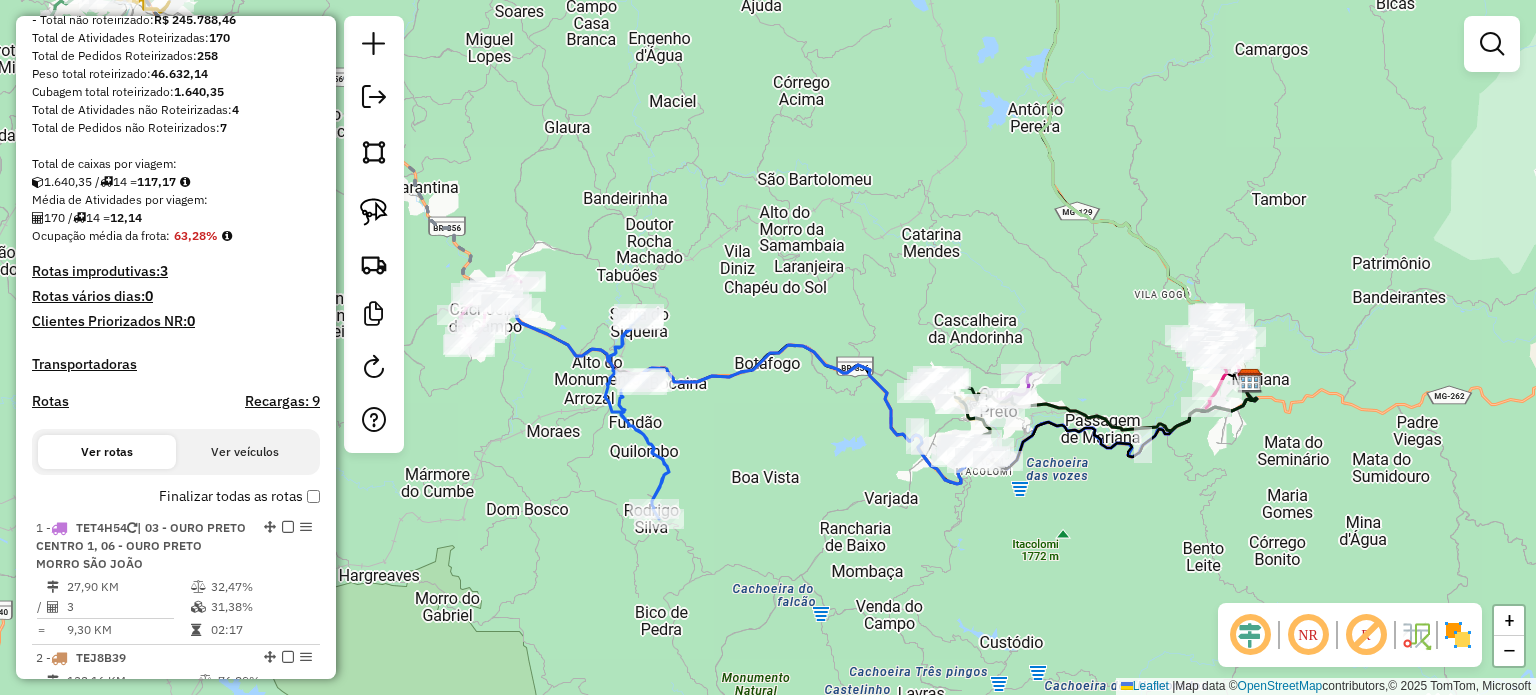 click 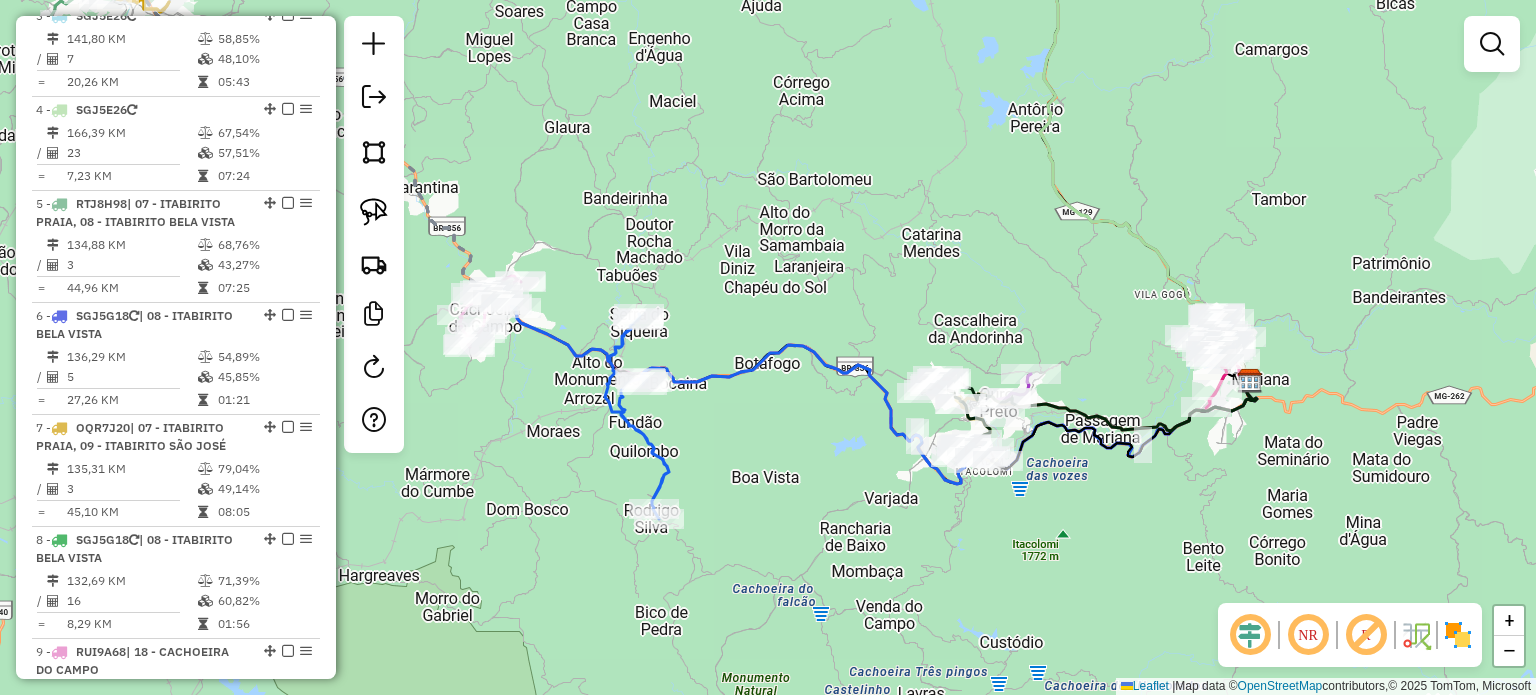select on "**********" 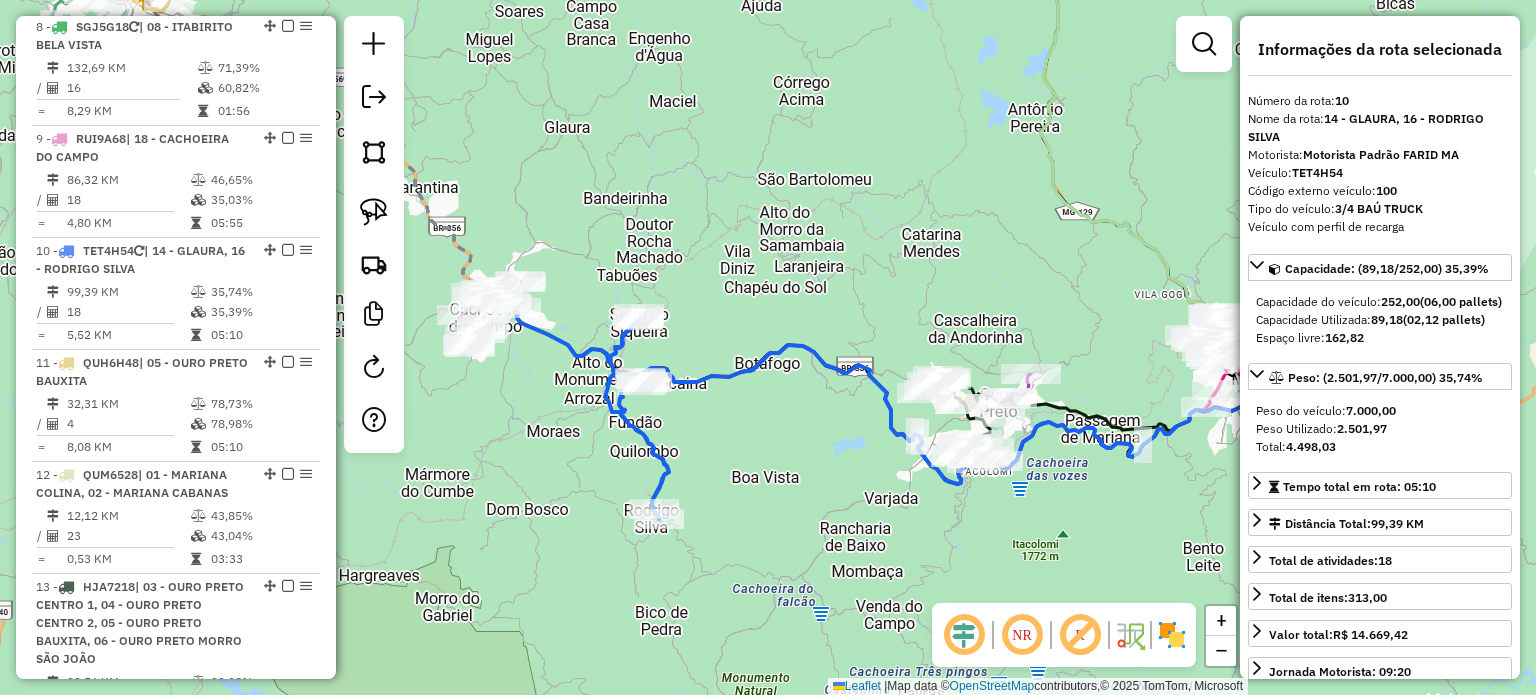 scroll, scrollTop: 1768, scrollLeft: 0, axis: vertical 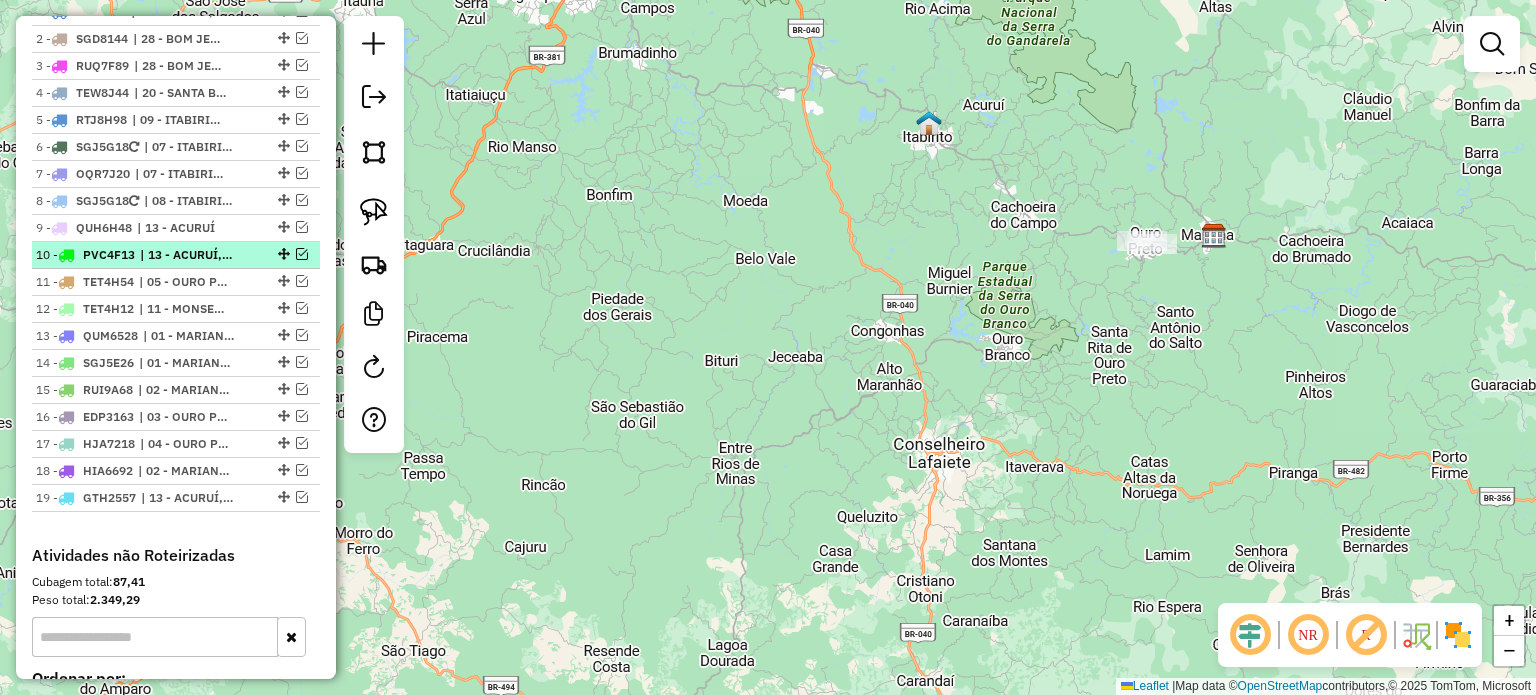 click at bounding box center (302, 254) 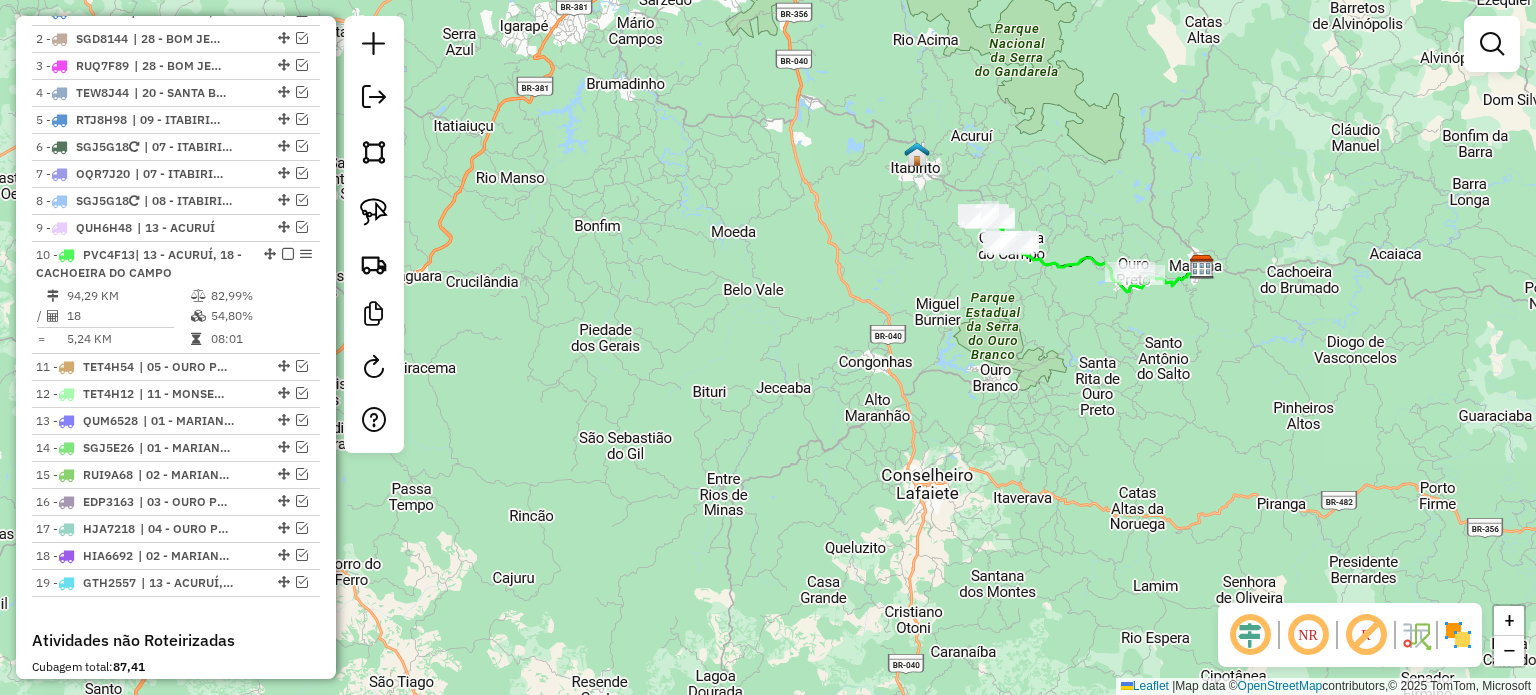 drag, startPoint x: 796, startPoint y: 278, endPoint x: 752, endPoint y: 319, distance: 60.1415 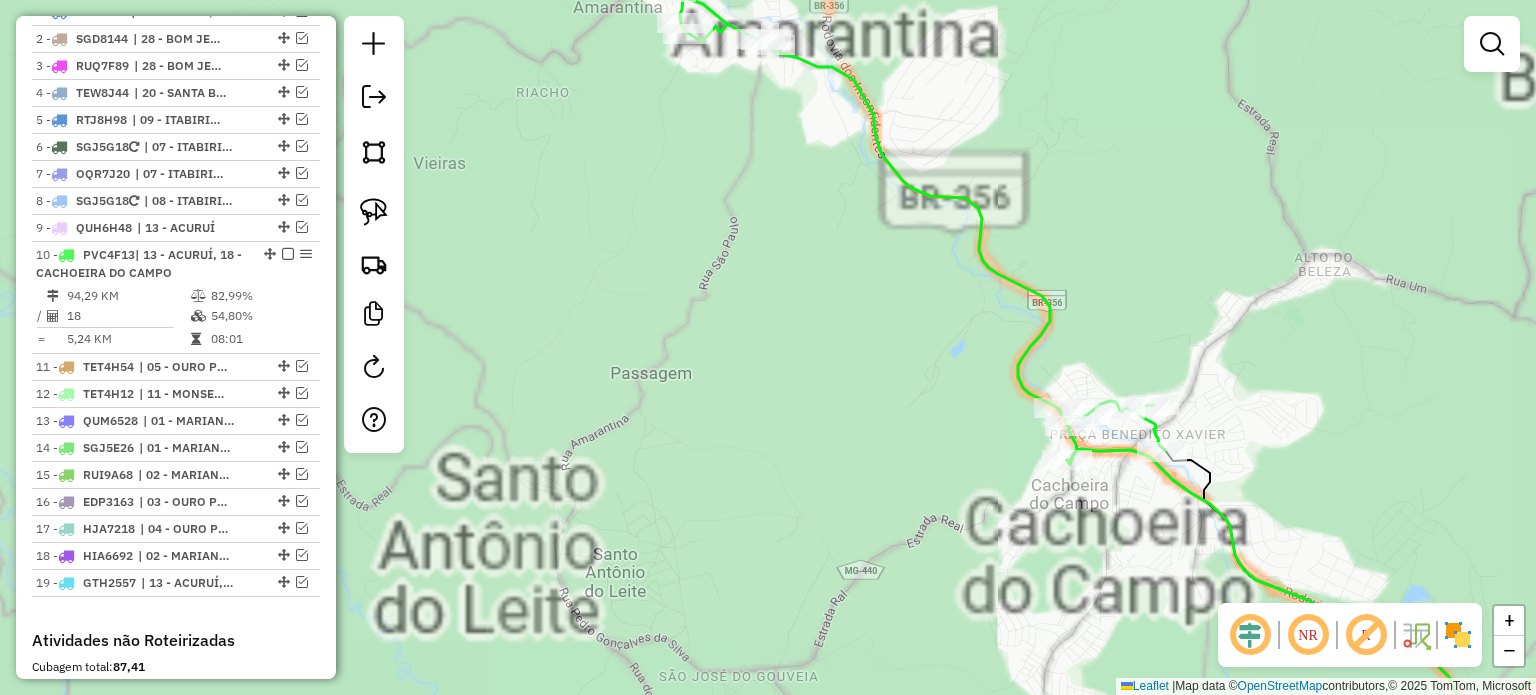 click 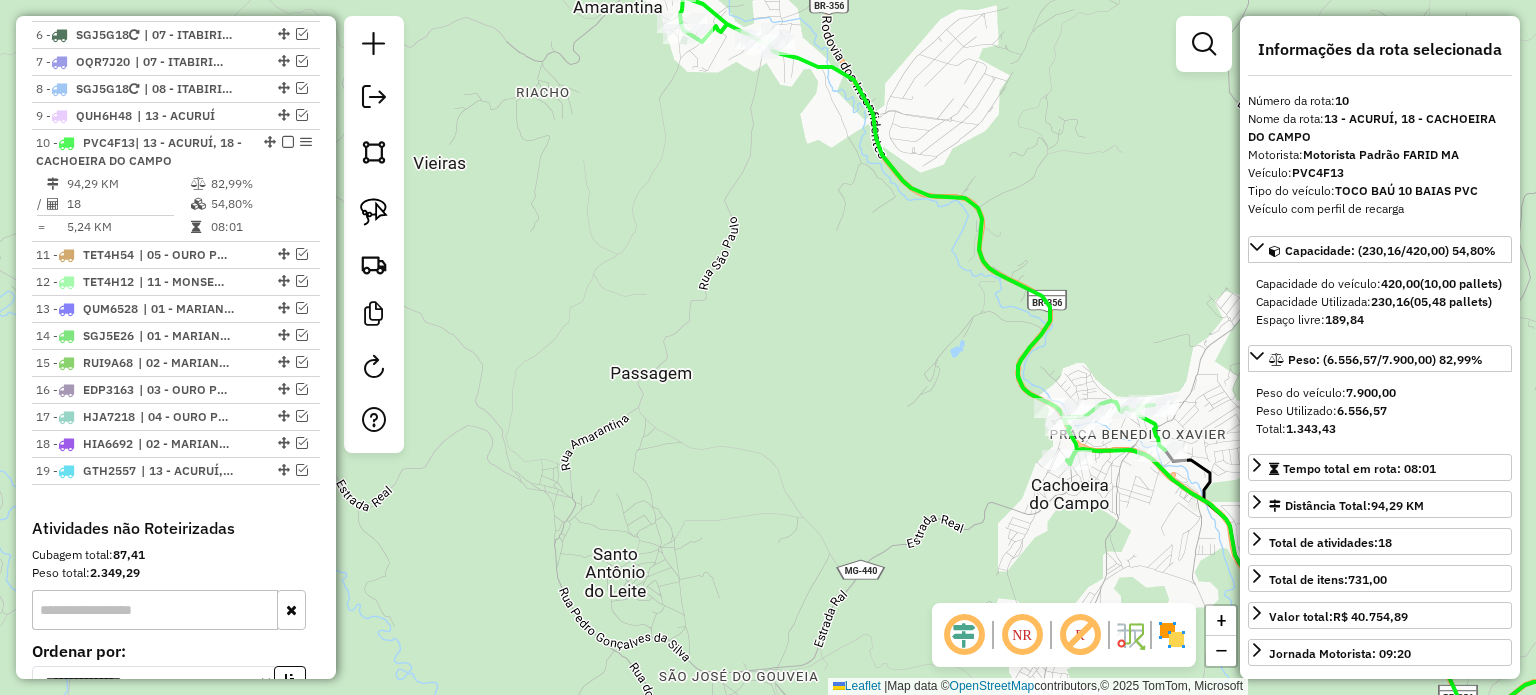 scroll, scrollTop: 1040, scrollLeft: 0, axis: vertical 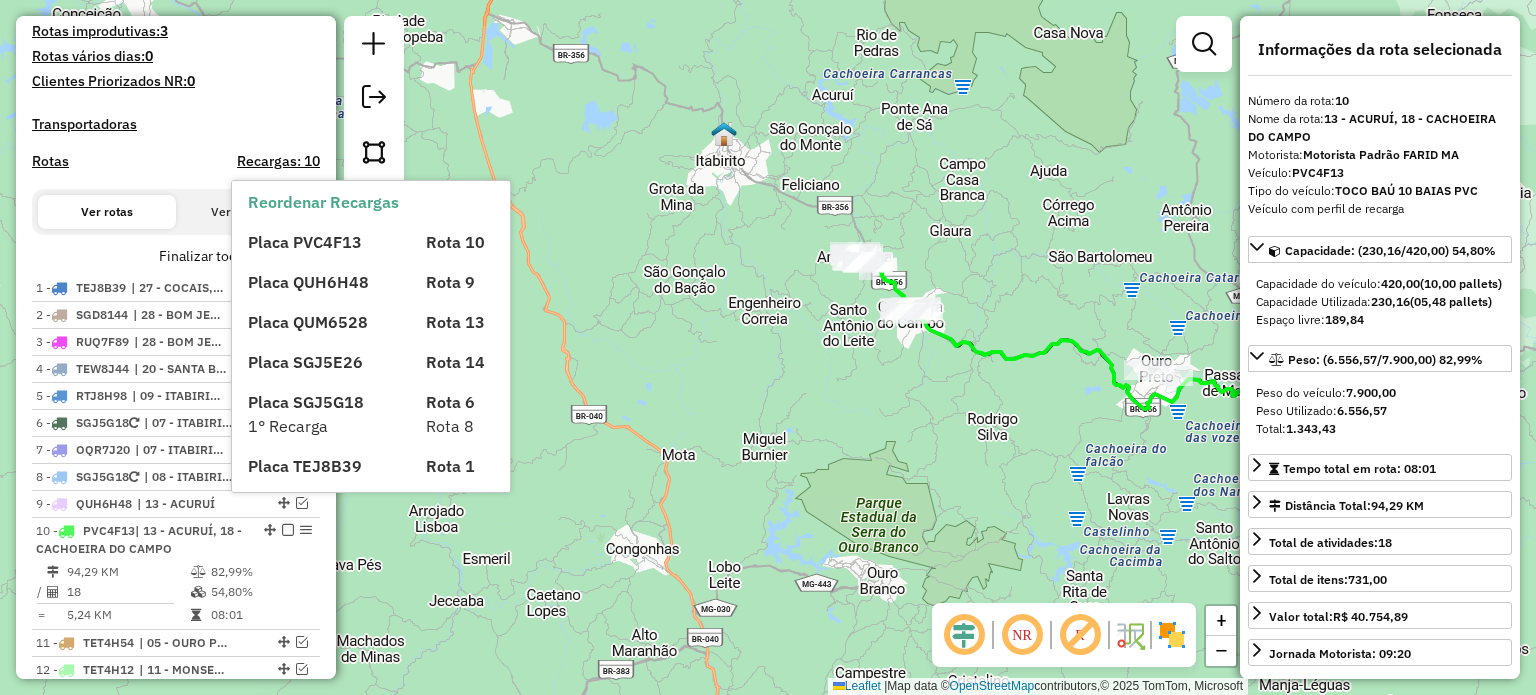 click on "Placa PVC4F13 Rota 10 Placa QUH6H48 Rota 9 Placa QUM6528 Rota 13 Placa SGJ5E26 Rota 14 Placa SGJ5G18 Rota 6 1° Recarga Rota 8 Placa TEJ8B39 Rota 1 Placa TET4H12 Rota 12 Placa TET4H54 Rota 11 Placa TEW8J44 Rota 4" at bounding box center (388, 406) 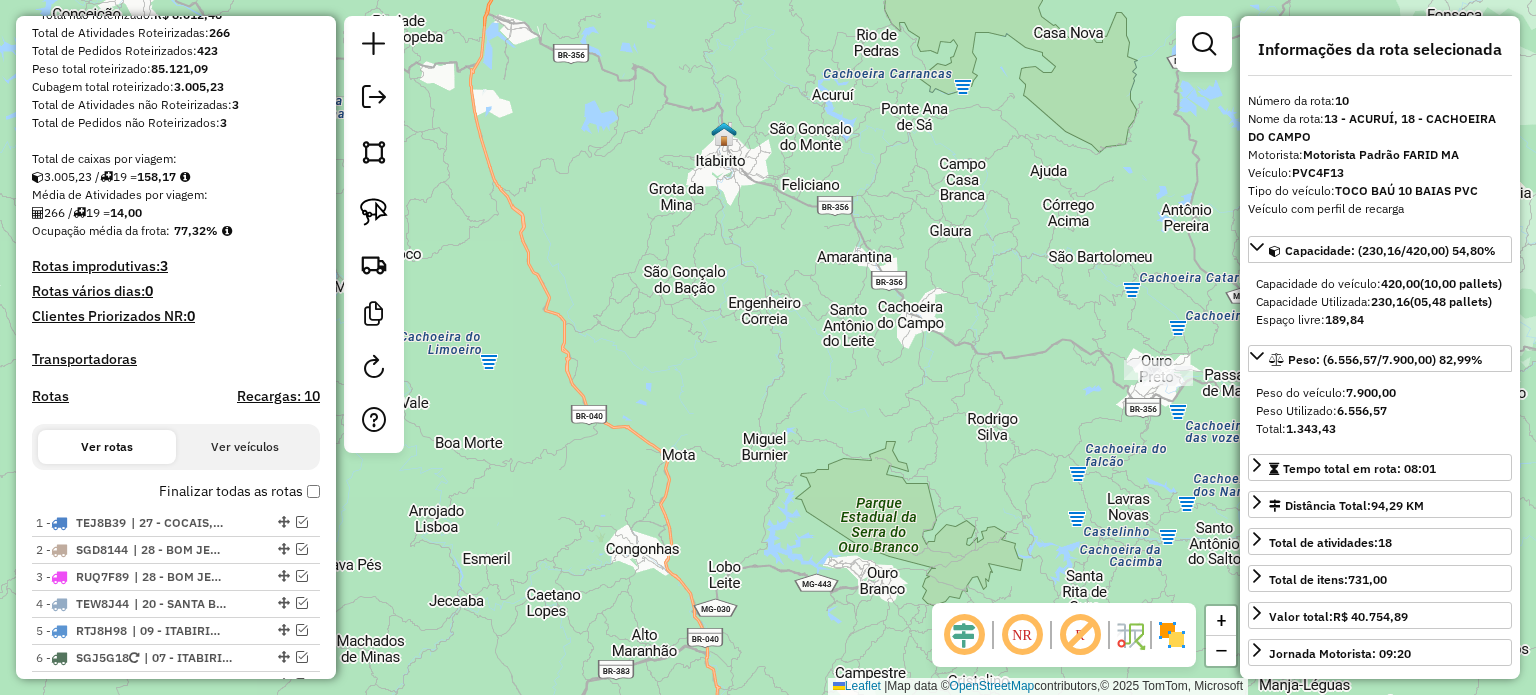 scroll, scrollTop: 340, scrollLeft: 0, axis: vertical 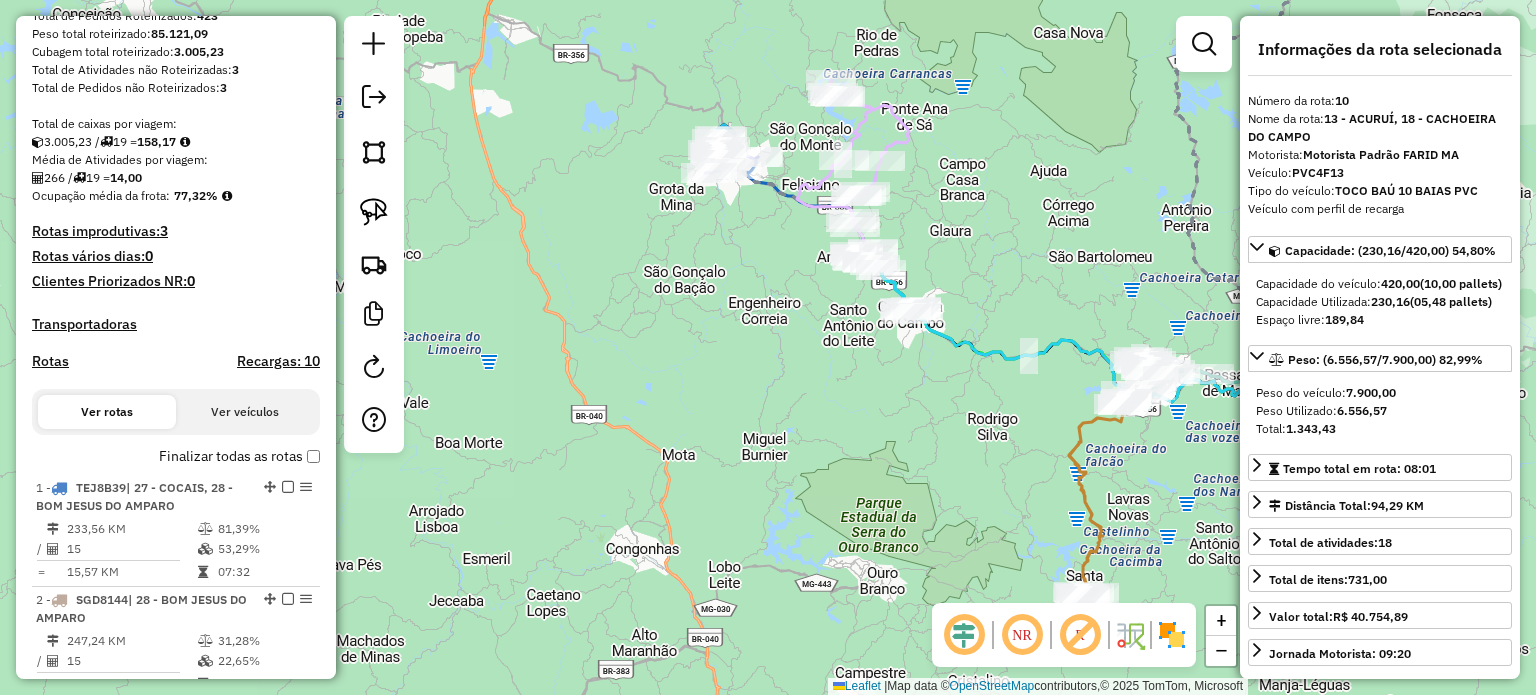 drag, startPoint x: 1048, startPoint y: 447, endPoint x: 992, endPoint y: 425, distance: 60.166435 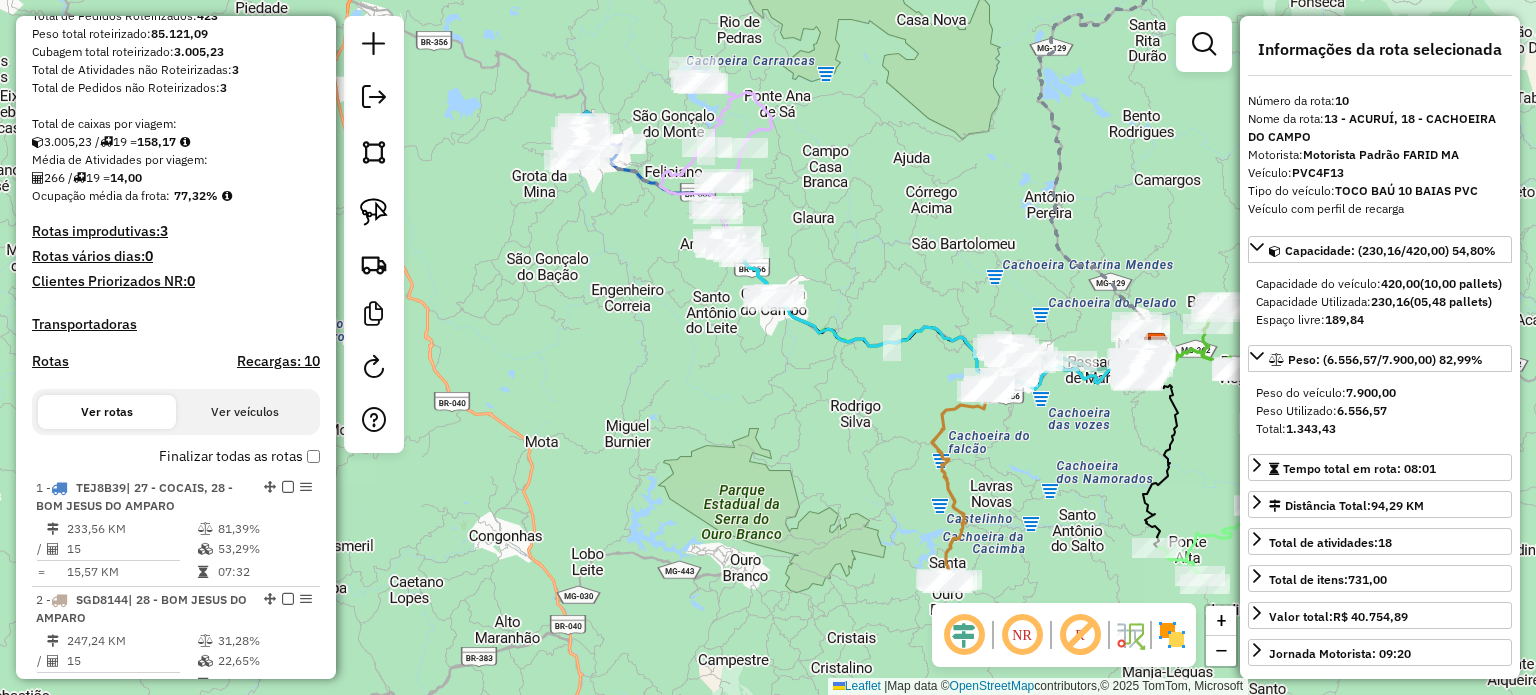 drag, startPoint x: 932, startPoint y: 415, endPoint x: 776, endPoint y: 403, distance: 156.46086 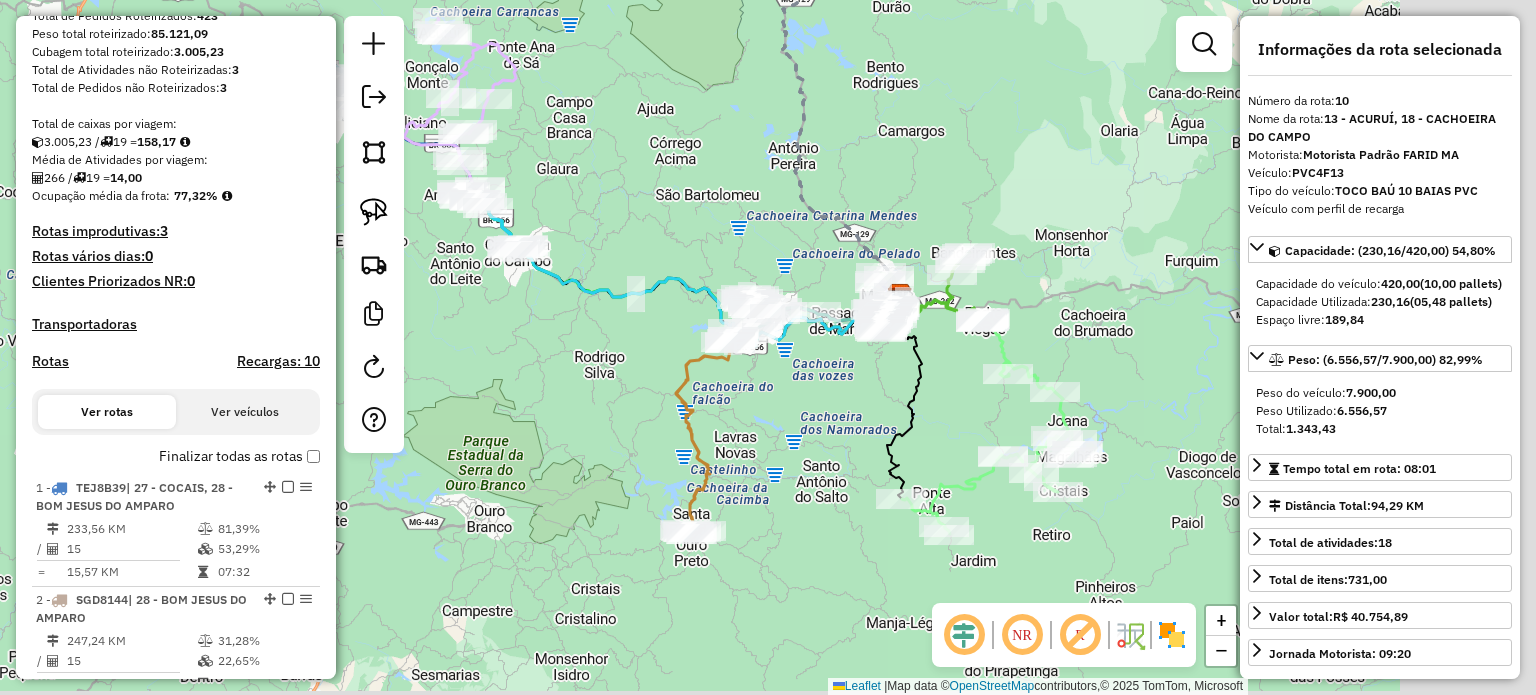 drag, startPoint x: 876, startPoint y: 445, endPoint x: 848, endPoint y: 434, distance: 30.083218 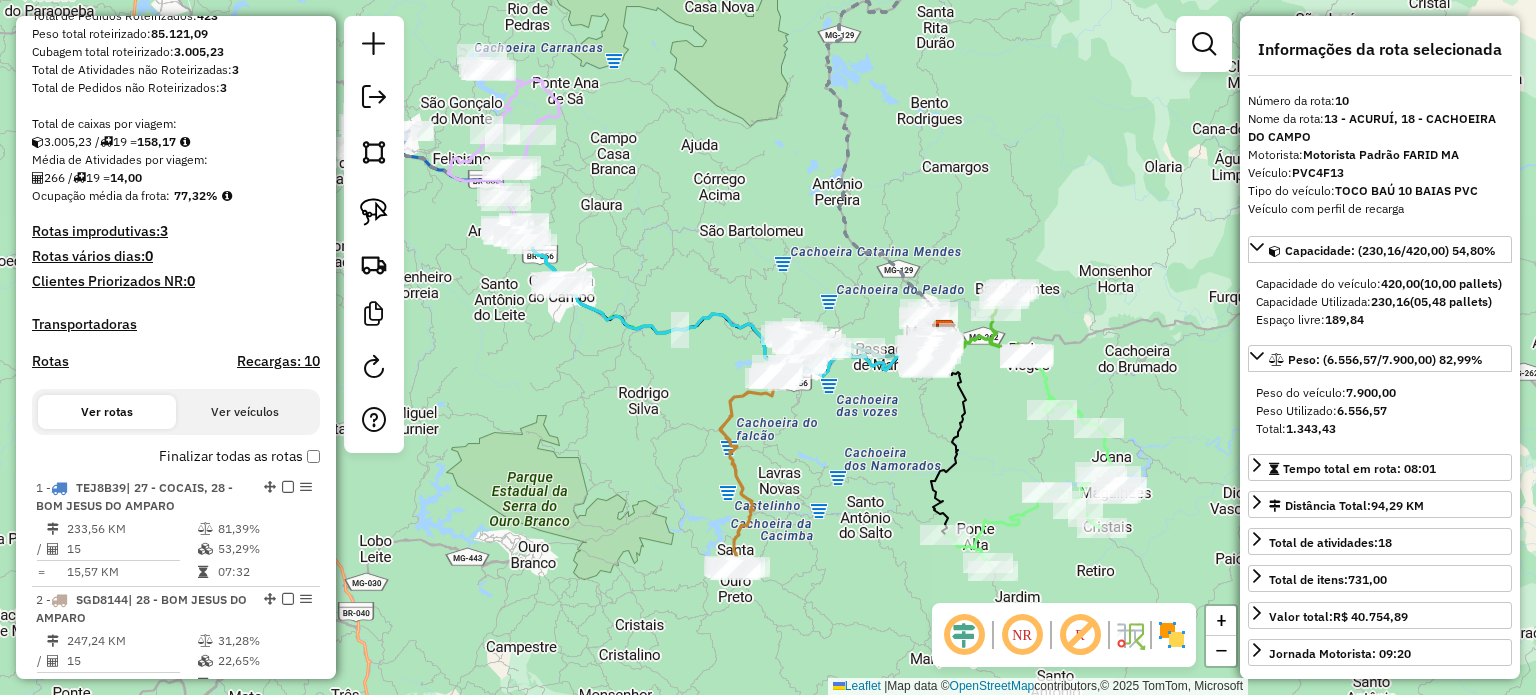 drag, startPoint x: 801, startPoint y: 399, endPoint x: 844, endPoint y: 423, distance: 49.24429 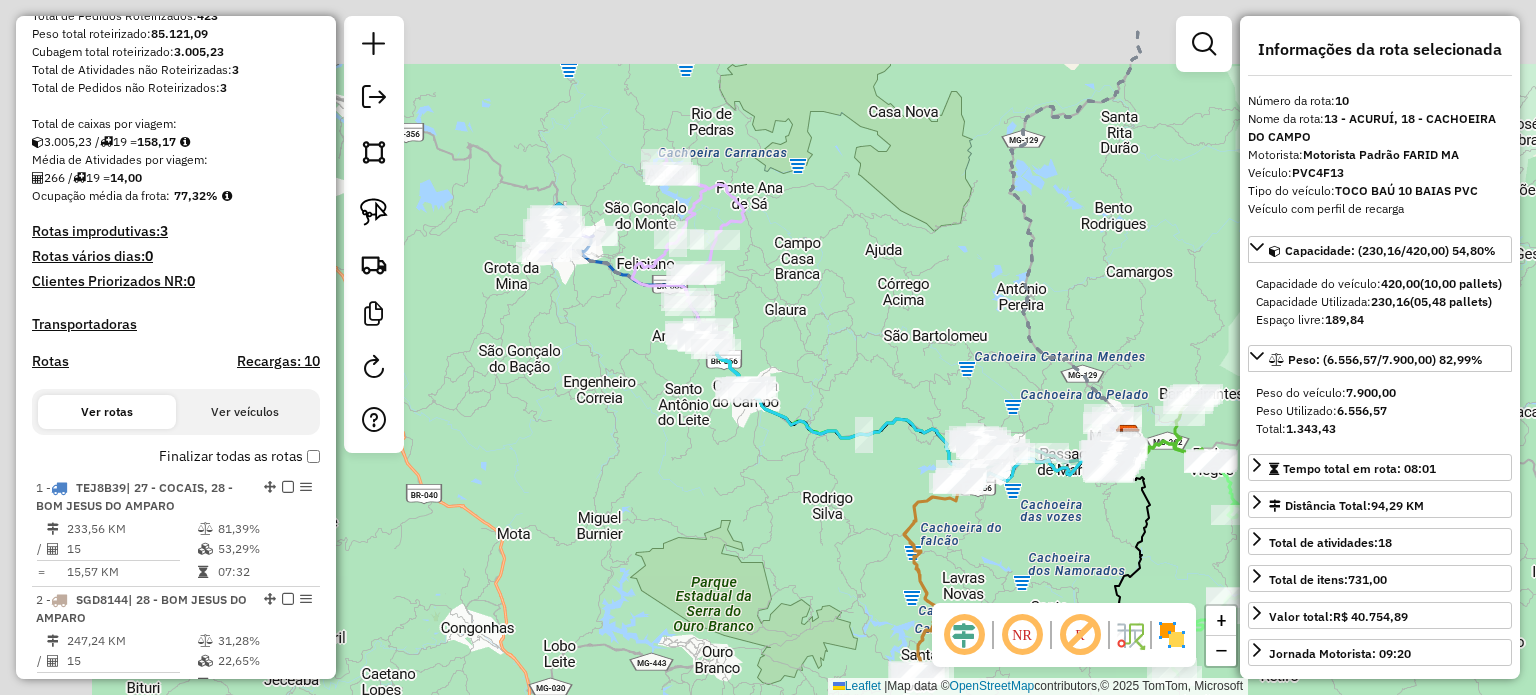 drag, startPoint x: 632, startPoint y: 451, endPoint x: 765, endPoint y: 518, distance: 148.9228 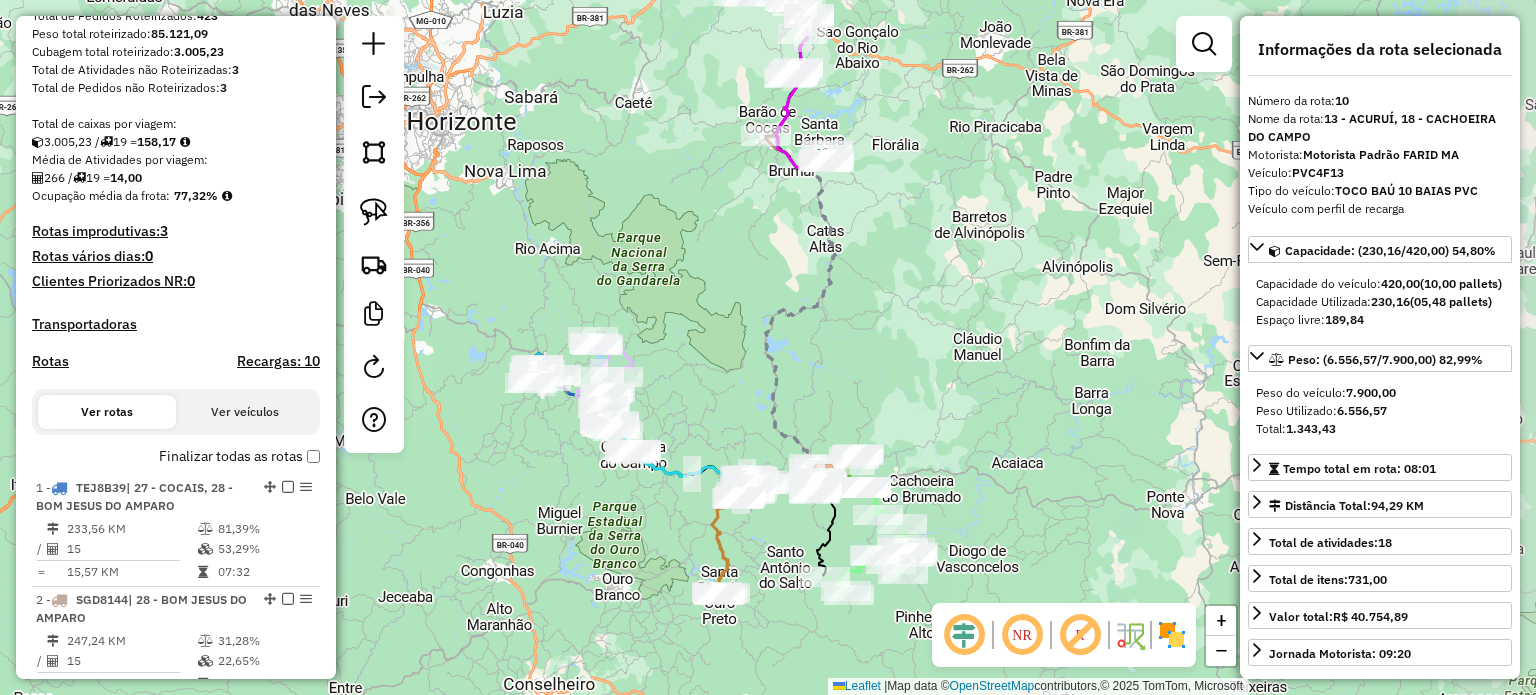 drag, startPoint x: 595, startPoint y: 573, endPoint x: 564, endPoint y: 575, distance: 31.06445 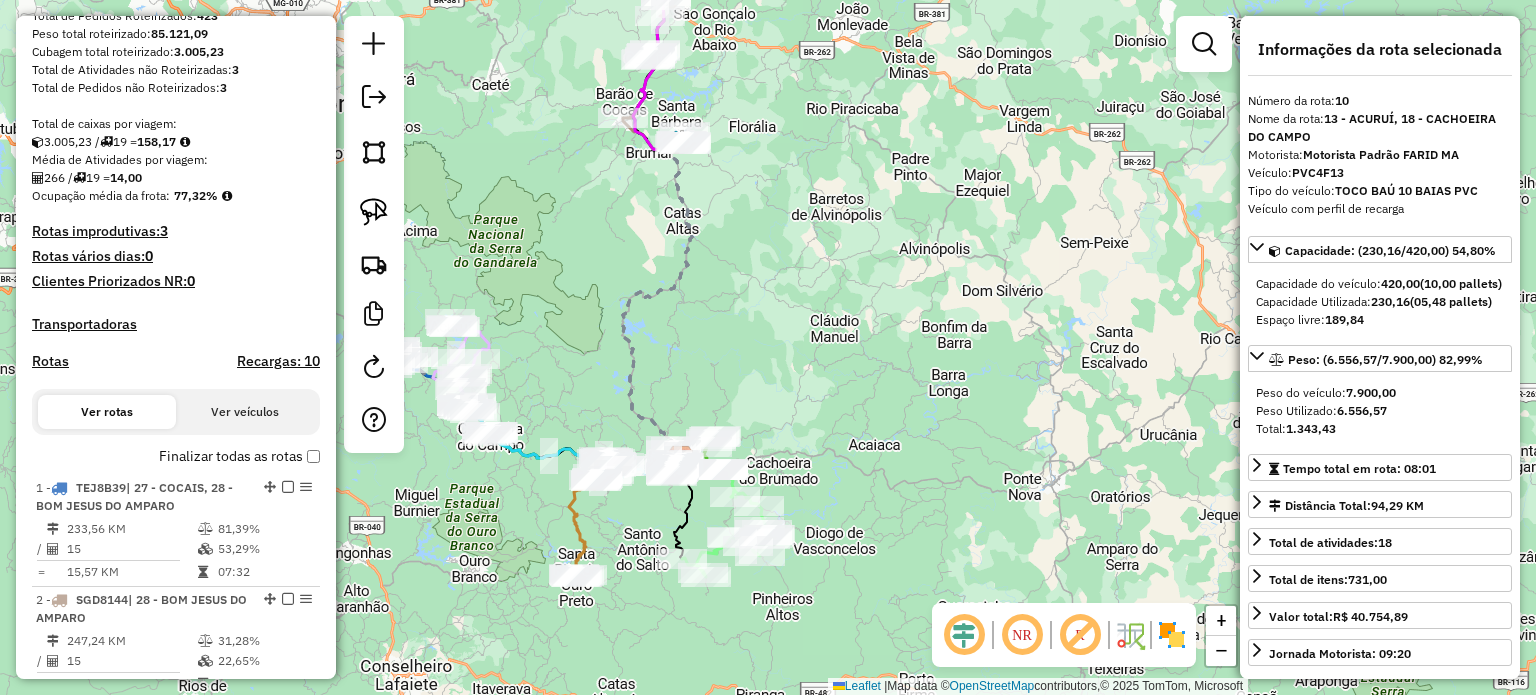 drag, startPoint x: 779, startPoint y: 556, endPoint x: 635, endPoint y: 538, distance: 145.12064 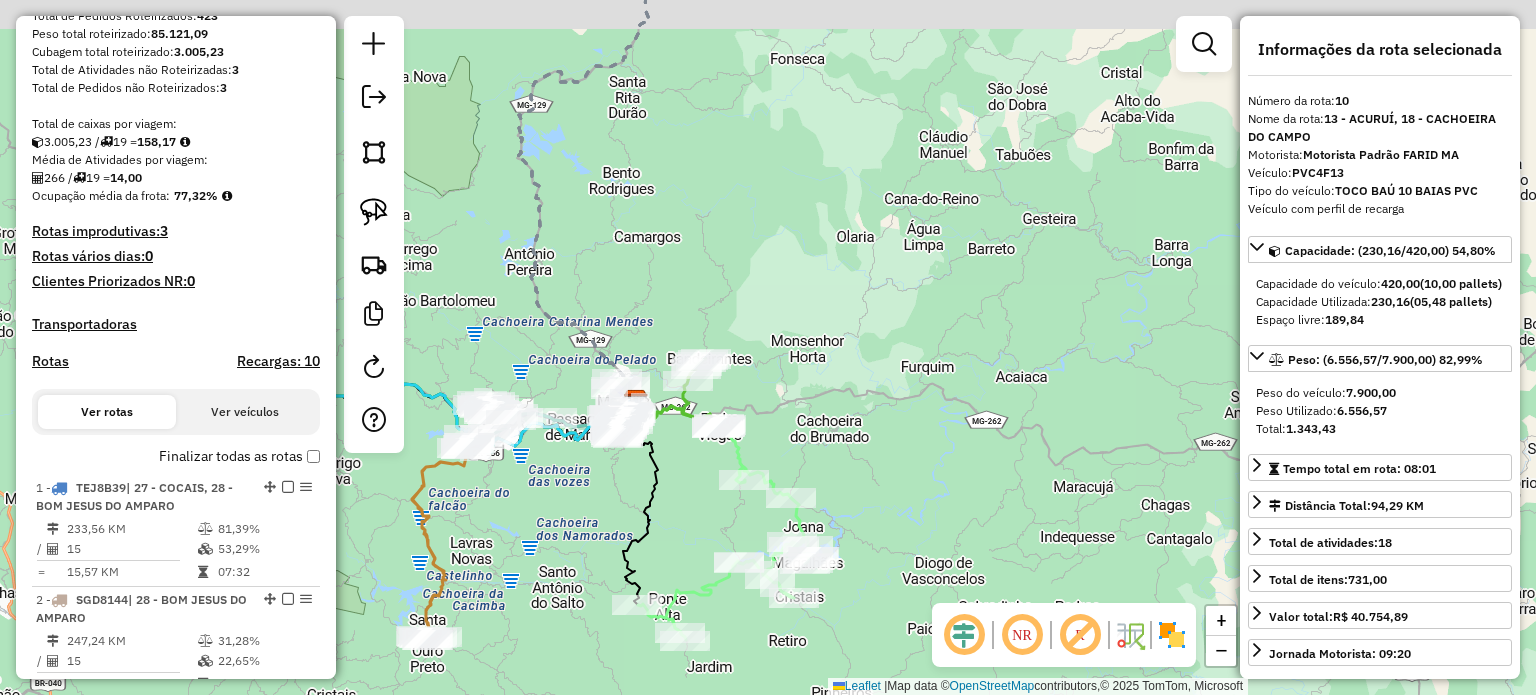 drag, startPoint x: 678, startPoint y: 483, endPoint x: 712, endPoint y: 558, distance: 82.346825 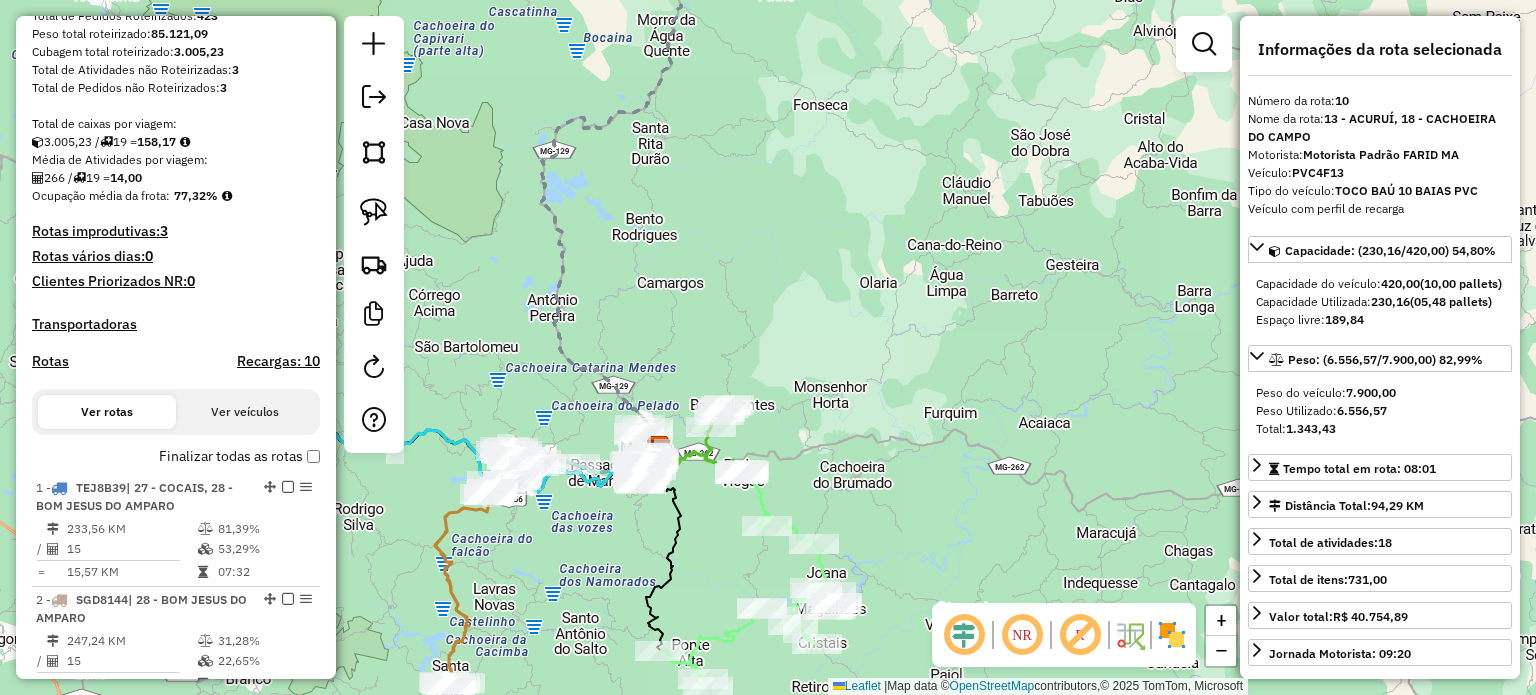 drag, startPoint x: 652, startPoint y: 547, endPoint x: 676, endPoint y: 558, distance: 26.400757 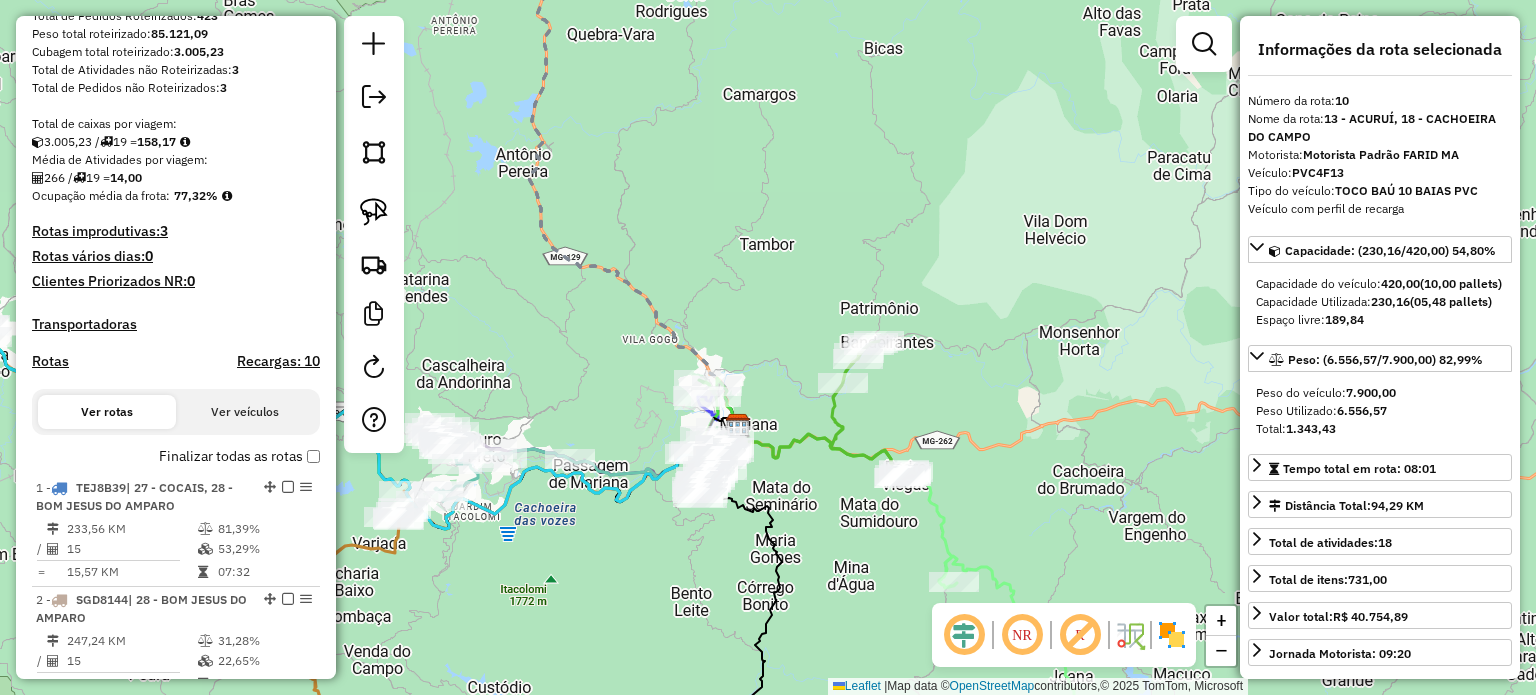 drag, startPoint x: 741, startPoint y: 627, endPoint x: 752, endPoint y: 599, distance: 30.083218 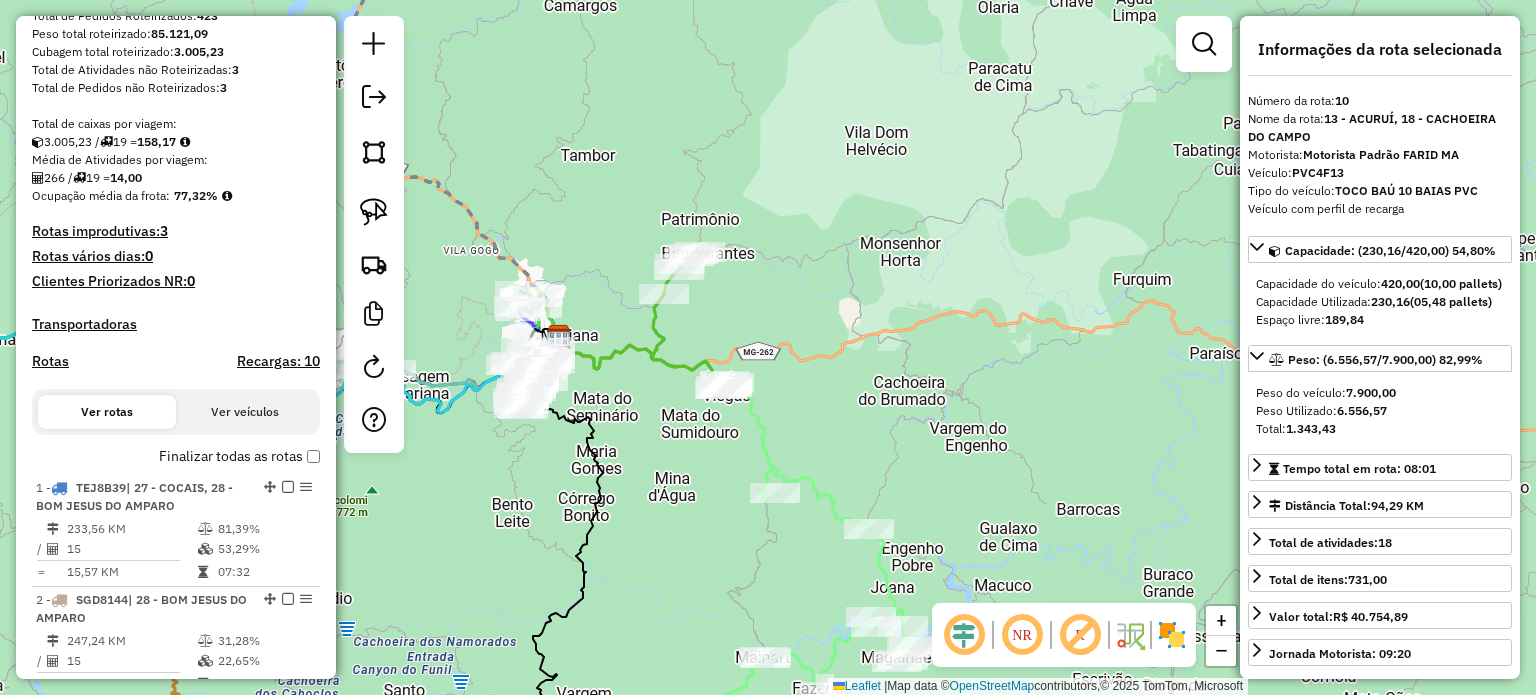 drag, startPoint x: 592, startPoint y: 521, endPoint x: 494, endPoint y: 521, distance: 98 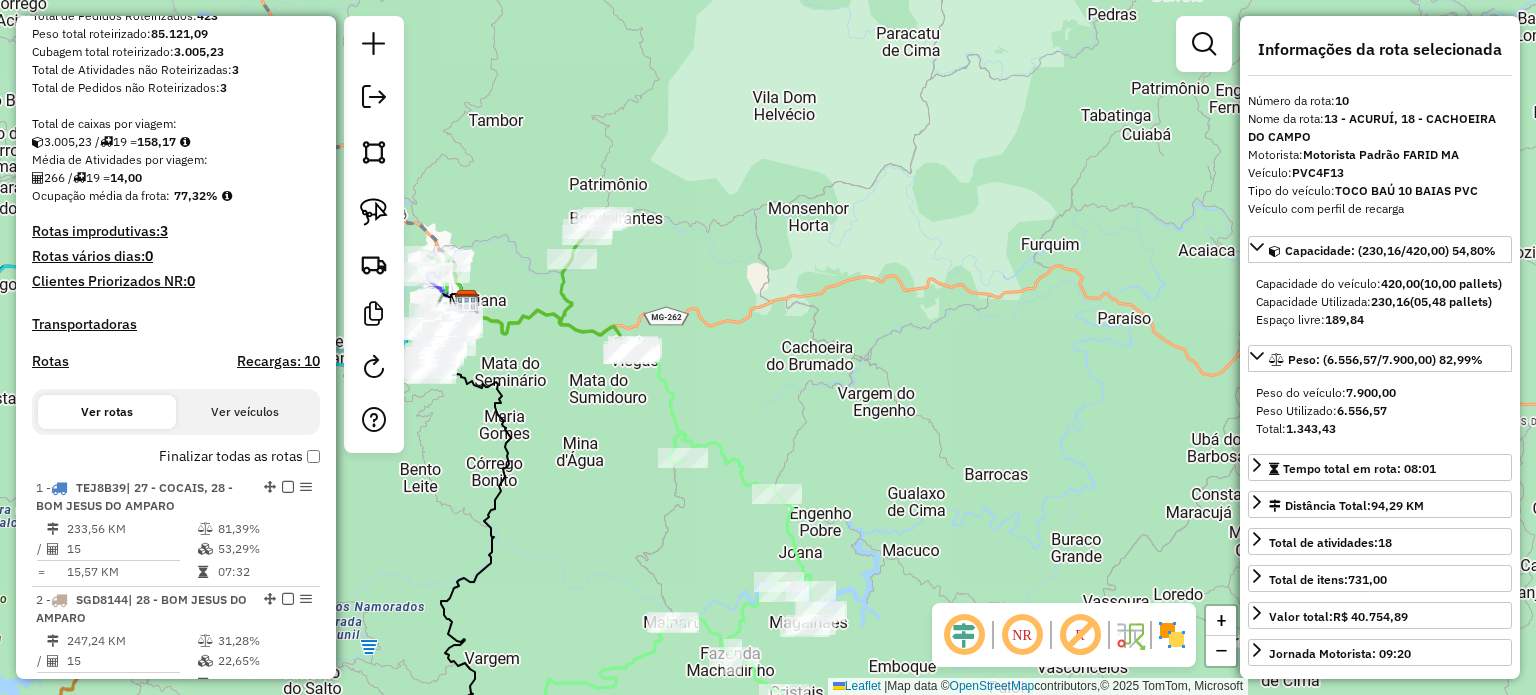 drag, startPoint x: 581, startPoint y: 505, endPoint x: 565, endPoint y: 493, distance: 20 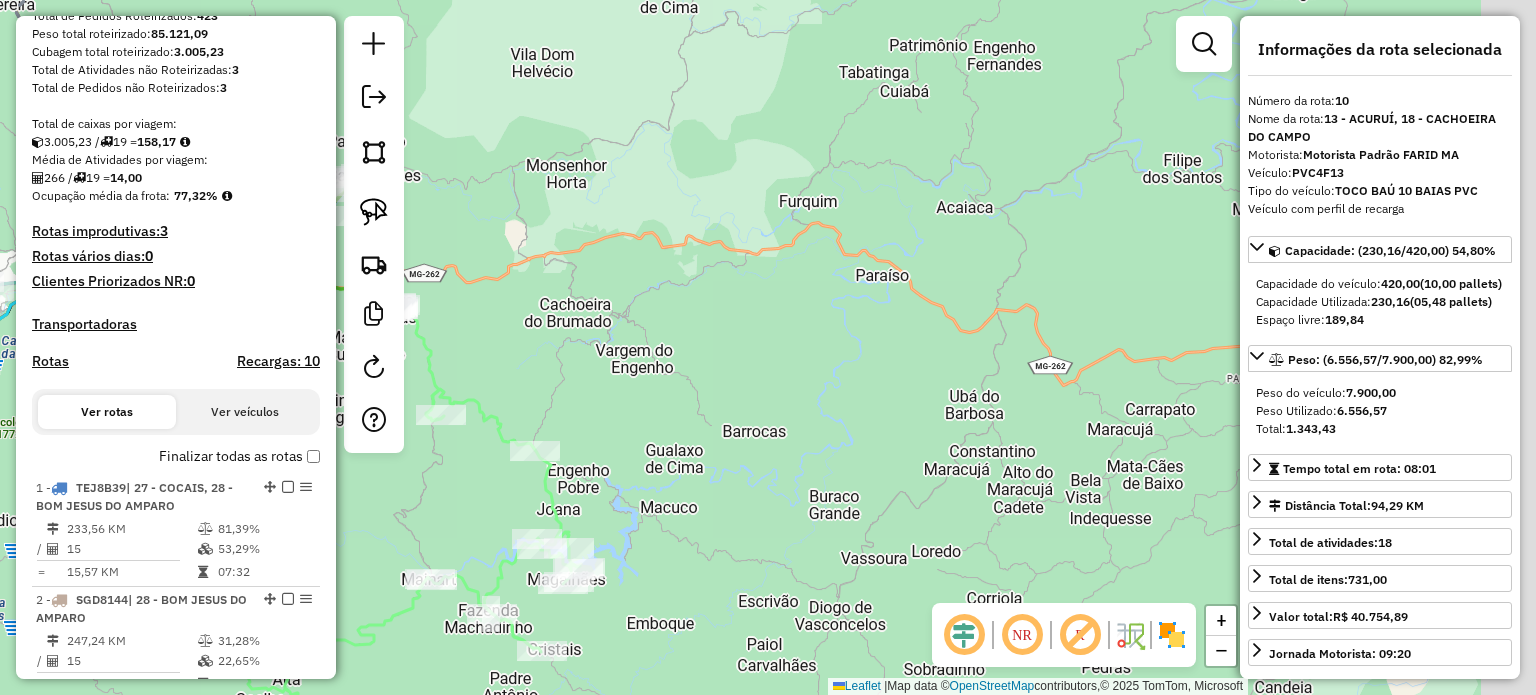 click on "Janela de atendimento Grade de atendimento Capacidade Transportadoras Veículos Cliente Pedidos  Rotas Selecione os dias de semana para filtrar as janelas de atendimento  Seg   Ter   Qua   Qui   Sex   Sáb   Dom  Informe o período da janela de atendimento: De: Até:  Filtrar exatamente a janela do cliente  Considerar janela de atendimento padrão  Selecione os dias de semana para filtrar as grades de atendimento  Seg   Ter   Qua   Qui   Sex   Sáb   Dom   Considerar clientes sem dia de atendimento cadastrado  Clientes fora do dia de atendimento selecionado Filtrar as atividades entre os valores definidos abaixo:  Peso mínimo:   Peso máximo:   Cubagem mínima:   Cubagem máxima:   De:   Até:  Filtrar as atividades entre o tempo de atendimento definido abaixo:  De:   Até:   Considerar capacidade total dos clientes não roteirizados Transportadora: Selecione um ou mais itens Tipo de veículo: Selecione um ou mais itens Veículo: Selecione um ou mais itens Motorista: Selecione um ou mais itens Nome: Rótulo:" 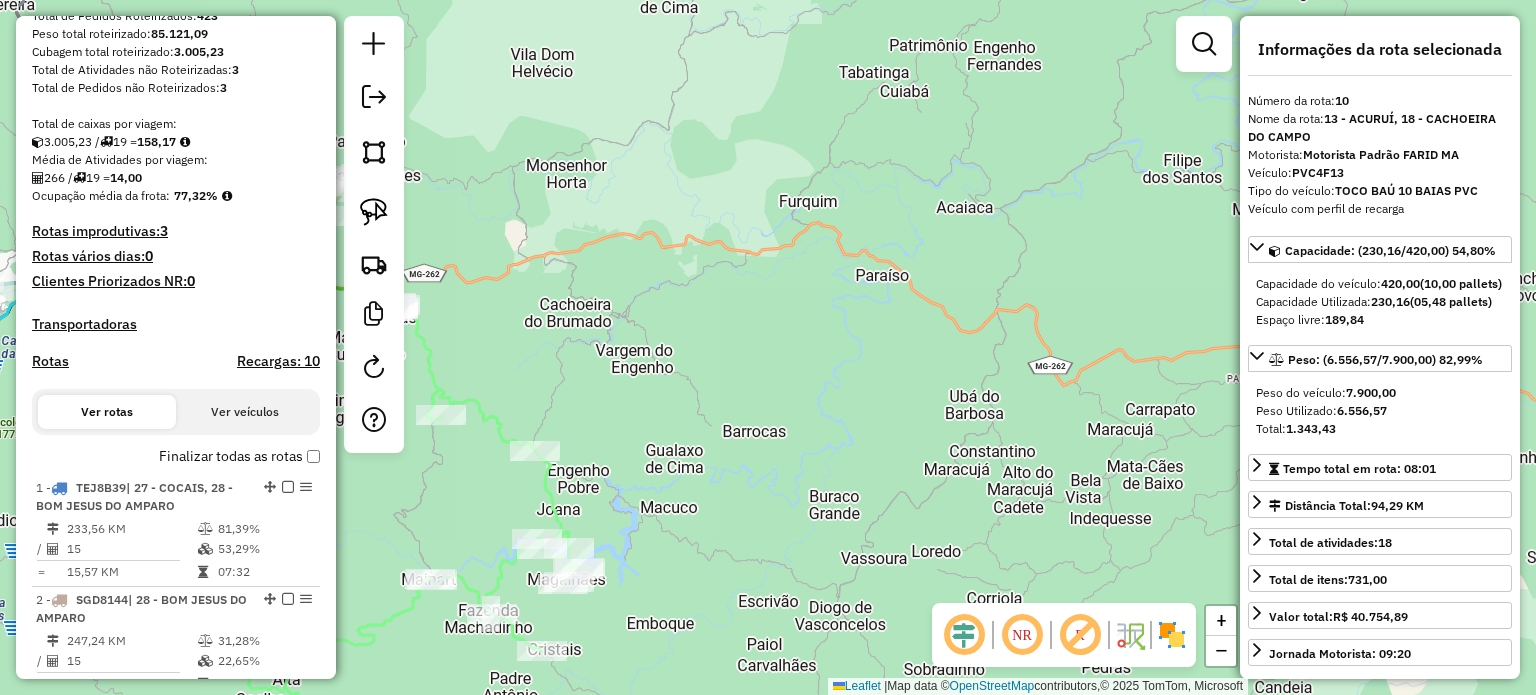 click on "Janela de atendimento Grade de atendimento Capacidade Transportadoras Veículos Cliente Pedidos  Rotas Selecione os dias de semana para filtrar as janelas de atendimento  Seg   Ter   Qua   Qui   Sex   Sáb   Dom  Informe o período da janela de atendimento: De: Até:  Filtrar exatamente a janela do cliente  Considerar janela de atendimento padrão  Selecione os dias de semana para filtrar as grades de atendimento  Seg   Ter   Qua   Qui   Sex   Sáb   Dom   Considerar clientes sem dia de atendimento cadastrado  Clientes fora do dia de atendimento selecionado Filtrar as atividades entre os valores definidos abaixo:  Peso mínimo:   Peso máximo:   Cubagem mínima:   Cubagem máxima:   De:   Até:  Filtrar as atividades entre o tempo de atendimento definido abaixo:  De:   Até:   Considerar capacidade total dos clientes não roteirizados Transportadora: Selecione um ou mais itens Tipo de veículo: Selecione um ou mais itens Veículo: Selecione um ou mais itens Motorista: Selecione um ou mais itens Nome: Rótulo:" 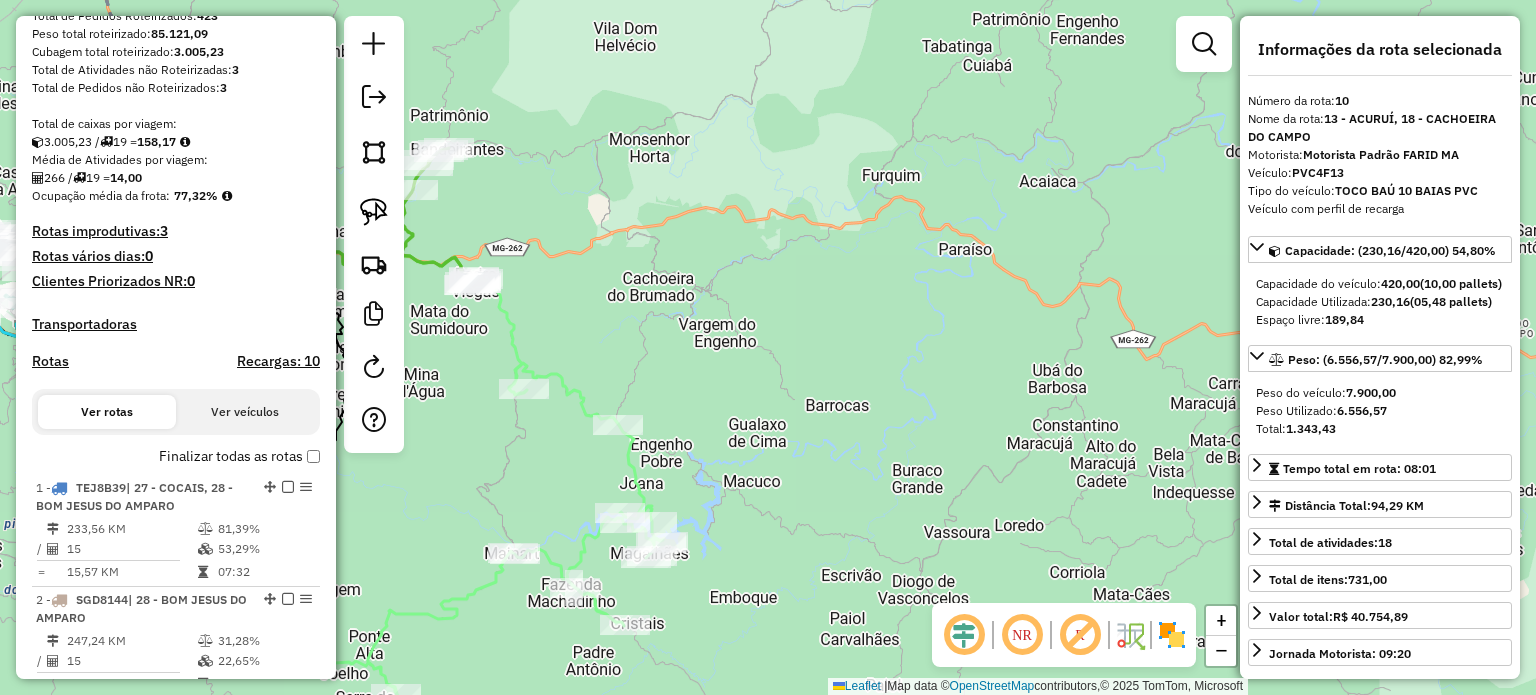 click 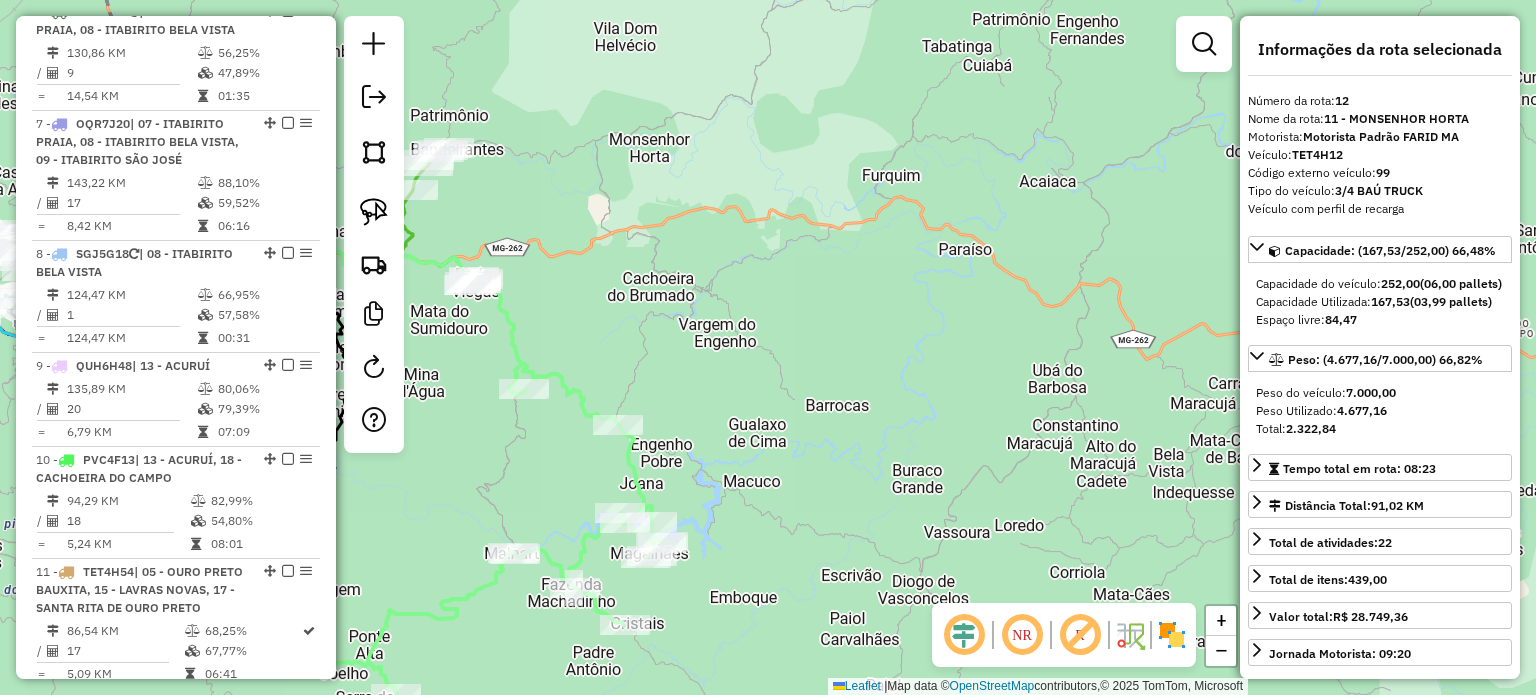 scroll, scrollTop: 2064, scrollLeft: 0, axis: vertical 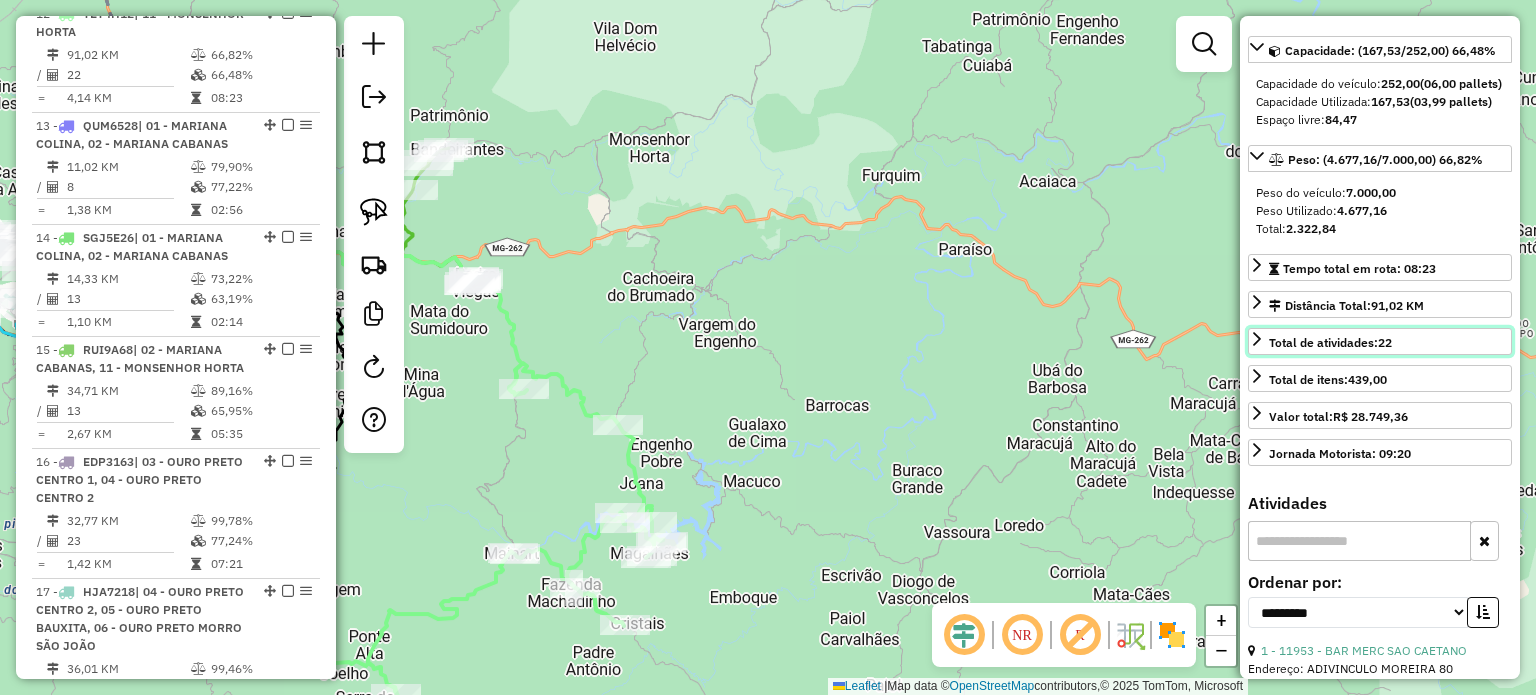 drag, startPoint x: 1408, startPoint y: 379, endPoint x: 1422, endPoint y: 395, distance: 21.260292 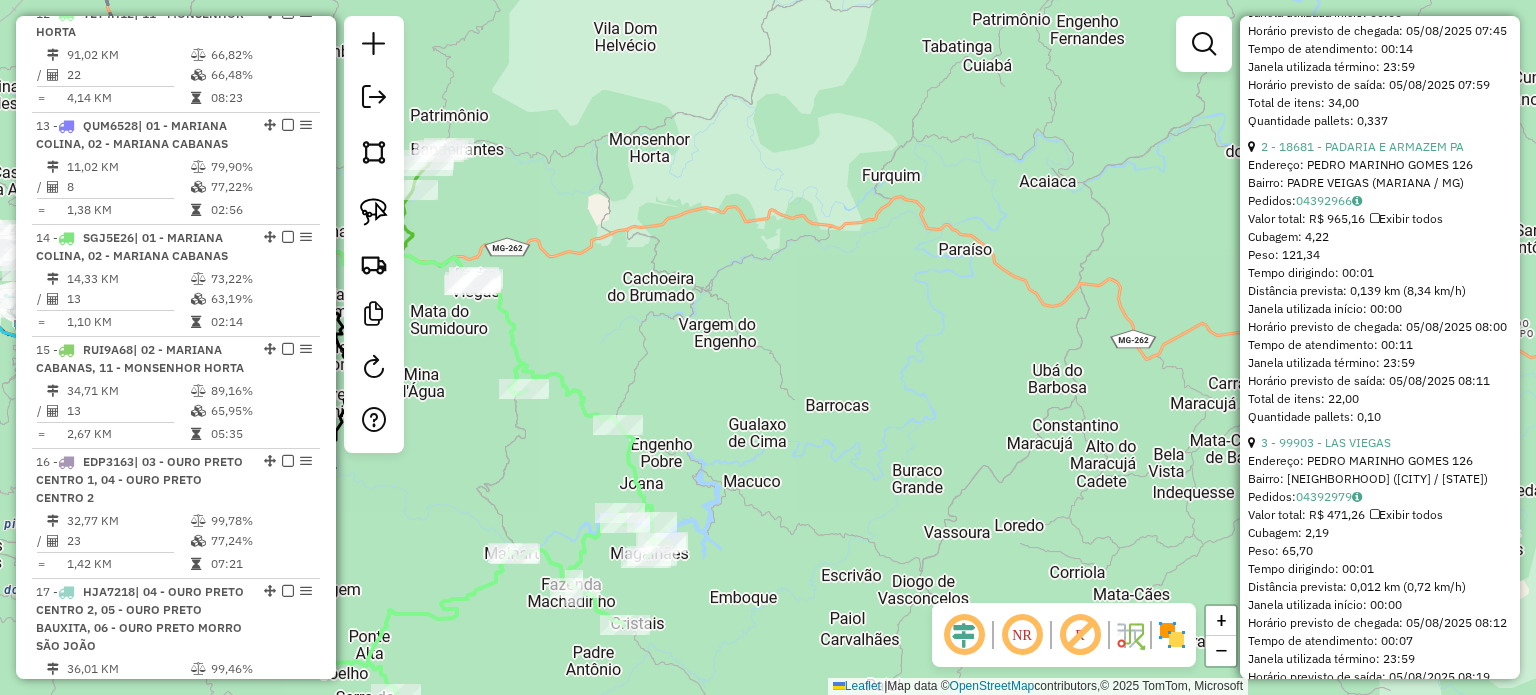 scroll, scrollTop: 1100, scrollLeft: 0, axis: vertical 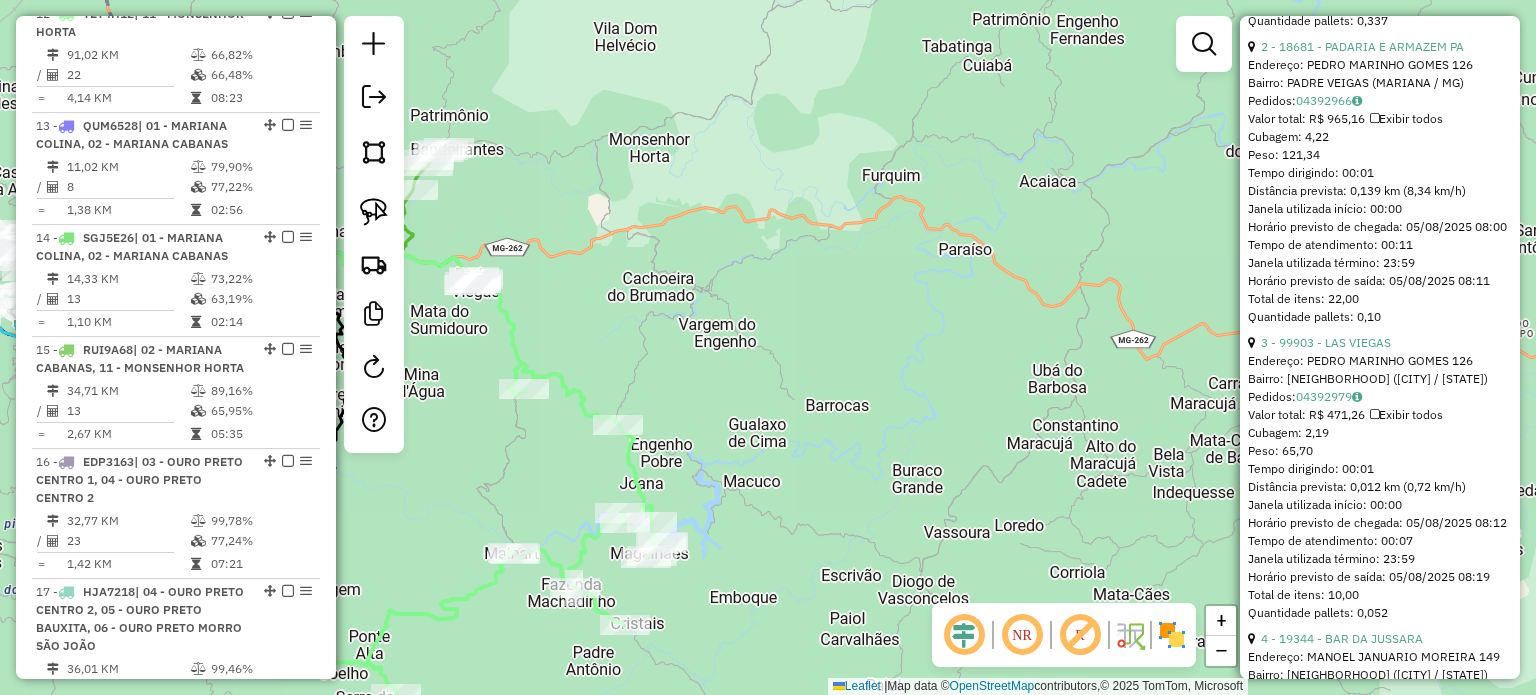 click on "Janela de atendimento Grade de atendimento Capacidade Transportadoras Veículos Cliente Pedidos  Rotas Selecione os dias de semana para filtrar as janelas de atendimento  Seg   Ter   Qua   Qui   Sex   Sáb   Dom  Informe o período da janela de atendimento: De: Até:  Filtrar exatamente a janela do cliente  Considerar janela de atendimento padrão  Selecione os dias de semana para filtrar as grades de atendimento  Seg   Ter   Qua   Qui   Sex   Sáb   Dom   Considerar clientes sem dia de atendimento cadastrado  Clientes fora do dia de atendimento selecionado Filtrar as atividades entre os valores definidos abaixo:  Peso mínimo:   Peso máximo:   Cubagem mínima:   Cubagem máxima:   De:   Até:  Filtrar as atividades entre o tempo de atendimento definido abaixo:  De:   Até:   Considerar capacidade total dos clientes não roteirizados Transportadora: Selecione um ou mais itens Tipo de veículo: Selecione um ou mais itens Veículo: Selecione um ou mais itens Motorista: Selecione um ou mais itens Nome: Rótulo:" 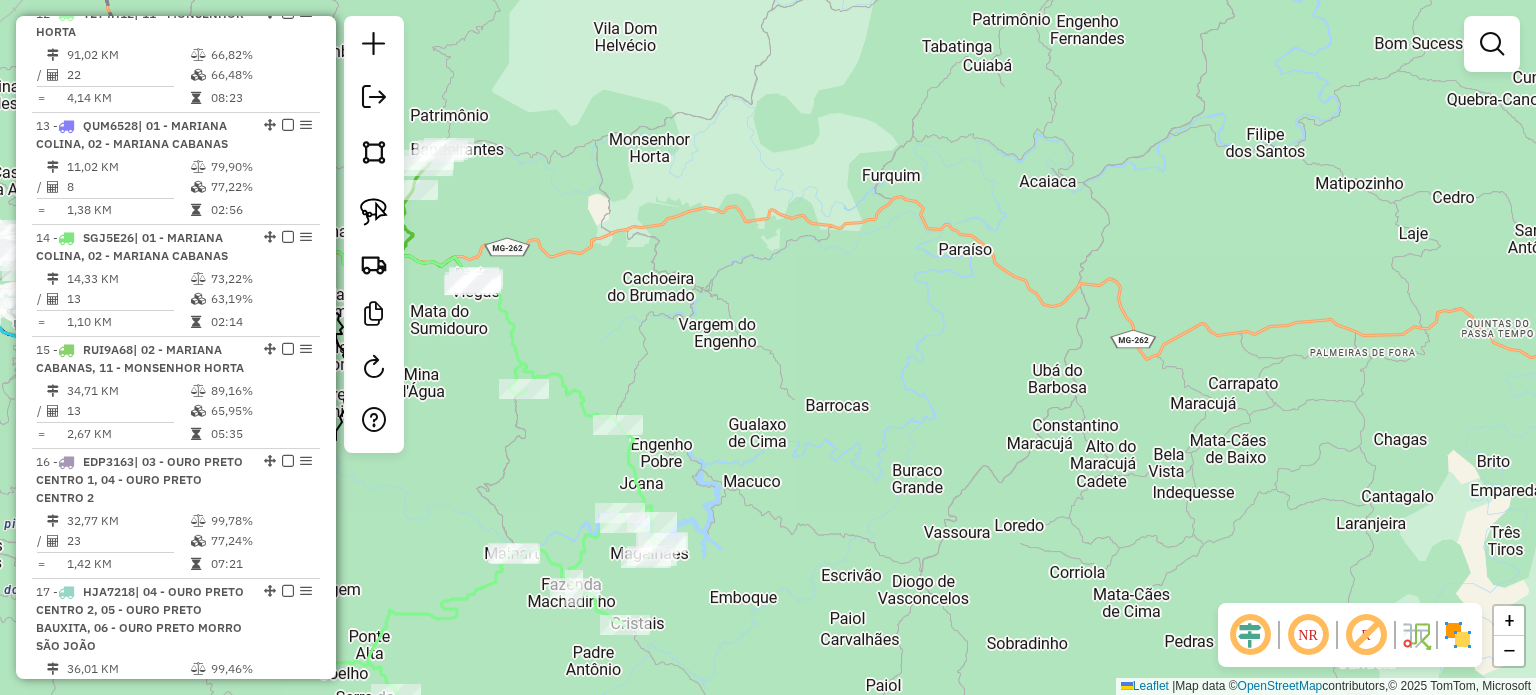 click on "Janela de atendimento Grade de atendimento Capacidade Transportadoras Veículos Cliente Pedidos  Rotas Selecione os dias de semana para filtrar as janelas de atendimento  Seg   Ter   Qua   Qui   Sex   Sáb   Dom  Informe o período da janela de atendimento: De: Até:  Filtrar exatamente a janela do cliente  Considerar janela de atendimento padrão  Selecione os dias de semana para filtrar as grades de atendimento  Seg   Ter   Qua   Qui   Sex   Sáb   Dom   Considerar clientes sem dia de atendimento cadastrado  Clientes fora do dia de atendimento selecionado Filtrar as atividades entre os valores definidos abaixo:  Peso mínimo:   Peso máximo:   Cubagem mínima:   Cubagem máxima:   De:   Até:  Filtrar as atividades entre o tempo de atendimento definido abaixo:  De:   Até:   Considerar capacidade total dos clientes não roteirizados Transportadora: Selecione um ou mais itens Tipo de veículo: Selecione um ou mais itens Veículo: Selecione um ou mais itens Motorista: Selecione um ou mais itens Nome: Rótulo:" 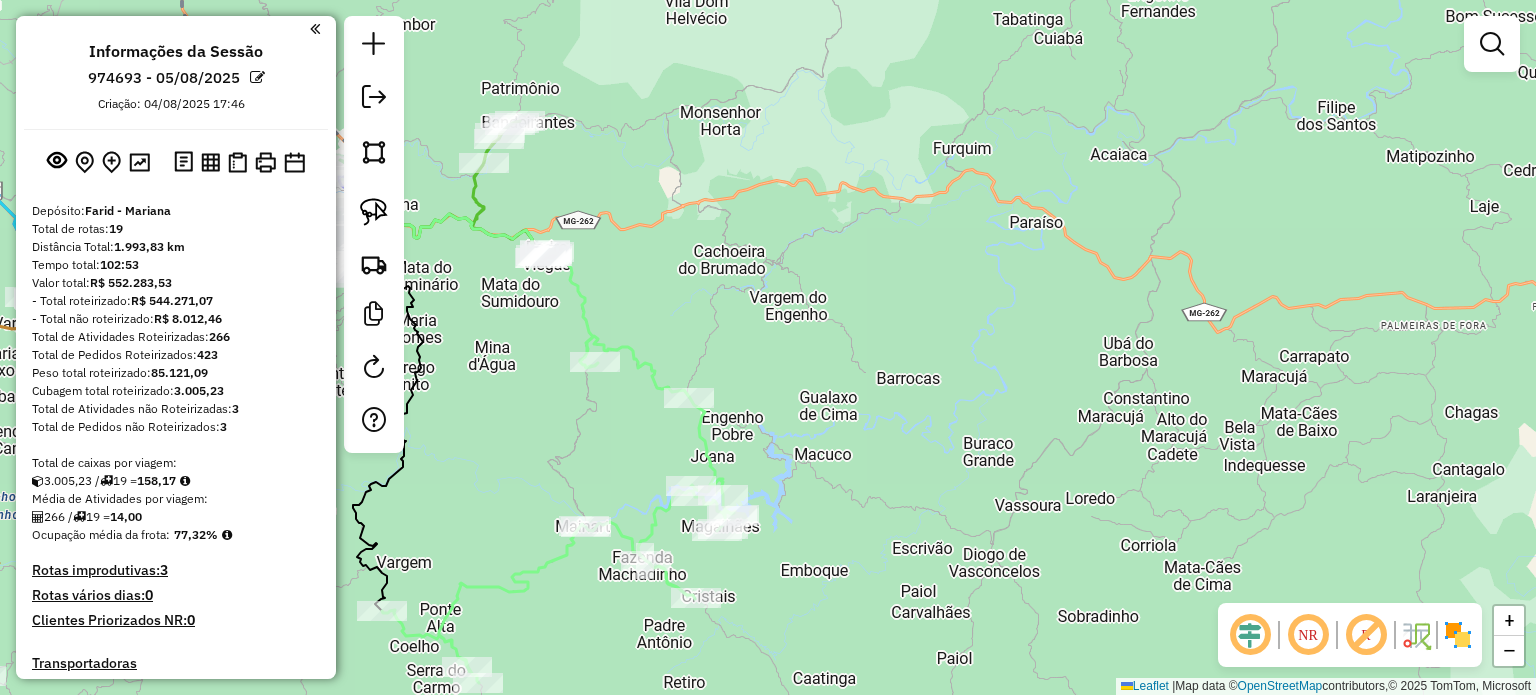 scroll, scrollTop: 0, scrollLeft: 0, axis: both 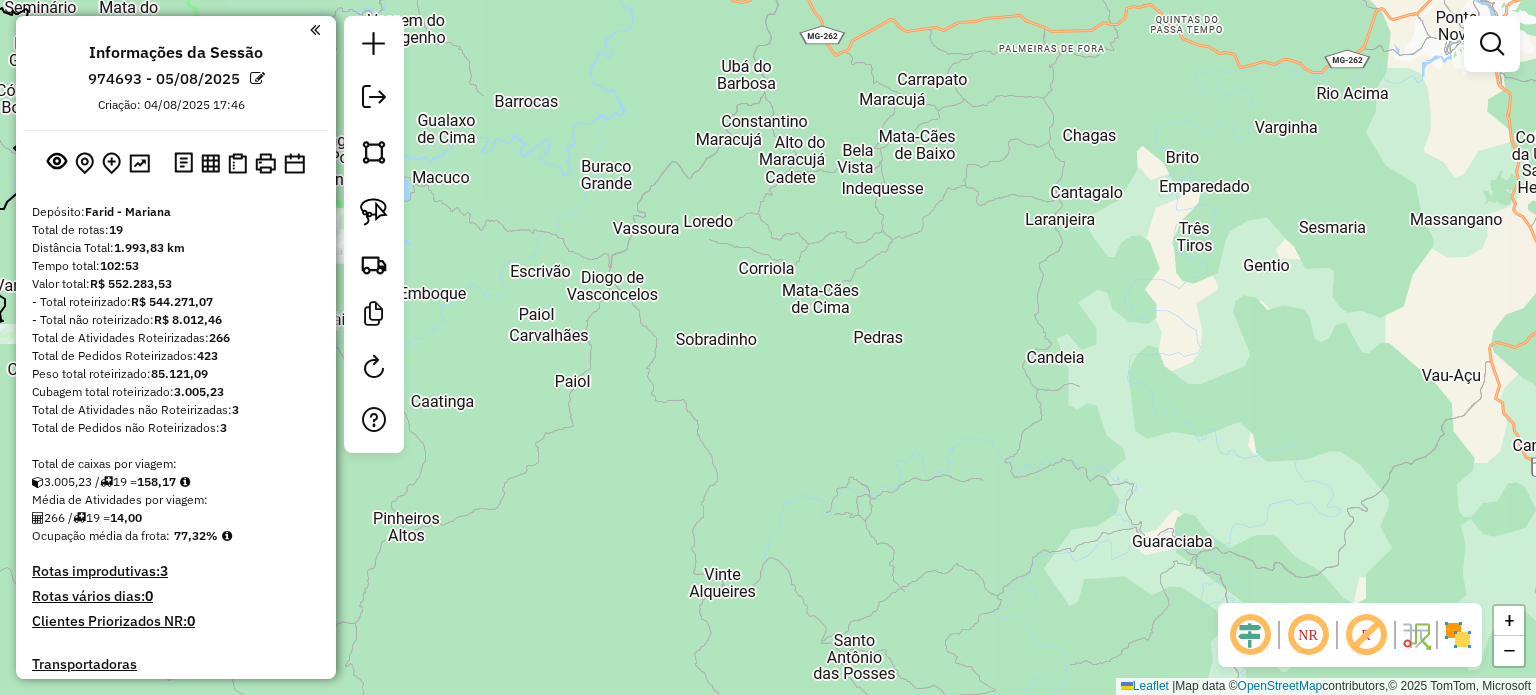 drag, startPoint x: 971, startPoint y: 277, endPoint x: 930, endPoint y: 293, distance: 44.011364 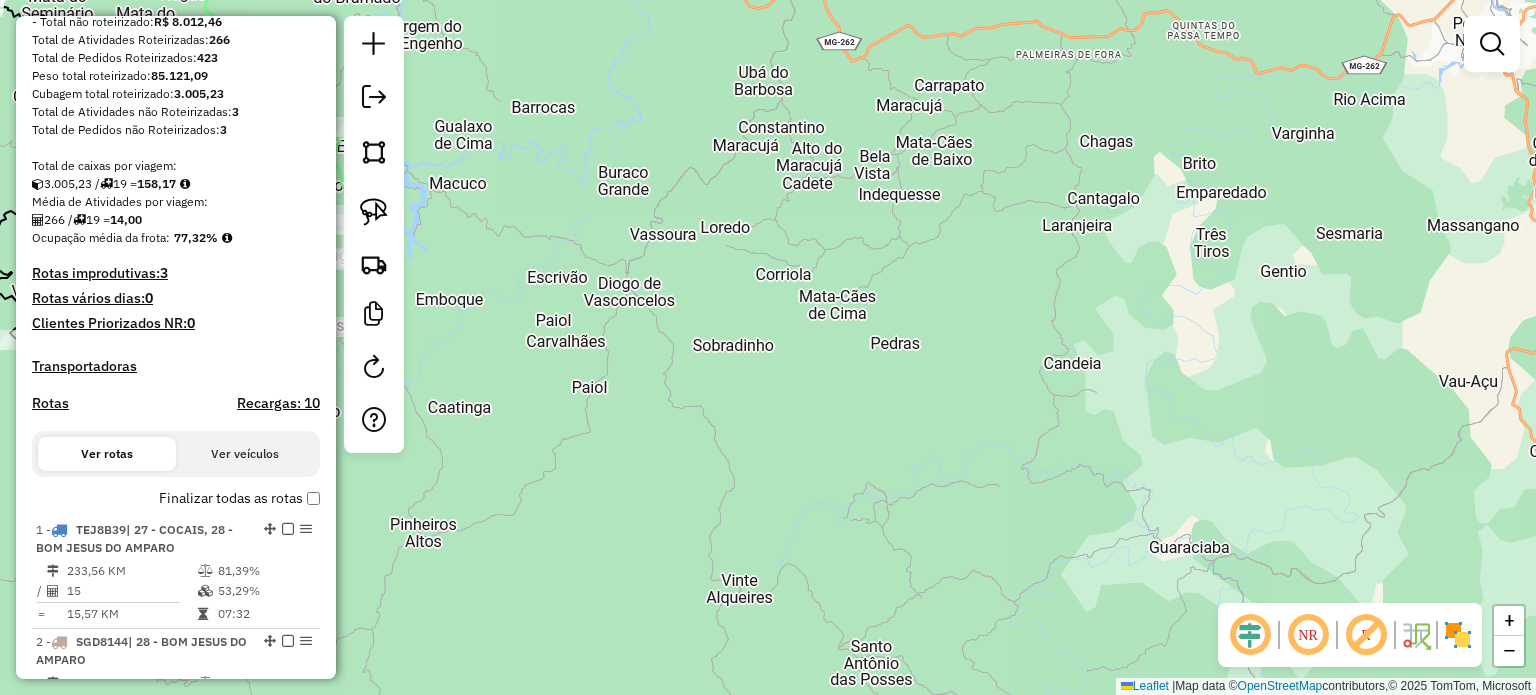 scroll, scrollTop: 400, scrollLeft: 0, axis: vertical 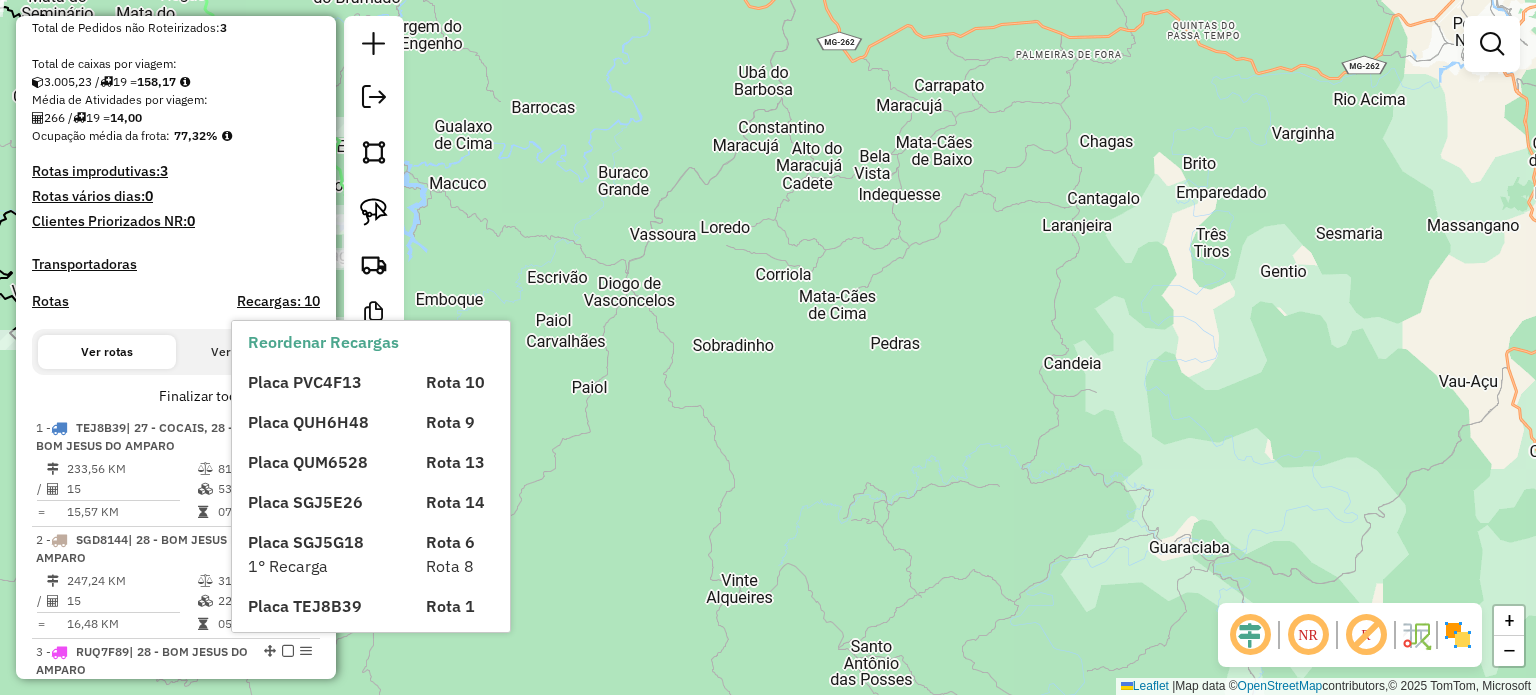 click on "Janela de atendimento Grade de atendimento Capacidade Transportadoras Veículos Cliente Pedidos  Rotas Selecione os dias de semana para filtrar as janelas de atendimento  Seg   Ter   Qua   Qui   Sex   Sáb   Dom  Informe o período da janela de atendimento: De: Até:  Filtrar exatamente a janela do cliente  Considerar janela de atendimento padrão  Selecione os dias de semana para filtrar as grades de atendimento  Seg   Ter   Qua   Qui   Sex   Sáb   Dom   Considerar clientes sem dia de atendimento cadastrado  Clientes fora do dia de atendimento selecionado Filtrar as atividades entre os valores definidos abaixo:  Peso mínimo:   Peso máximo:   Cubagem mínima:   Cubagem máxima:   De:   Até:  Filtrar as atividades entre o tempo de atendimento definido abaixo:  De:   Até:   Considerar capacidade total dos clientes não roteirizados Transportadora: Selecione um ou mais itens Tipo de veículo: Selecione um ou mais itens Veículo: Selecione um ou mais itens Motorista: Selecione um ou mais itens Nome: Rótulo:" 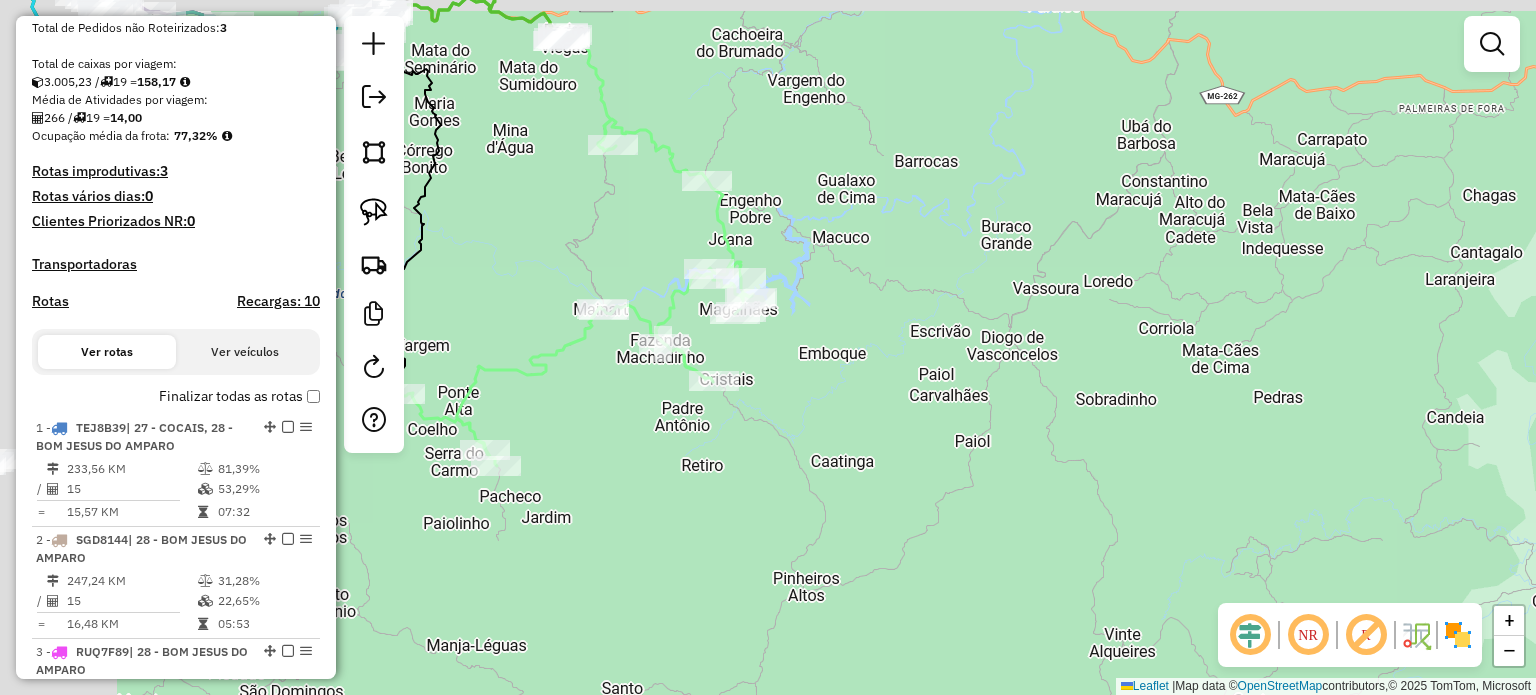 drag, startPoint x: 844, startPoint y: 451, endPoint x: 674, endPoint y: 439, distance: 170.423 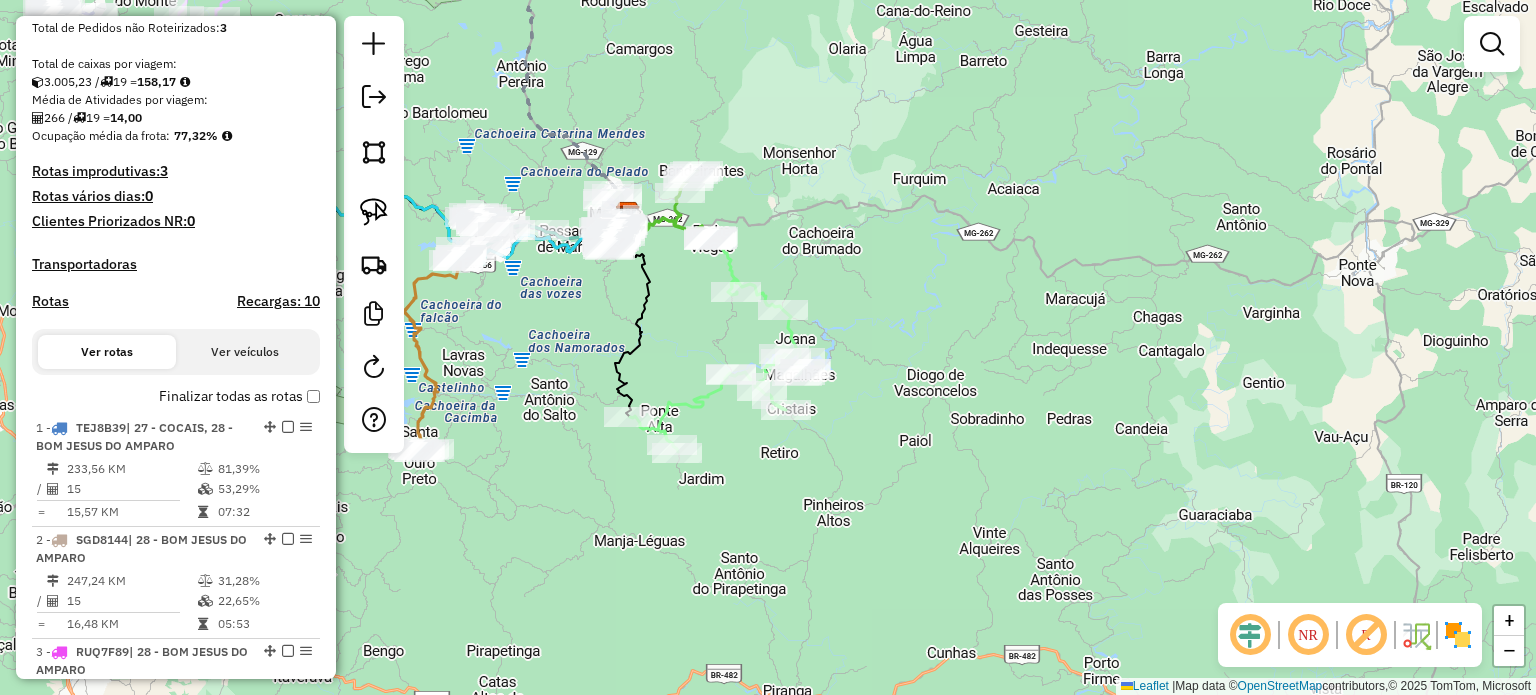 drag, startPoint x: 632, startPoint y: 499, endPoint x: 528, endPoint y: 440, distance: 119.57006 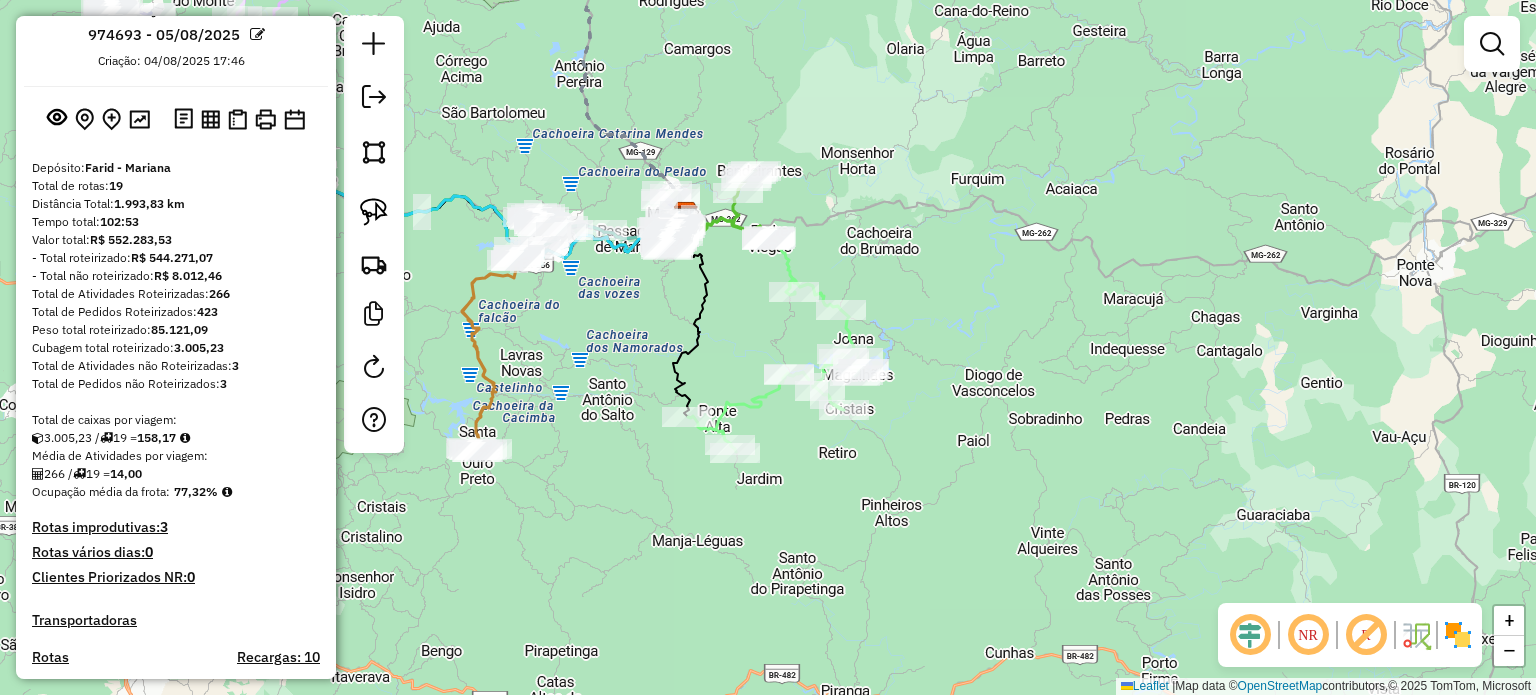 scroll, scrollTop: 0, scrollLeft: 0, axis: both 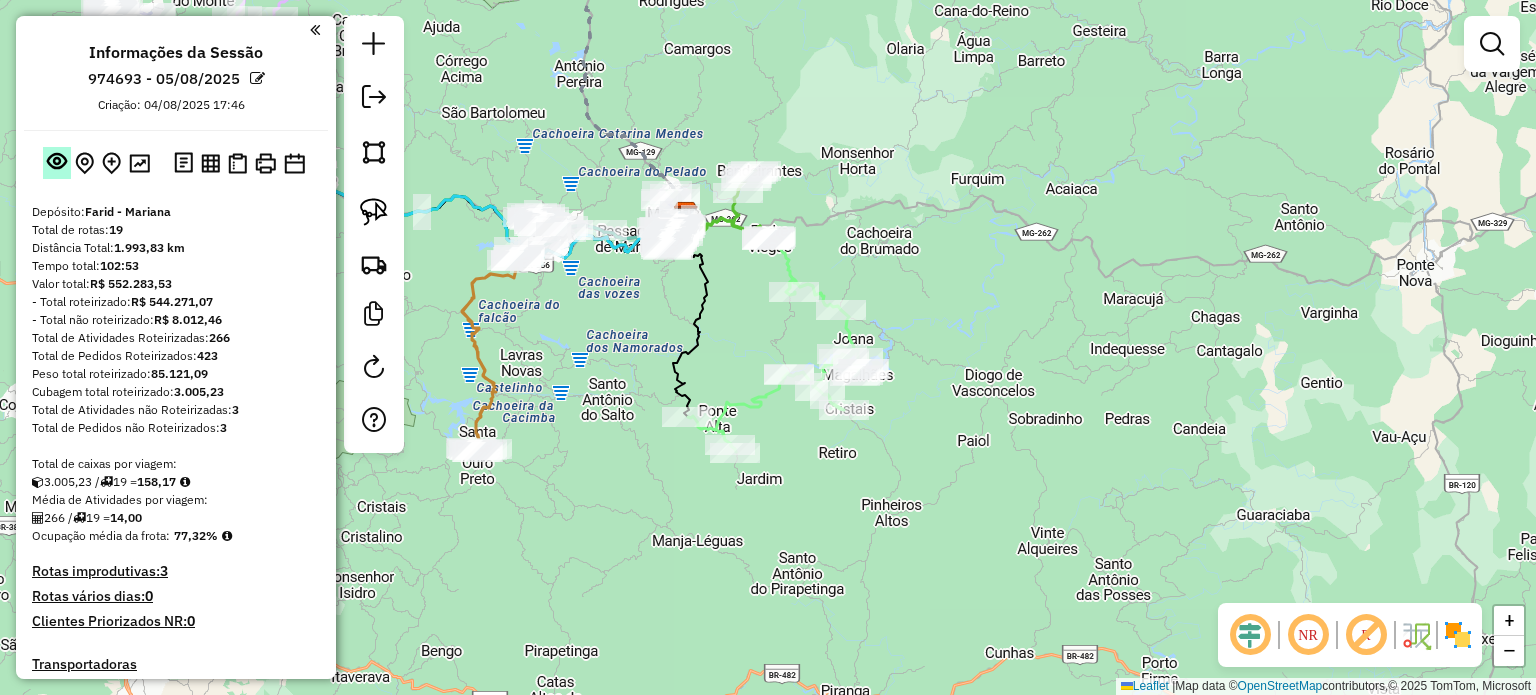 click at bounding box center [57, 163] 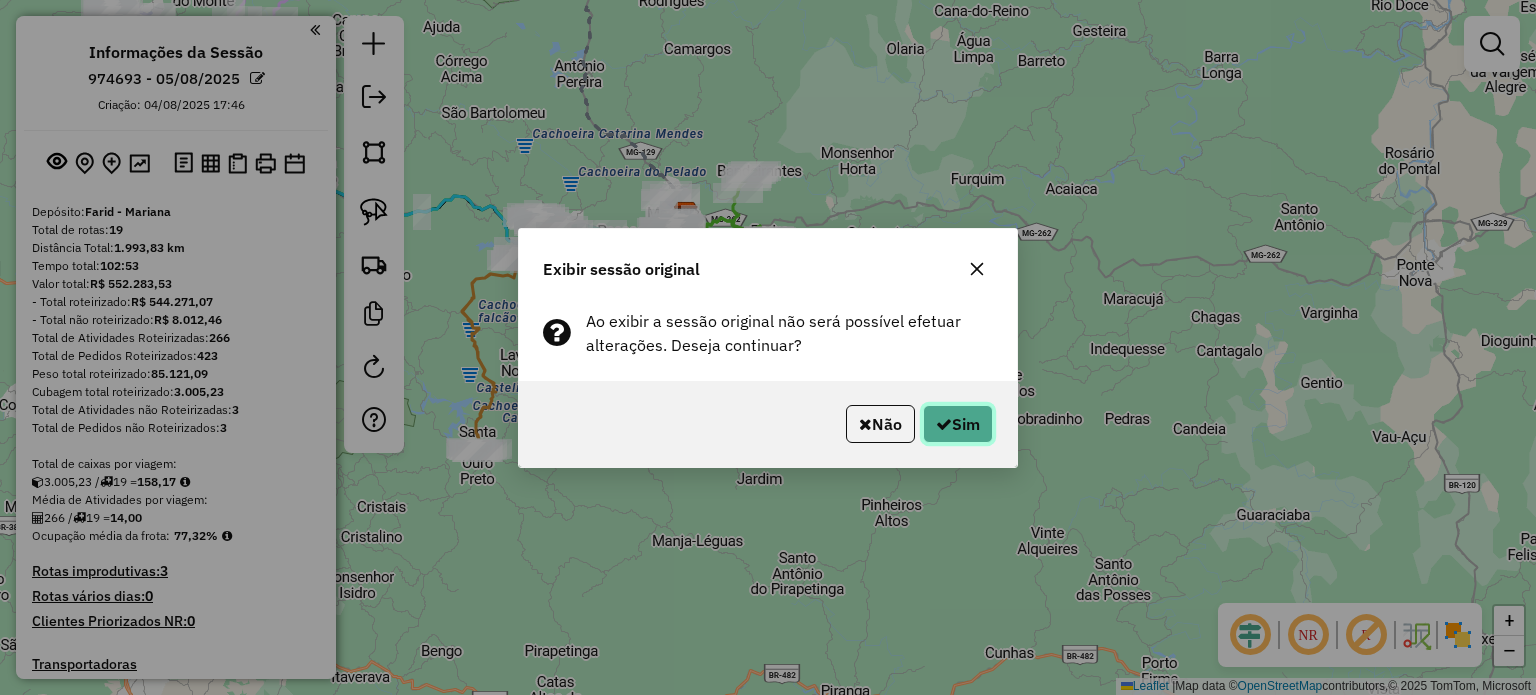 click on "Sim" 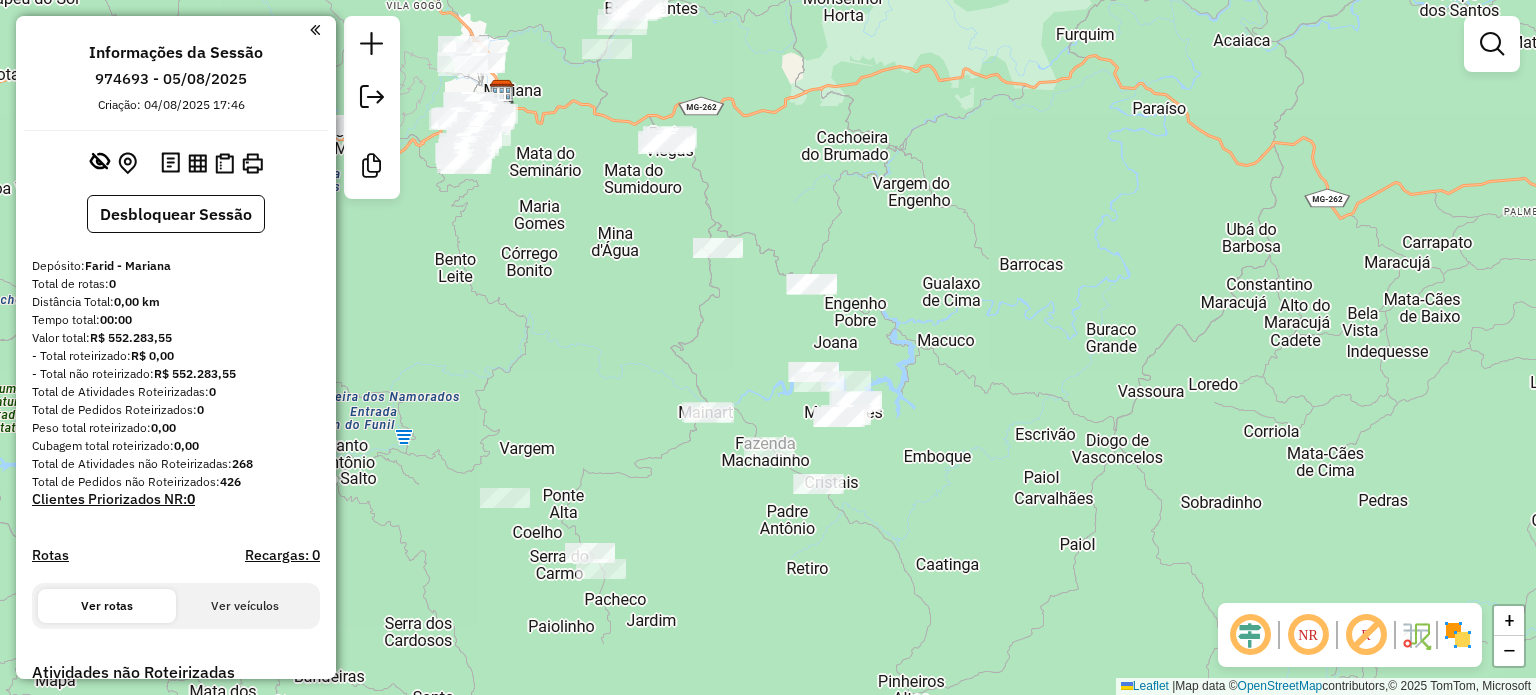 drag, startPoint x: 683, startPoint y: 304, endPoint x: 695, endPoint y: 303, distance: 12.0415945 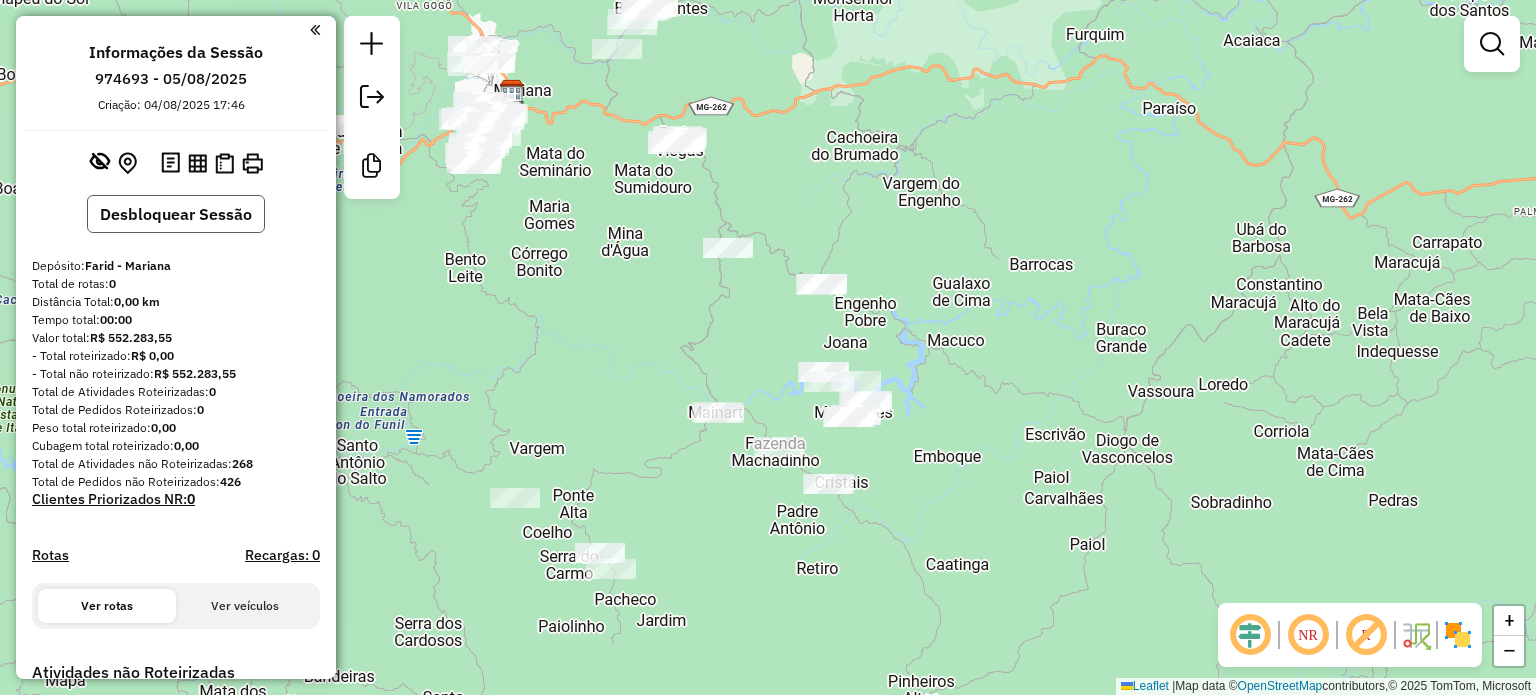 click on "Desbloquear Sessão" at bounding box center (176, 214) 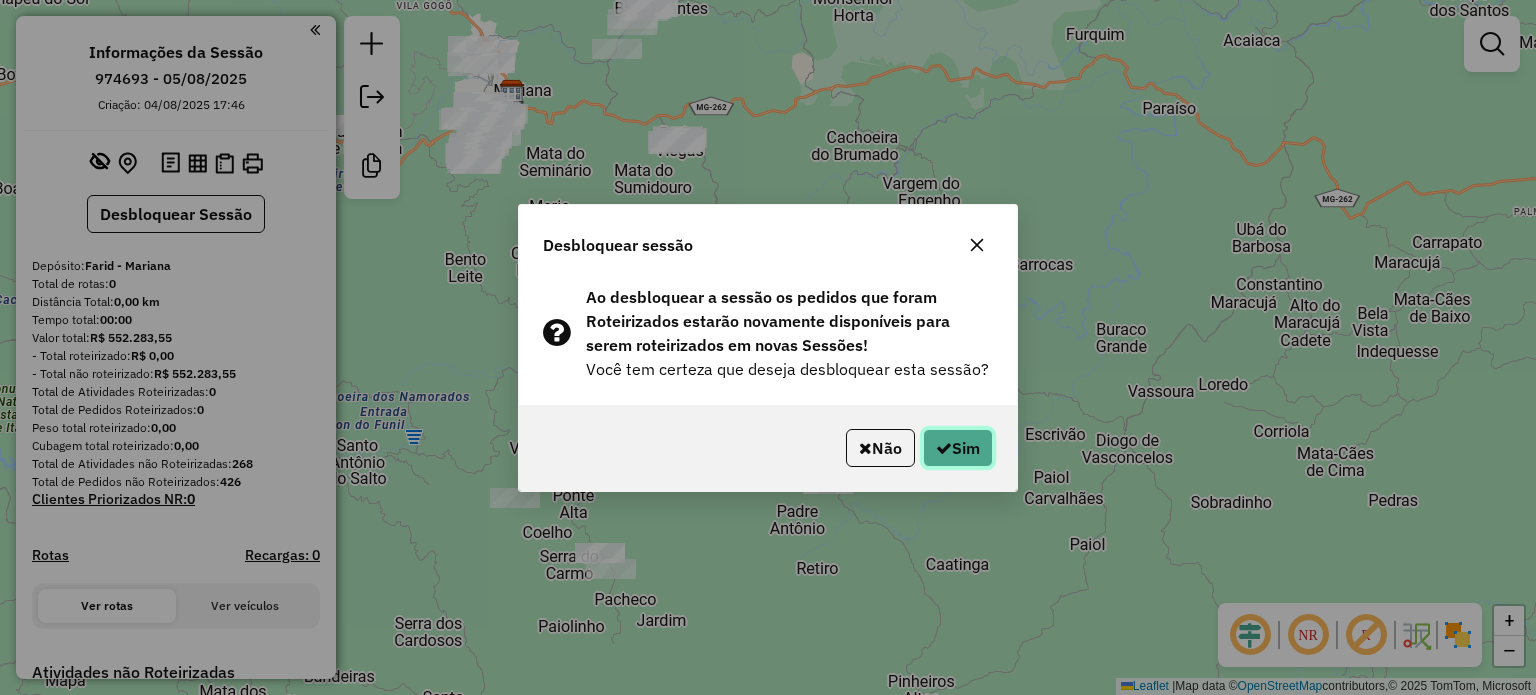 click on "Sim" 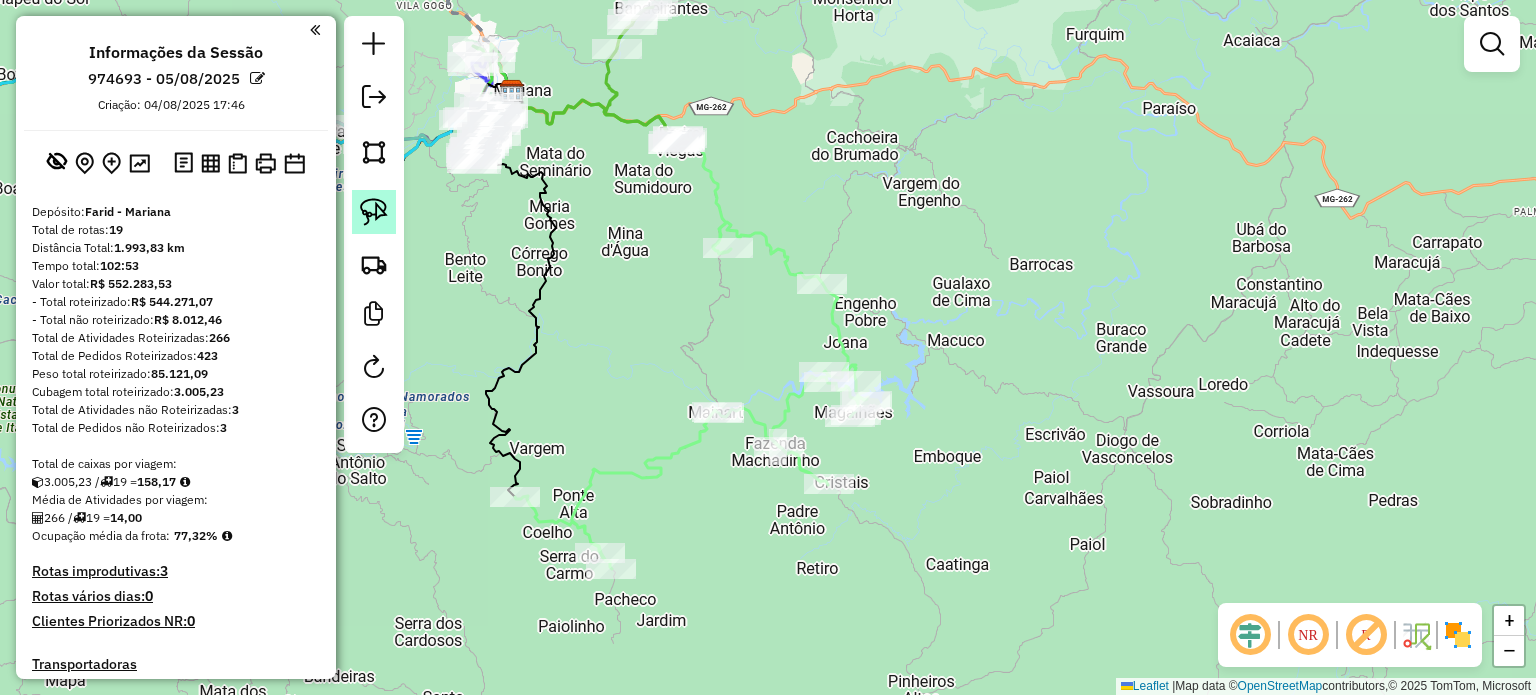 click 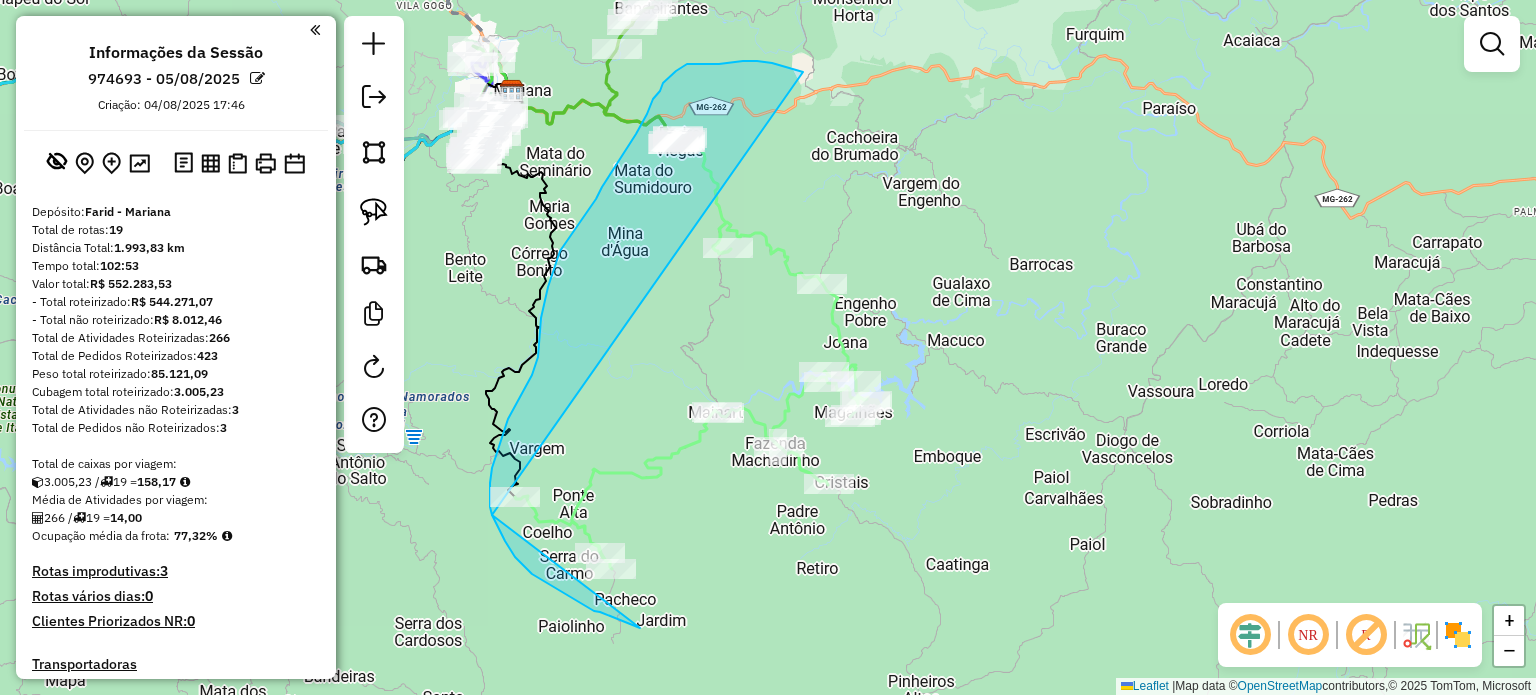 drag, startPoint x: 504, startPoint y: 539, endPoint x: 840, endPoint y: 639, distance: 350.56525 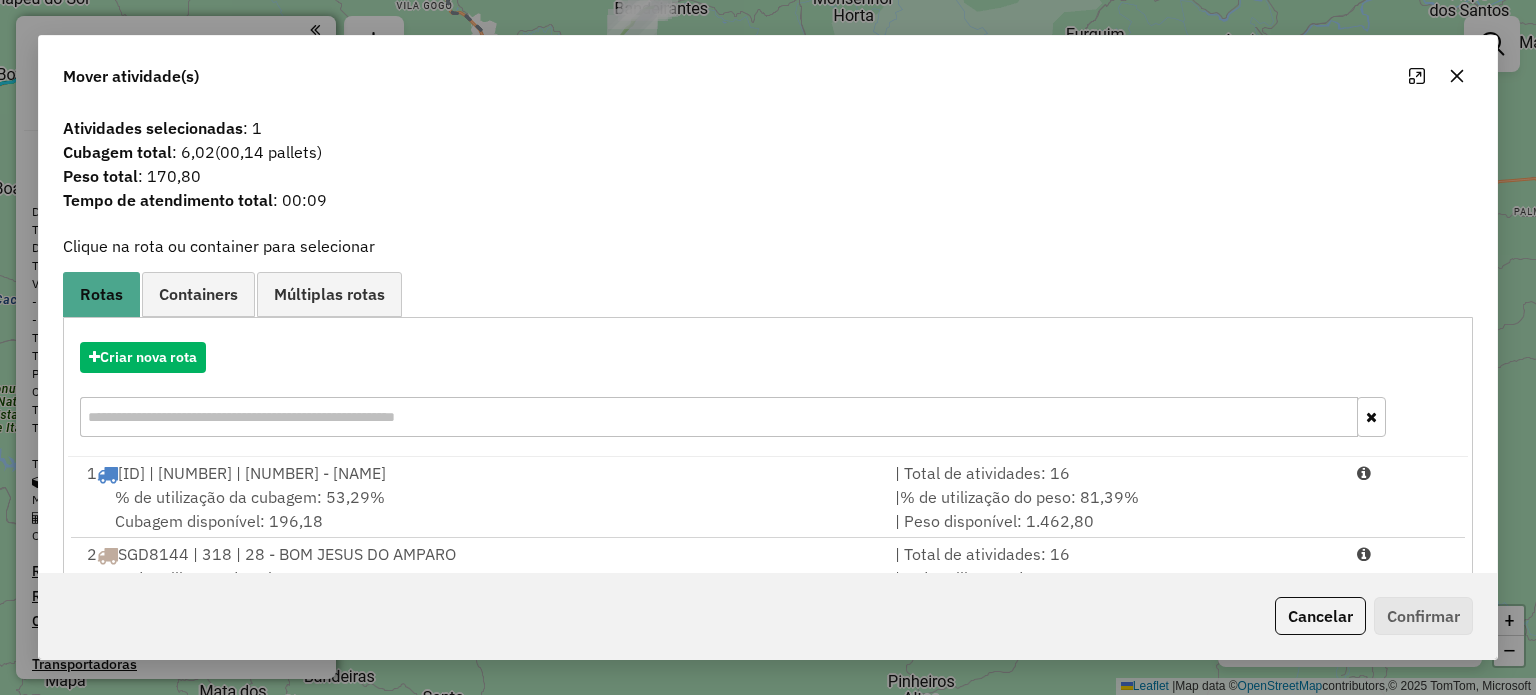 click on "Aguarde... Pop-up bloqueado! Seu navegador bloqueou automáticamente a abertura de uma nova janela. Acesse as configurações e adicione o endereço do sistema a lista de permissão. Fechar Informações da Sessão [NUMBER] - [DATE] Criação: [DATE] [TIME] Depósito: Farid - Mariana Total de rotas: [NUMBER] Distância Total: [NUMBER] km Tempo total: [TIME] Valor total: R$ [NUMBER] - Total roteirizado: R$ [NUMBER] - Total não roteirizado: R$ [NUMBER] Total de Atividades Roteirizadas: [NUMBER] Total de Pedidos Roteirizados: [NUMBER] Peso total roteirizado: [NUMBER] Cubagem total roteirizado: [NUMBER] Total de Atividades não Roteirizadas: [NUMBER] Total de Pedidos não Roteirizados: [NUMBER] Total de caixas por viagem: [NUMBER] / [NUMBER] = [NUMBER] Média de Atividades por viagem: [NUMBER] / [NUMBER] = [NUMBER] Ocupação média da frota: [NUMBER]% Rotas improdutivas: [NUMBER] Rotas vários dias: [NUMBER] Clientes Priorizados NR: [NUMBER] Transportadoras Rotas Recargas: [NUMBER] Ver rotas Ver veículos [NUMBER] - / =" at bounding box center [768, 347] 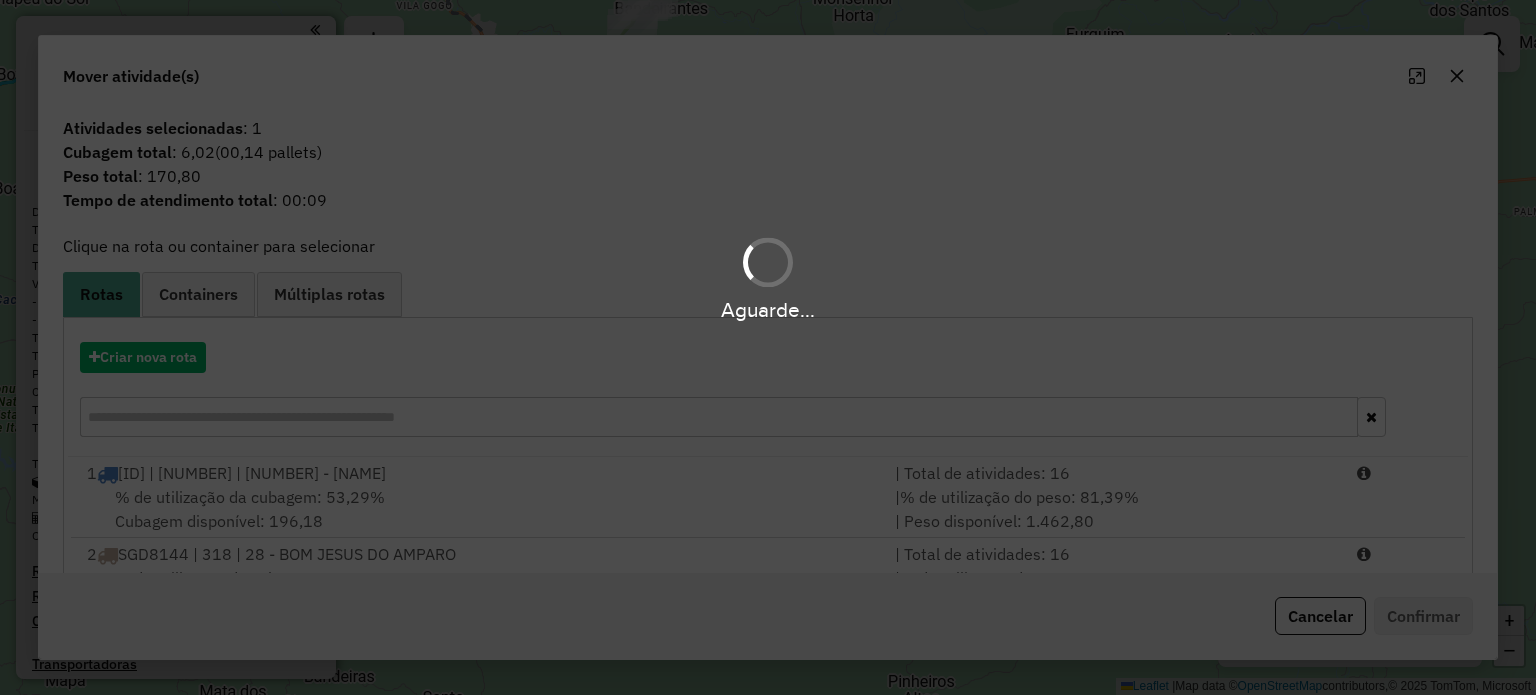 click on "Aguarde..." at bounding box center (768, 347) 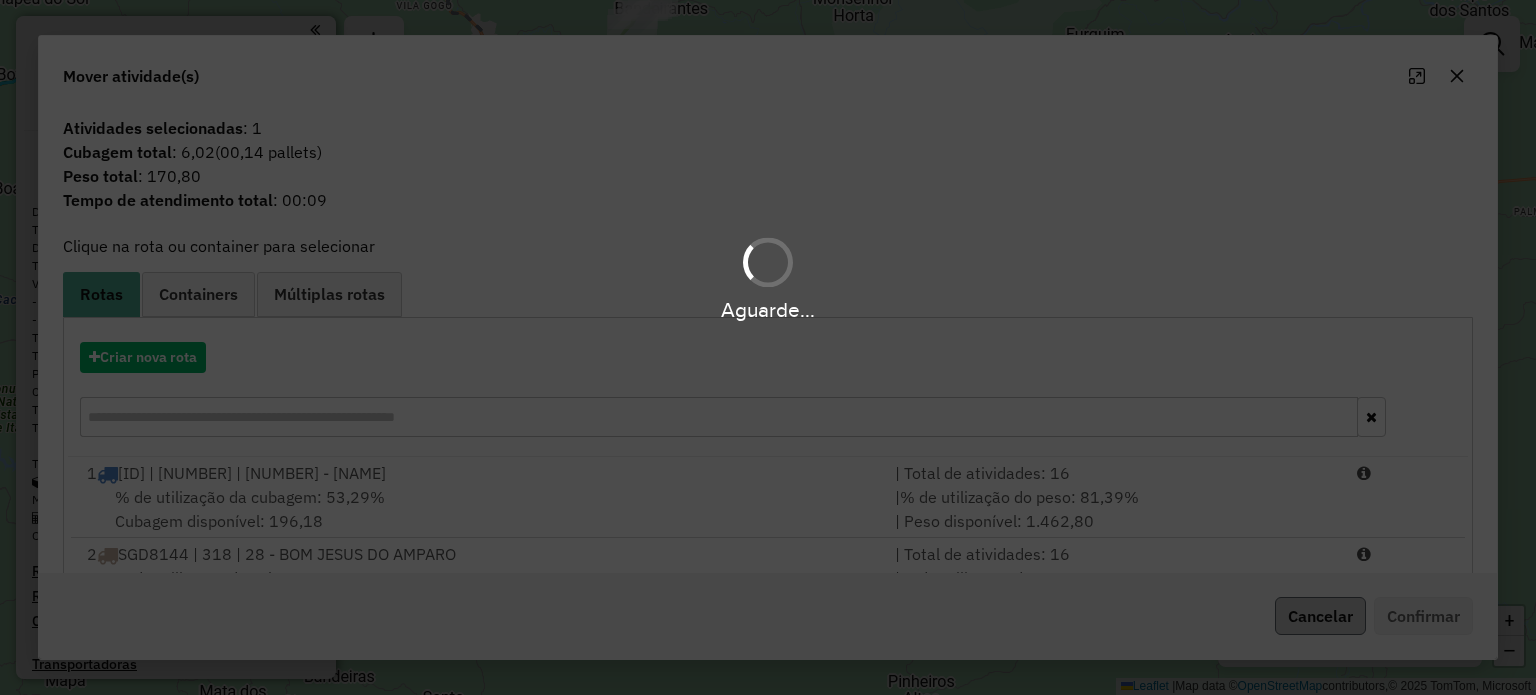 click on "Aguarde... Pop-up bloqueado! Seu navegador bloqueou automáticamente a abertura de uma nova janela. Acesse as configurações e adicione o endereço do sistema a lista de permissão. Fechar Informações da Sessão [NUMBER] - [DATE] Criação: [DATE] [TIME] Depósito: Farid - Mariana Total de rotas: [NUMBER] Distância Total: [NUMBER] km Tempo total: [TIME] Valor total: R$ [NUMBER] - Total roteirizado: R$ [NUMBER] - Total não roteirizado: R$ [NUMBER] Total de Atividades Roteirizadas: [NUMBER] Total de Pedidos Roteirizados: [NUMBER] Peso total roteirizado: [NUMBER] Cubagem total roteirizado: [NUMBER] Total de Atividades não Roteirizadas: [NUMBER] Total de Pedidos não Roteirizados: [NUMBER] Total de caixas por viagem: [NUMBER] / [NUMBER] = [NUMBER] Média de Atividades por viagem: [NUMBER] / [NUMBER] = [NUMBER] Ocupação média da frota: [NUMBER]% Rotas improdutivas: [NUMBER] Rotas vários dias: [NUMBER] Clientes Priorizados NR: [NUMBER] Transportadoras Rotas Recargas: [NUMBER] Ver rotas Ver veículos [NUMBER] - / =" at bounding box center [768, 347] 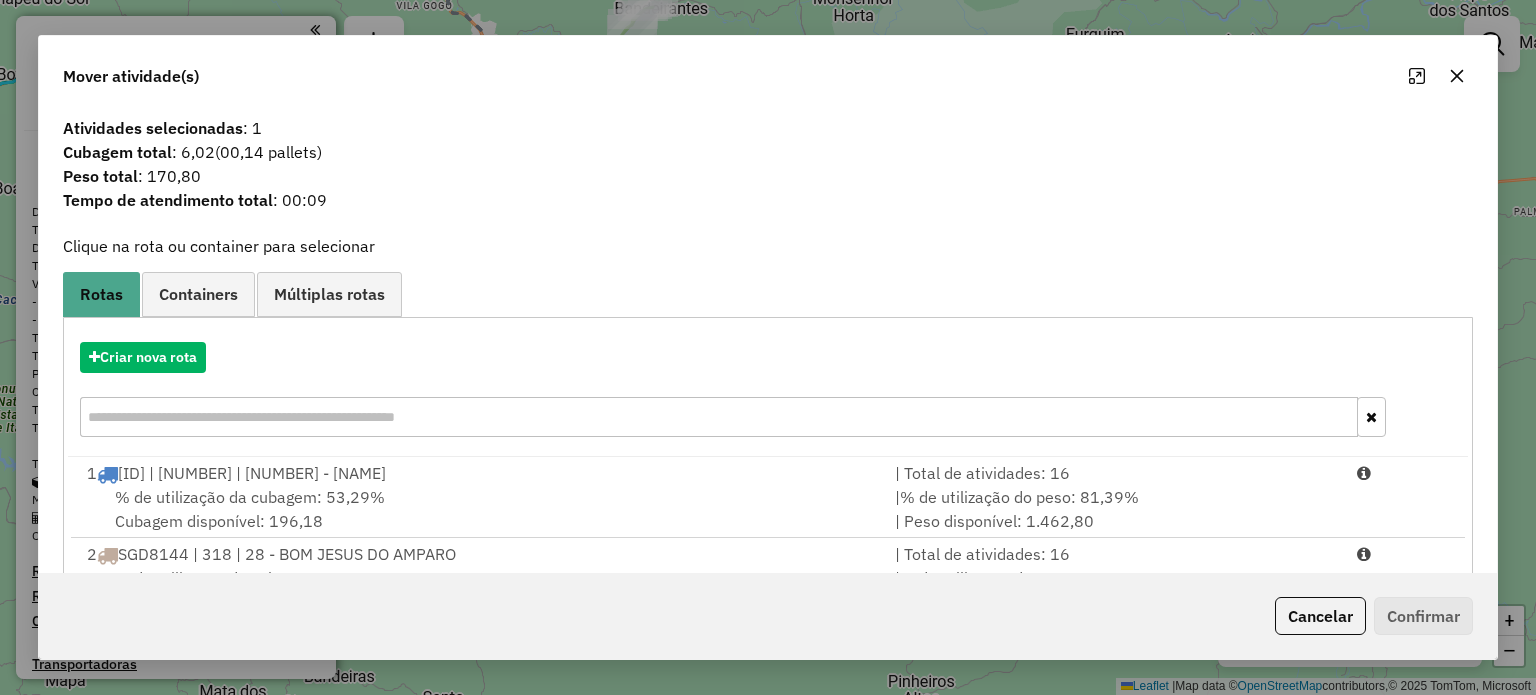 click on "Cancelar" 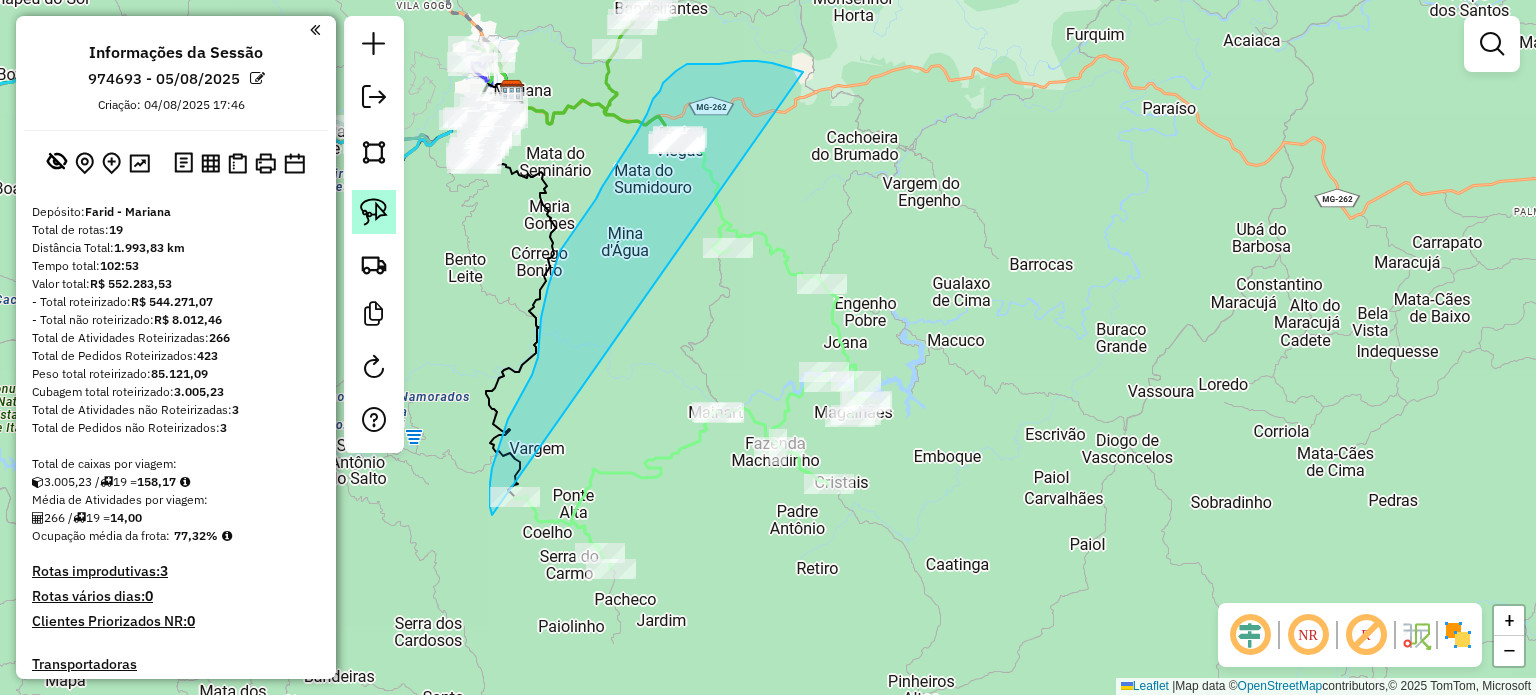 click 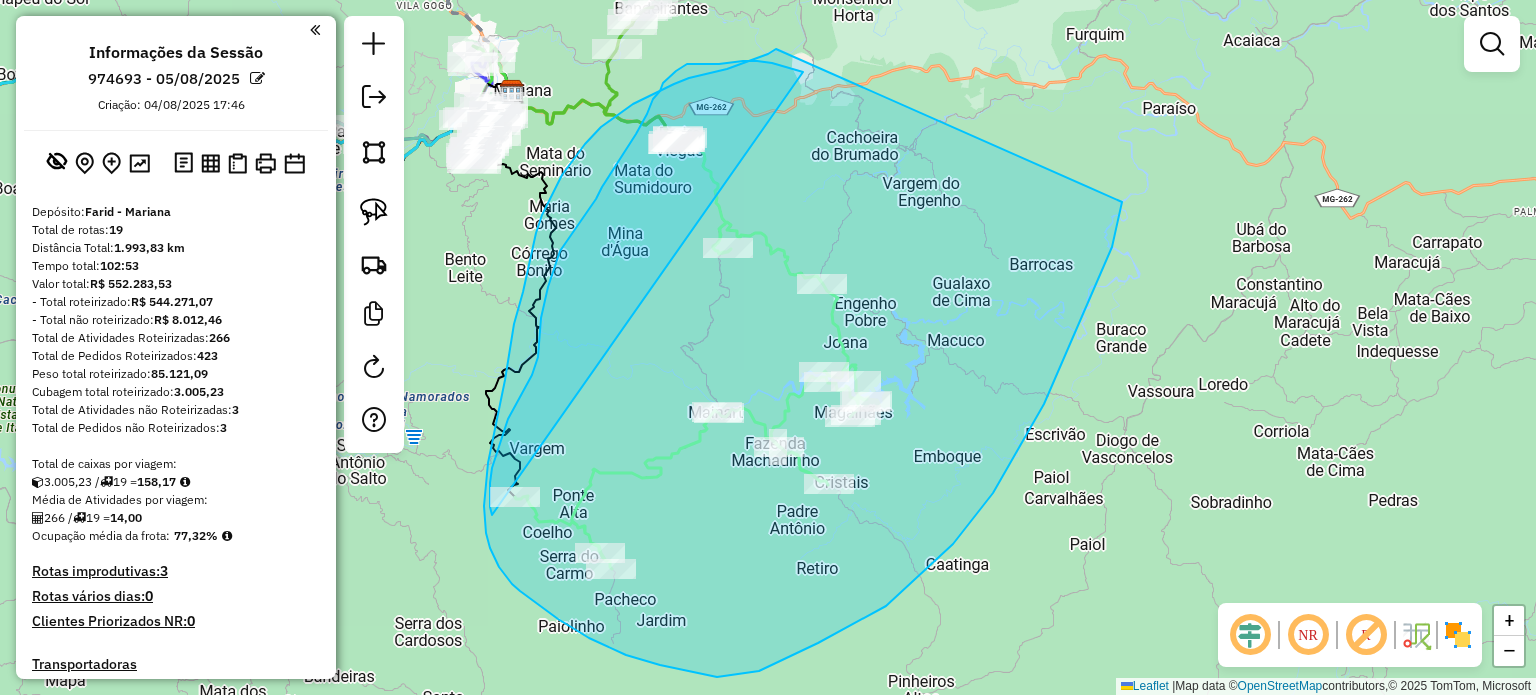 drag, startPoint x: 776, startPoint y: 49, endPoint x: 1123, endPoint y: 201, distance: 378.8311 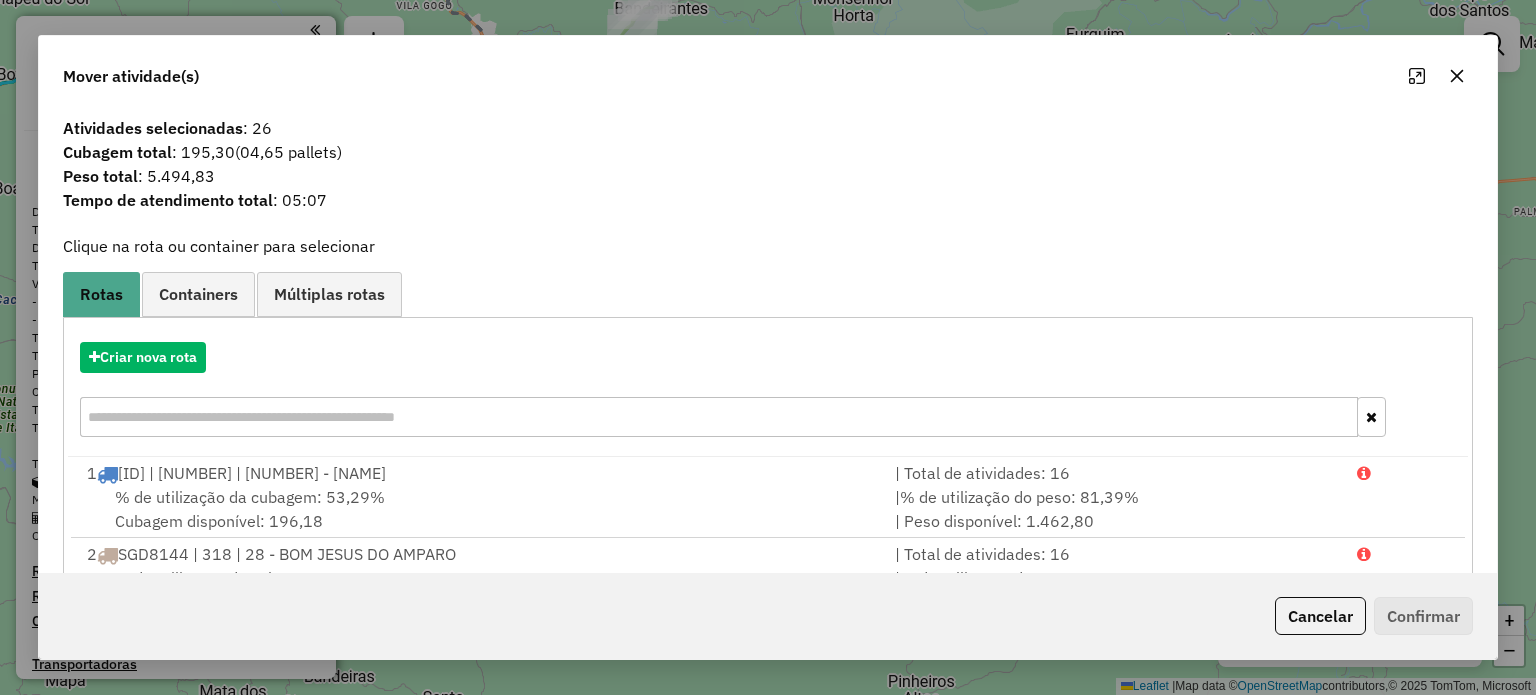 click 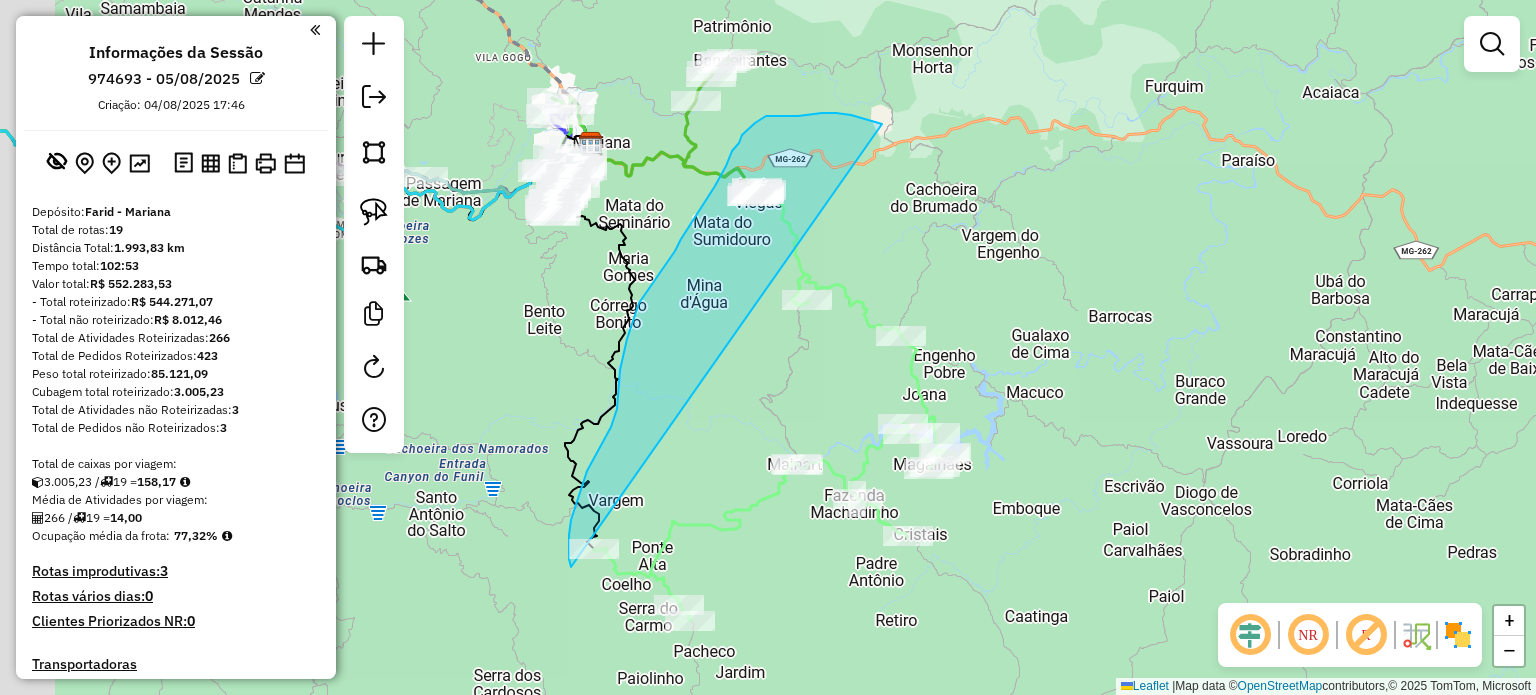 drag, startPoint x: 748, startPoint y: 399, endPoint x: 787, endPoint y: 411, distance: 40.804413 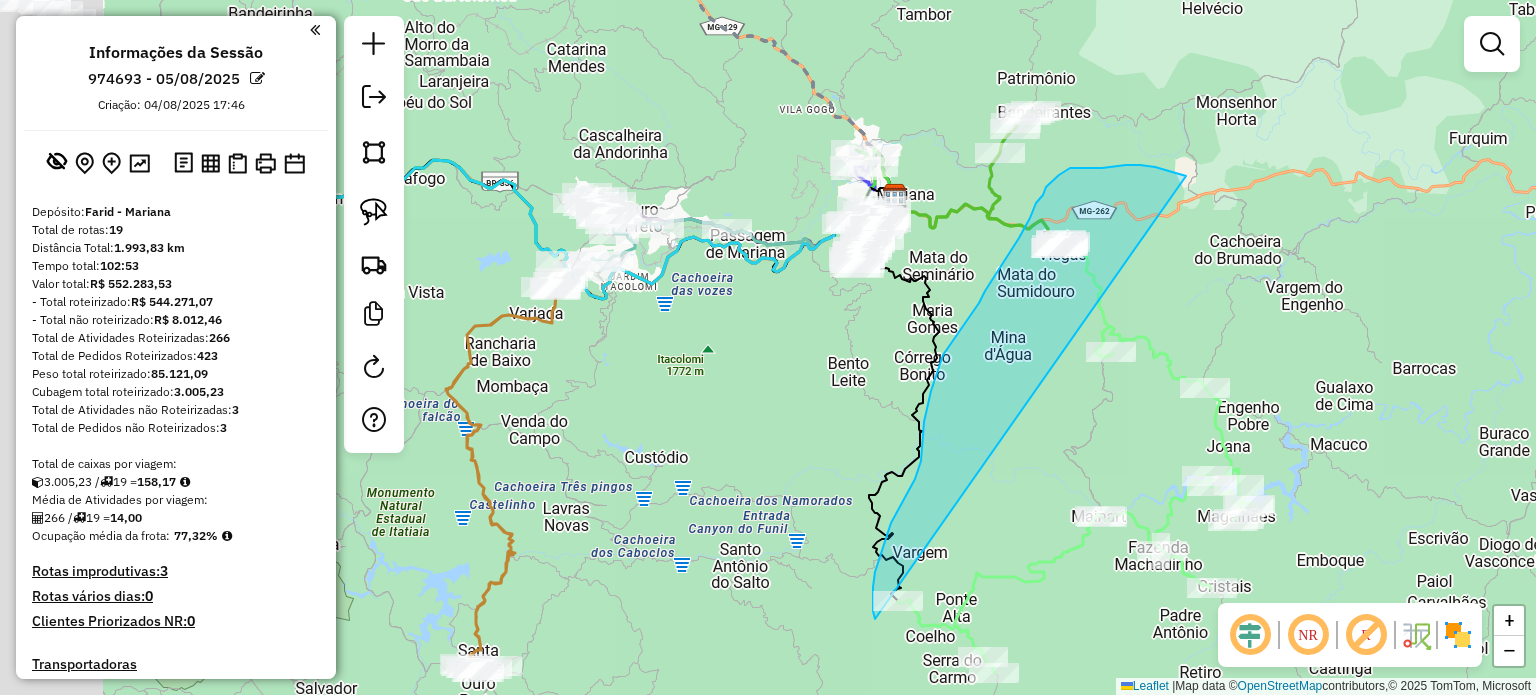 drag, startPoint x: 535, startPoint y: 310, endPoint x: 815, endPoint y: 349, distance: 282.70303 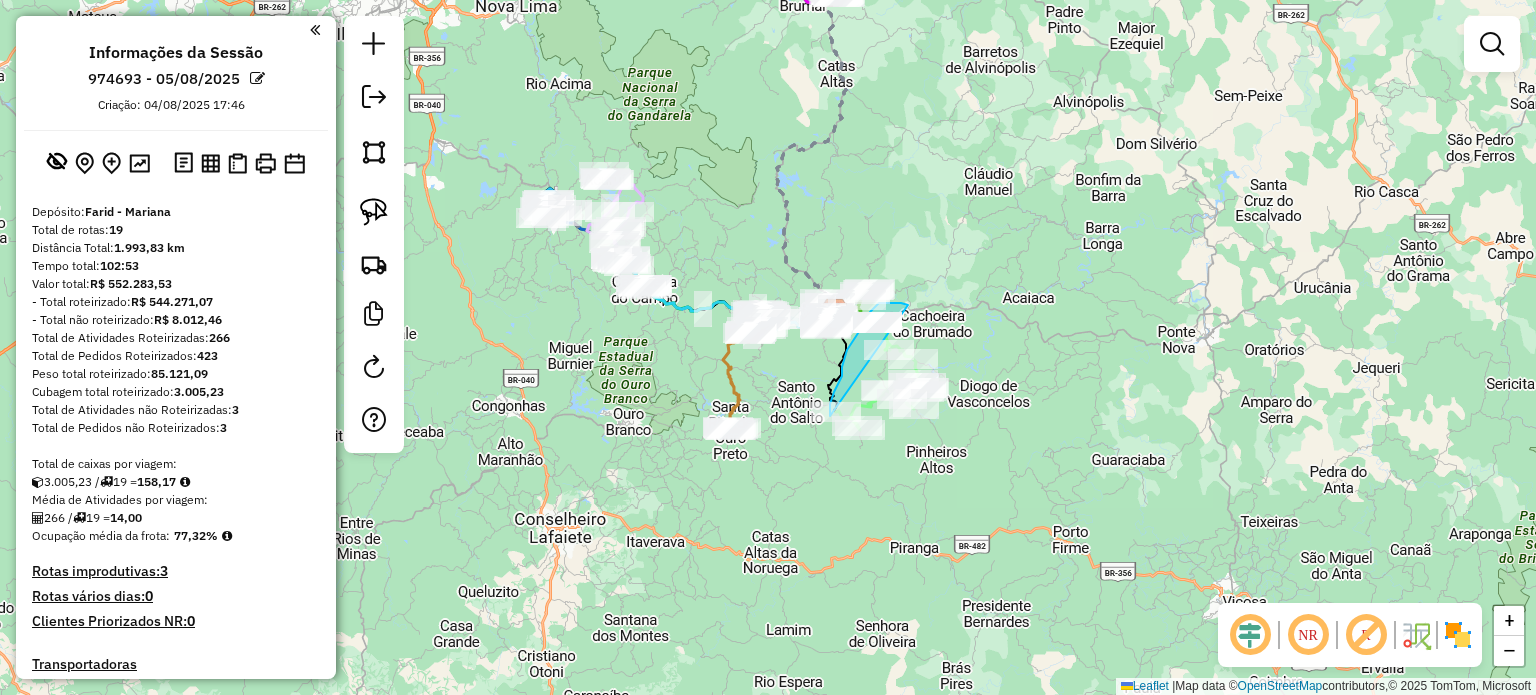 click on "Janela de atendimento Grade de atendimento Capacidade Transportadoras Veículos Cliente Pedidos  Rotas Selecione os dias de semana para filtrar as janelas de atendimento  Seg   Ter   Qua   Qui   Sex   Sáb   Dom  Informe o período da janela de atendimento: De: Até:  Filtrar exatamente a janela do cliente  Considerar janela de atendimento padrão  Selecione os dias de semana para filtrar as grades de atendimento  Seg   Ter   Qua   Qui   Sex   Sáb   Dom   Considerar clientes sem dia de atendimento cadastrado  Clientes fora do dia de atendimento selecionado Filtrar as atividades entre os valores definidos abaixo:  Peso mínimo:   Peso máximo:   Cubagem mínima:   Cubagem máxima:   De:   Até:  Filtrar as atividades entre o tempo de atendimento definido abaixo:  De:   Até:   Considerar capacidade total dos clientes não roteirizados Transportadora: Selecione um ou mais itens Tipo de veículo: Selecione um ou mais itens Veículo: Selecione um ou mais itens Motorista: Selecione um ou mais itens Nome: Rótulo:" 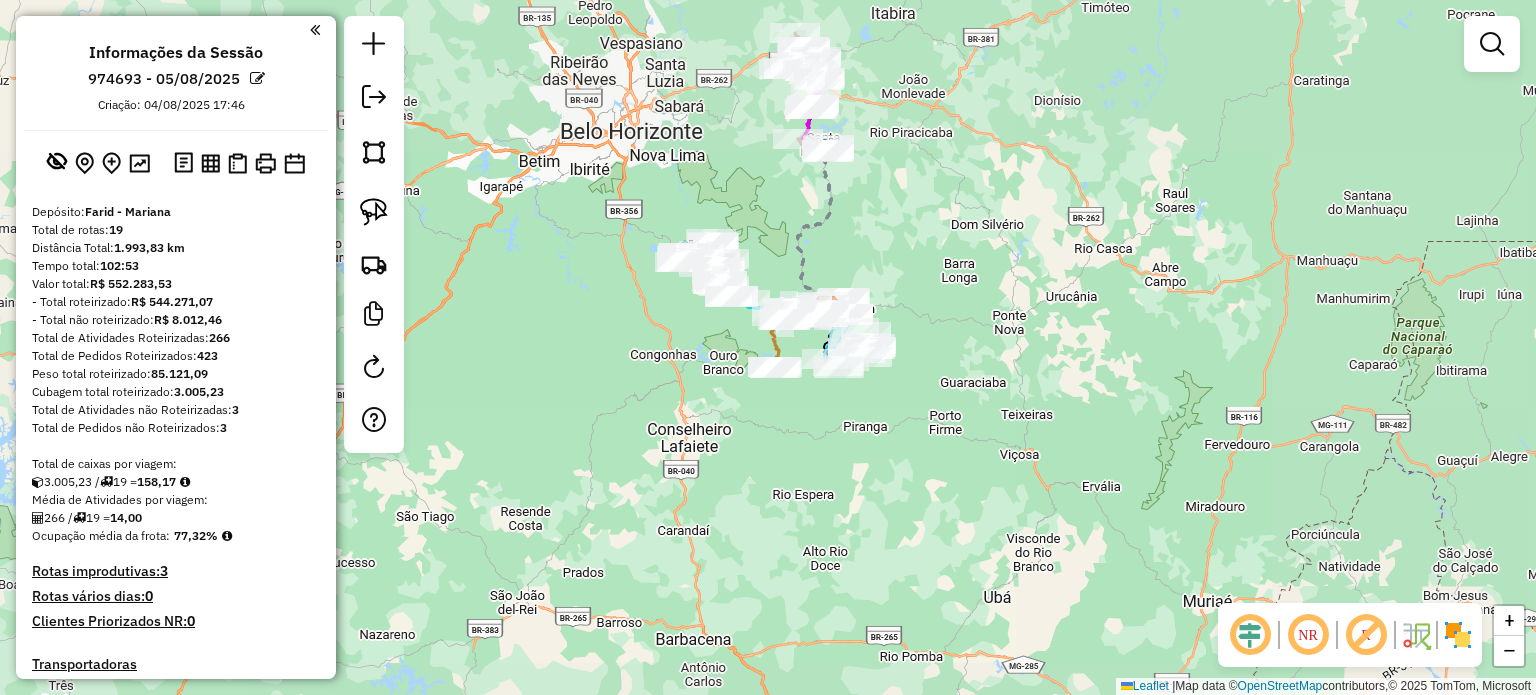 drag, startPoint x: 720, startPoint y: 438, endPoint x: 802, endPoint y: 510, distance: 109.12378 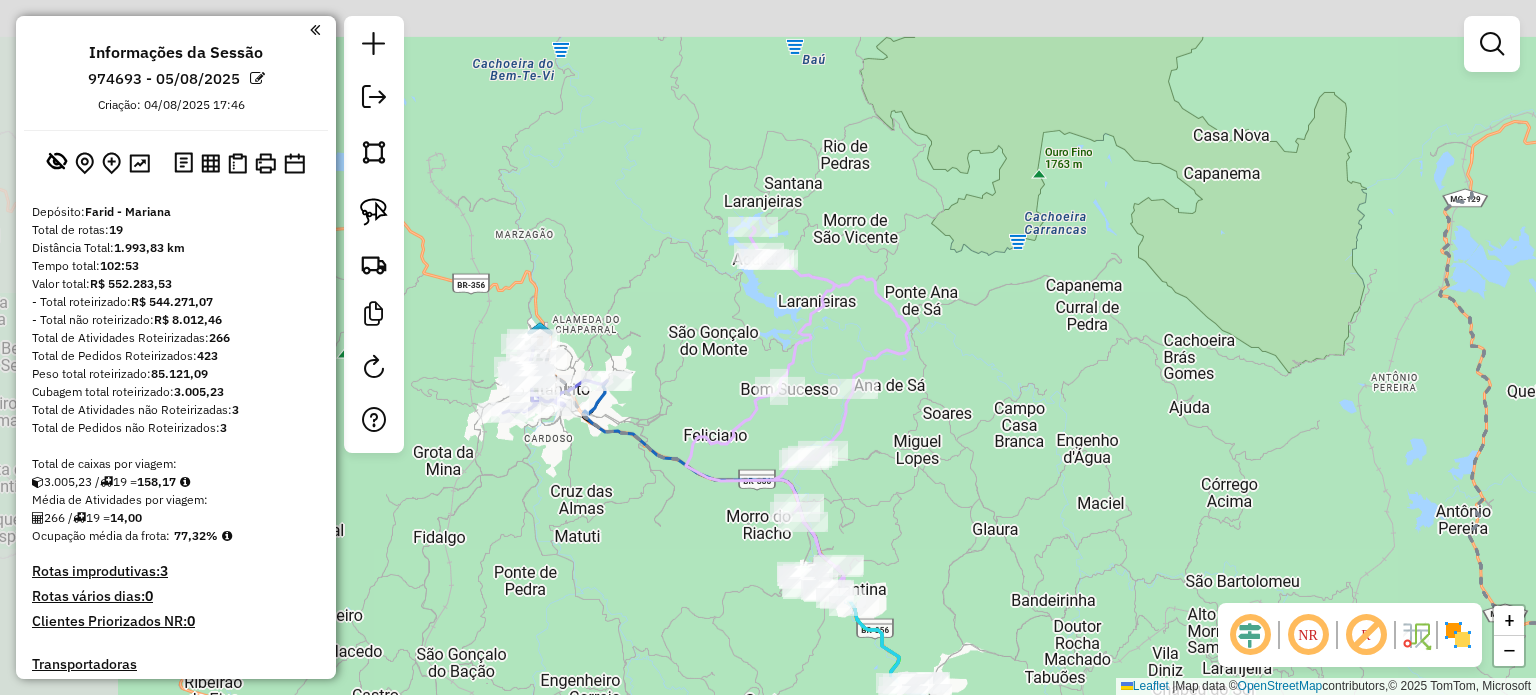 drag, startPoint x: 723, startPoint y: 175, endPoint x: 901, endPoint y: 449, distance: 326.7415 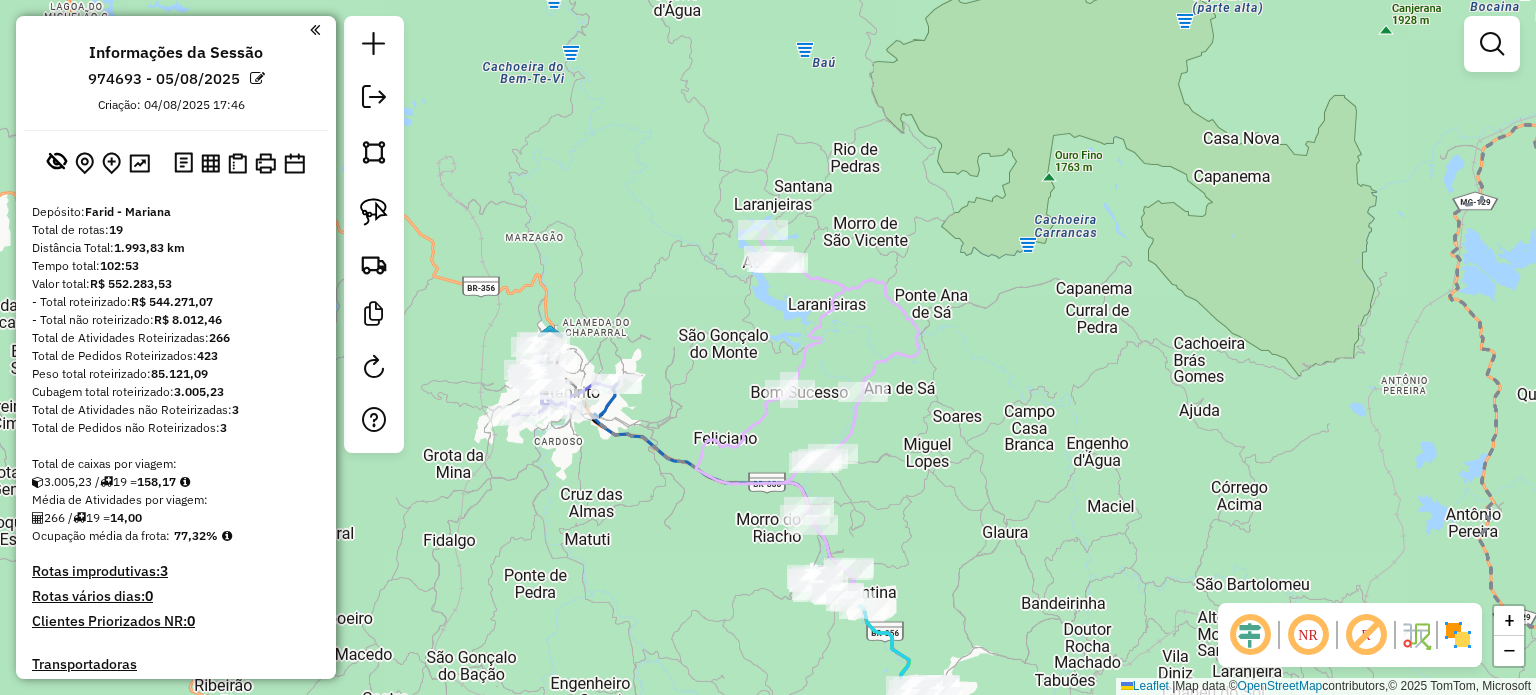 drag, startPoint x: 1005, startPoint y: 466, endPoint x: 968, endPoint y: 345, distance: 126.53063 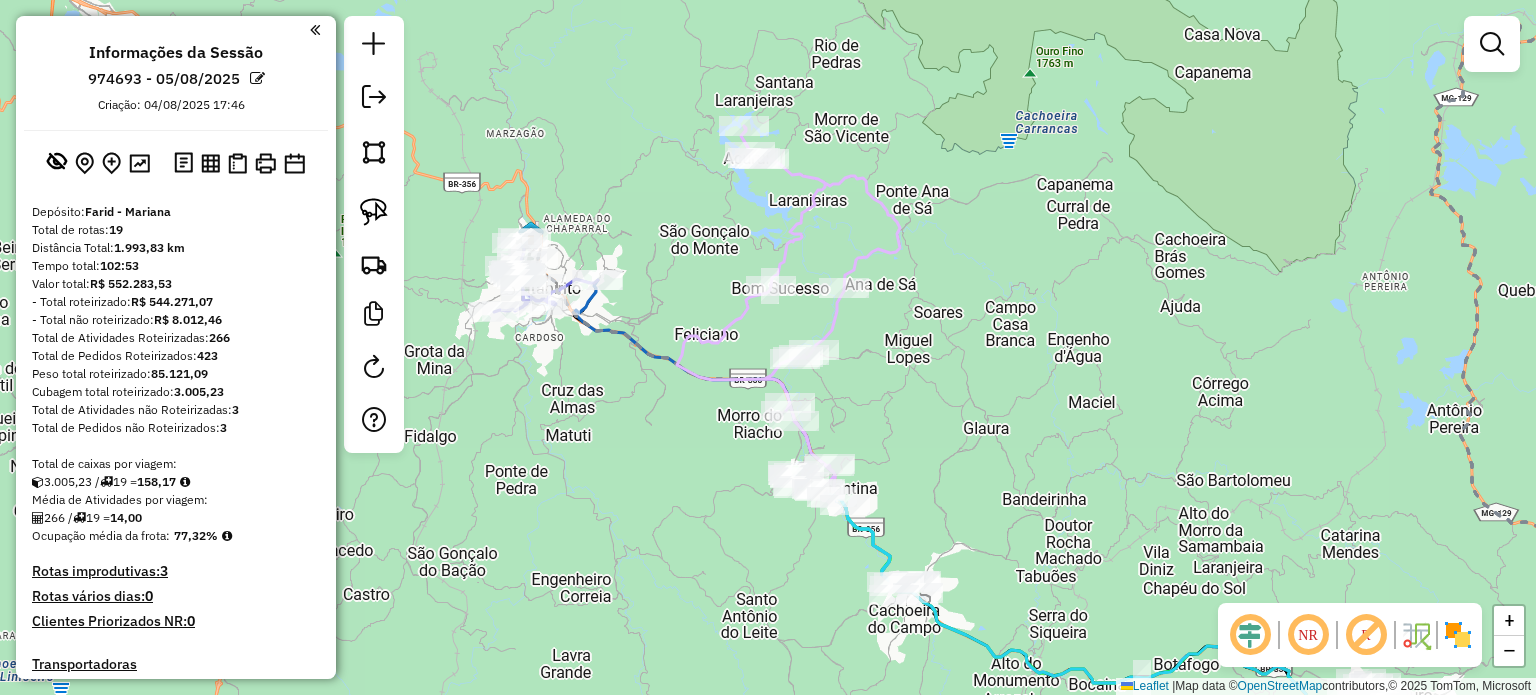 drag, startPoint x: 991, startPoint y: 407, endPoint x: 987, endPoint y: 360, distance: 47.169907 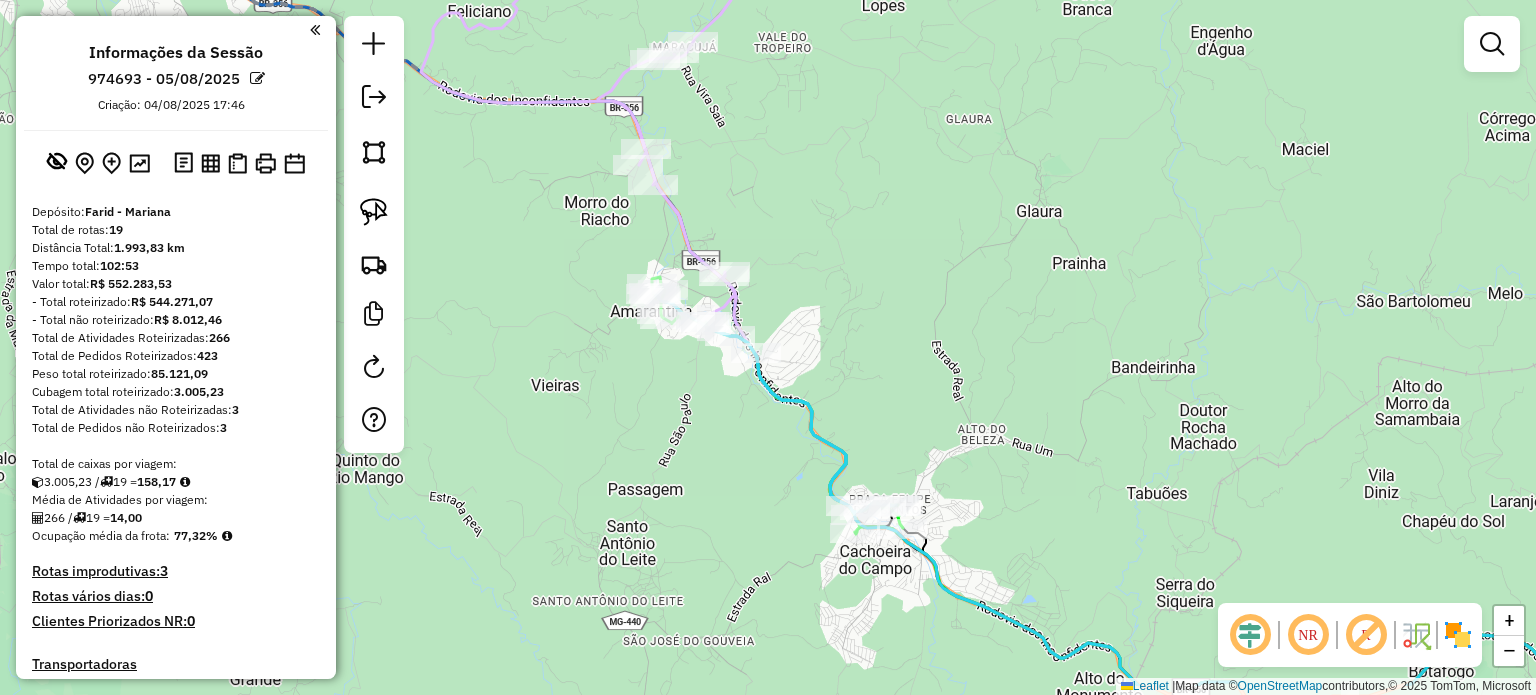 click on "Janela de atendimento Grade de atendimento Capacidade Transportadoras Veículos Cliente Pedidos  Rotas Selecione os dias de semana para filtrar as janelas de atendimento  Seg   Ter   Qua   Qui   Sex   Sáb   Dom  Informe o período da janela de atendimento: De: Até:  Filtrar exatamente a janela do cliente  Considerar janela de atendimento padrão  Selecione os dias de semana para filtrar as grades de atendimento  Seg   Ter   Qua   Qui   Sex   Sáb   Dom   Considerar clientes sem dia de atendimento cadastrado  Clientes fora do dia de atendimento selecionado Filtrar as atividades entre os valores definidos abaixo:  Peso mínimo:   Peso máximo:   Cubagem mínima:   Cubagem máxima:   De:   Até:  Filtrar as atividades entre o tempo de atendimento definido abaixo:  De:   Até:   Considerar capacidade total dos clientes não roteirizados Transportadora: Selecione um ou mais itens Tipo de veículo: Selecione um ou mais itens Veículo: Selecione um ou mais itens Motorista: Selecione um ou mais itens Nome: Rótulo:" 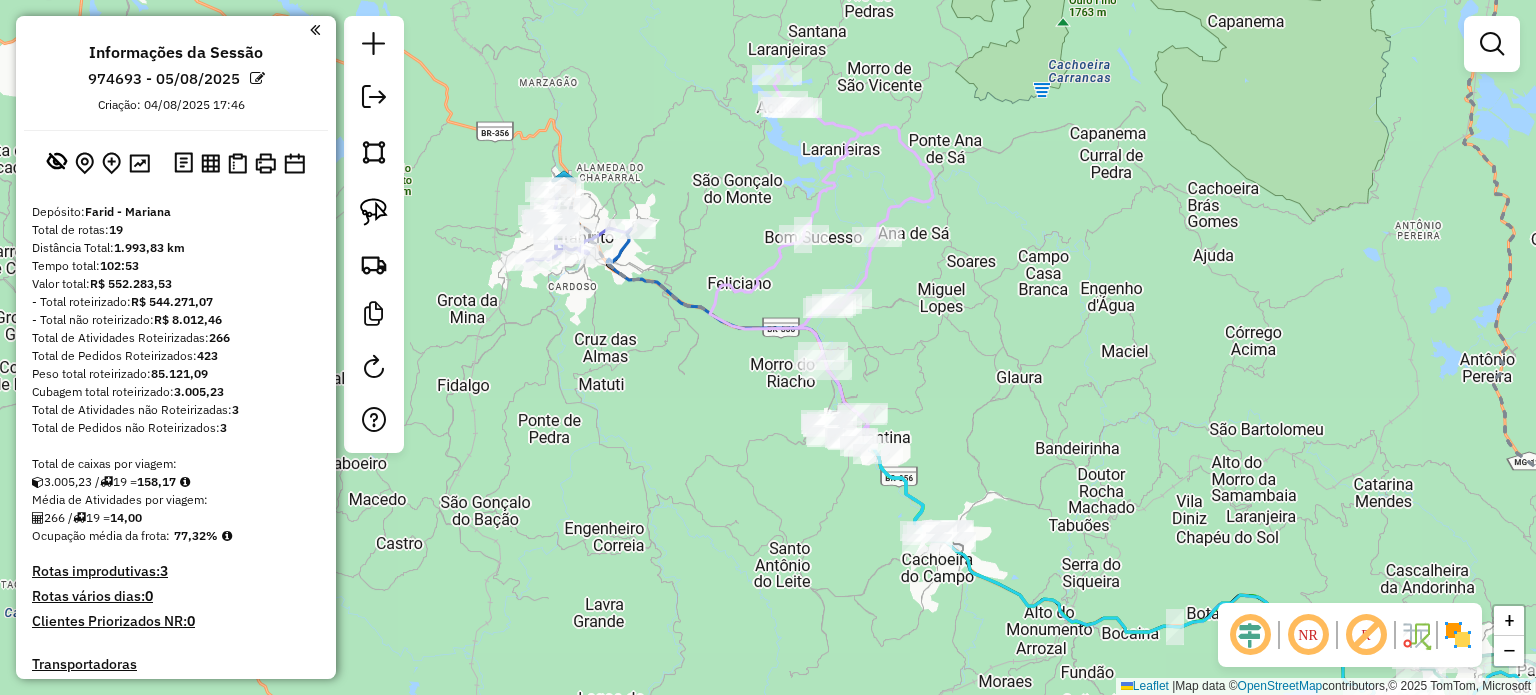 drag, startPoint x: 1164, startPoint y: 409, endPoint x: 1012, endPoint y: 301, distance: 186.46179 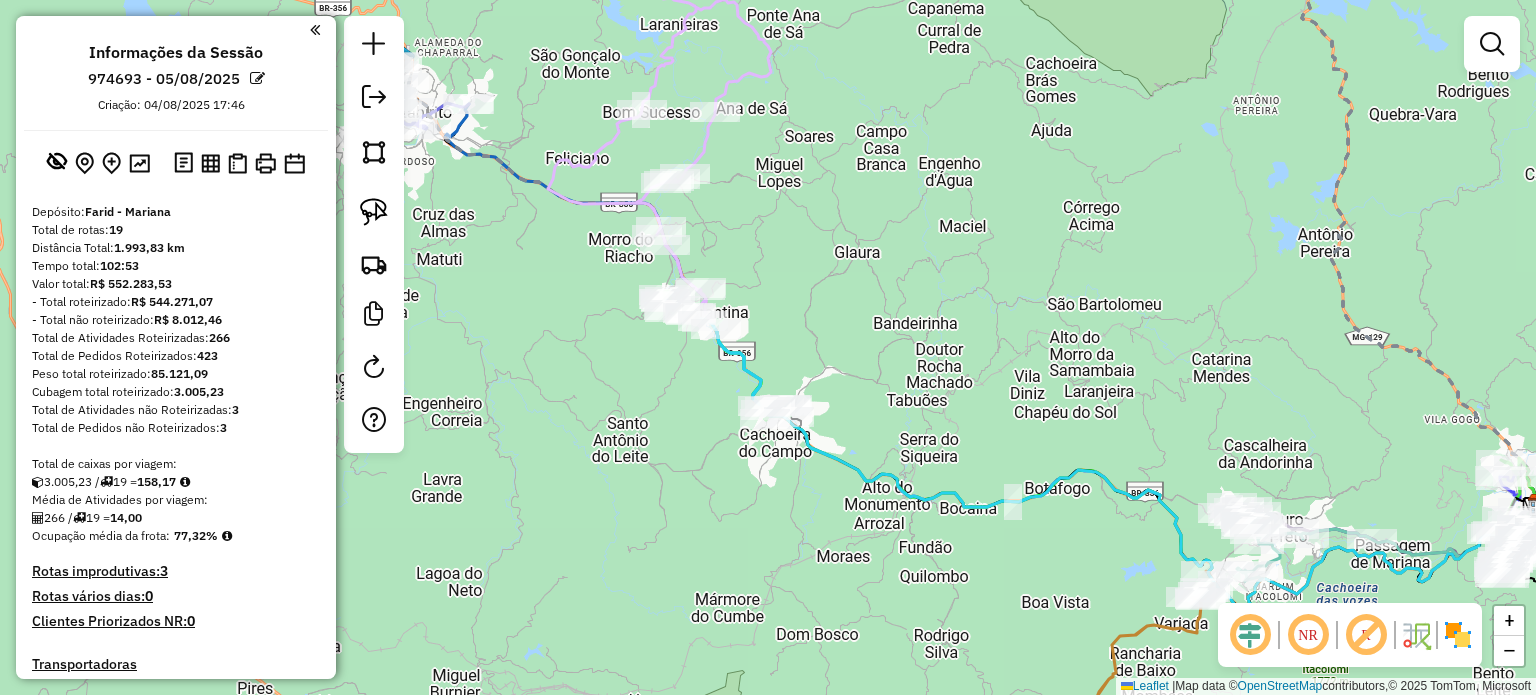 drag, startPoint x: 1220, startPoint y: 379, endPoint x: 943, endPoint y: 270, distance: 297.67432 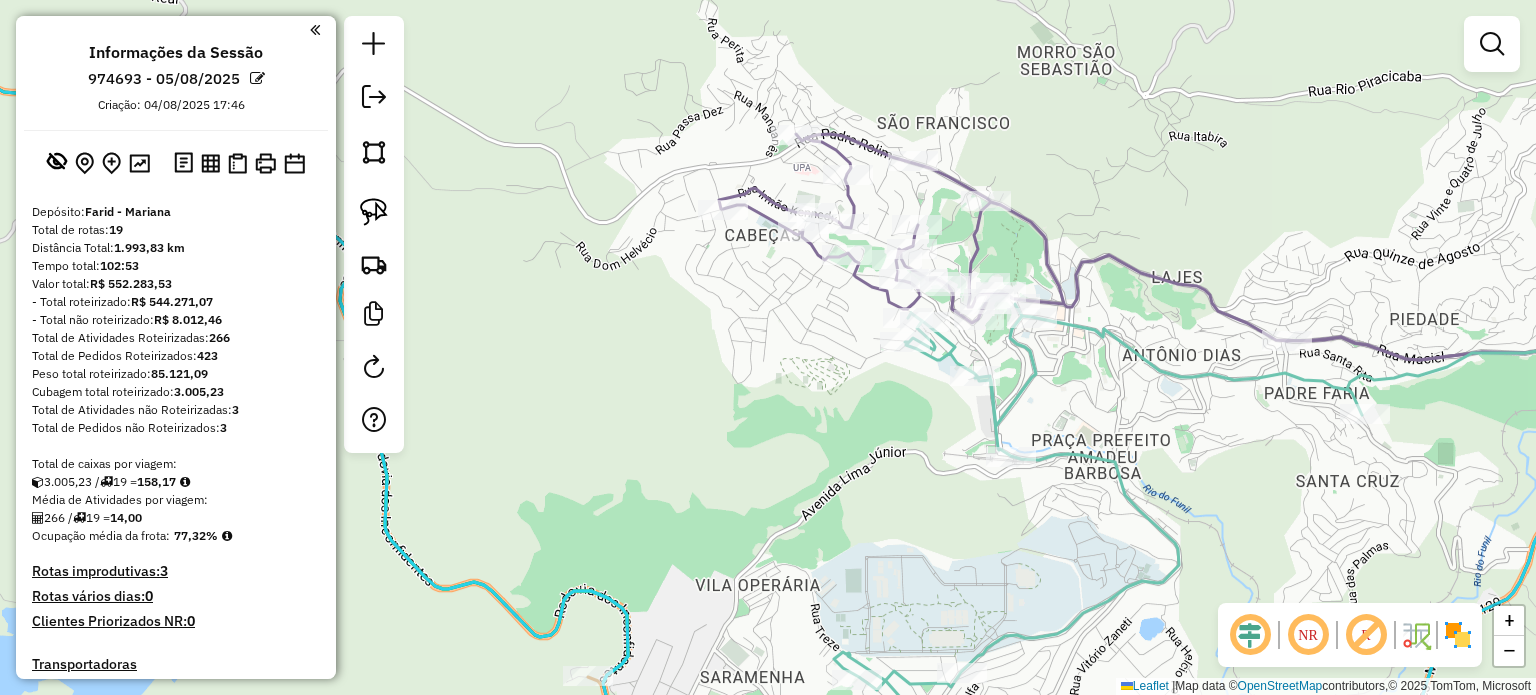 click 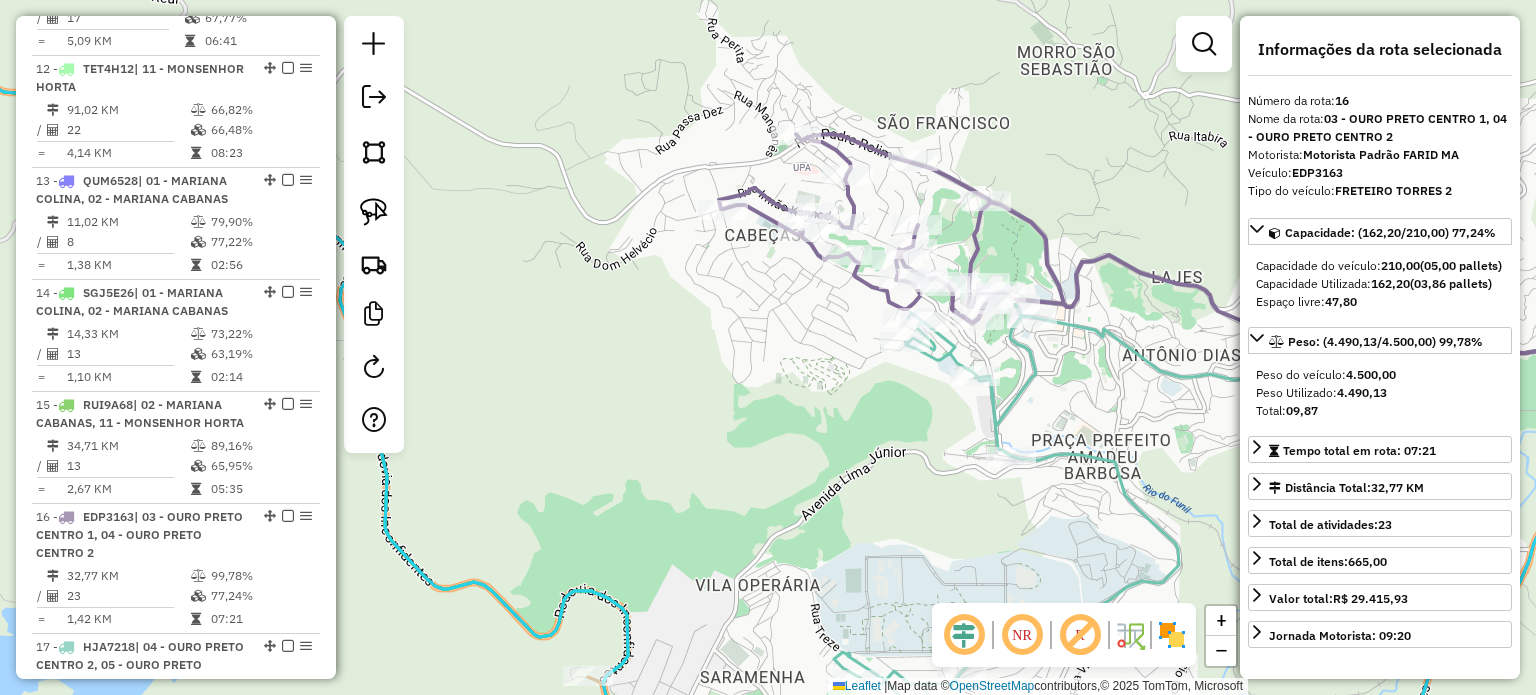scroll, scrollTop: 2512, scrollLeft: 0, axis: vertical 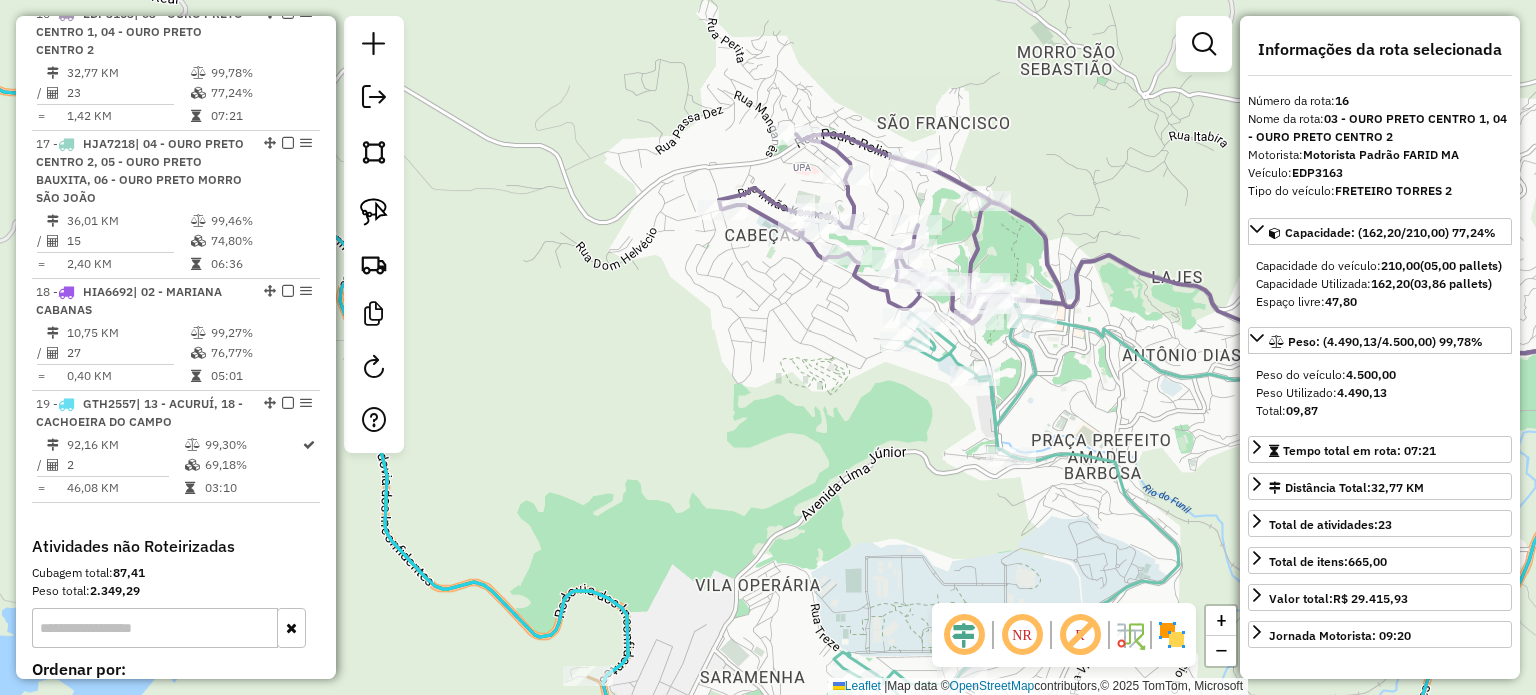 click on "Janela de atendimento Grade de atendimento Capacidade Transportadoras Veículos Cliente Pedidos  Rotas Selecione os dias de semana para filtrar as janelas de atendimento  Seg   Ter   Qua   Qui   Sex   Sáb   Dom  Informe o período da janela de atendimento: De: Até:  Filtrar exatamente a janela do cliente  Considerar janela de atendimento padrão  Selecione os dias de semana para filtrar as grades de atendimento  Seg   Ter   Qua   Qui   Sex   Sáb   Dom   Considerar clientes sem dia de atendimento cadastrado  Clientes fora do dia de atendimento selecionado Filtrar as atividades entre os valores definidos abaixo:  Peso mínimo:   Peso máximo:   Cubagem mínima:   Cubagem máxima:   De:   Até:  Filtrar as atividades entre o tempo de atendimento definido abaixo:  De:   Até:   Considerar capacidade total dos clientes não roteirizados Transportadora: Selecione um ou mais itens Tipo de veículo: Selecione um ou mais itens Veículo: Selecione um ou mais itens Motorista: Selecione um ou mais itens Nome: Rótulo:" 